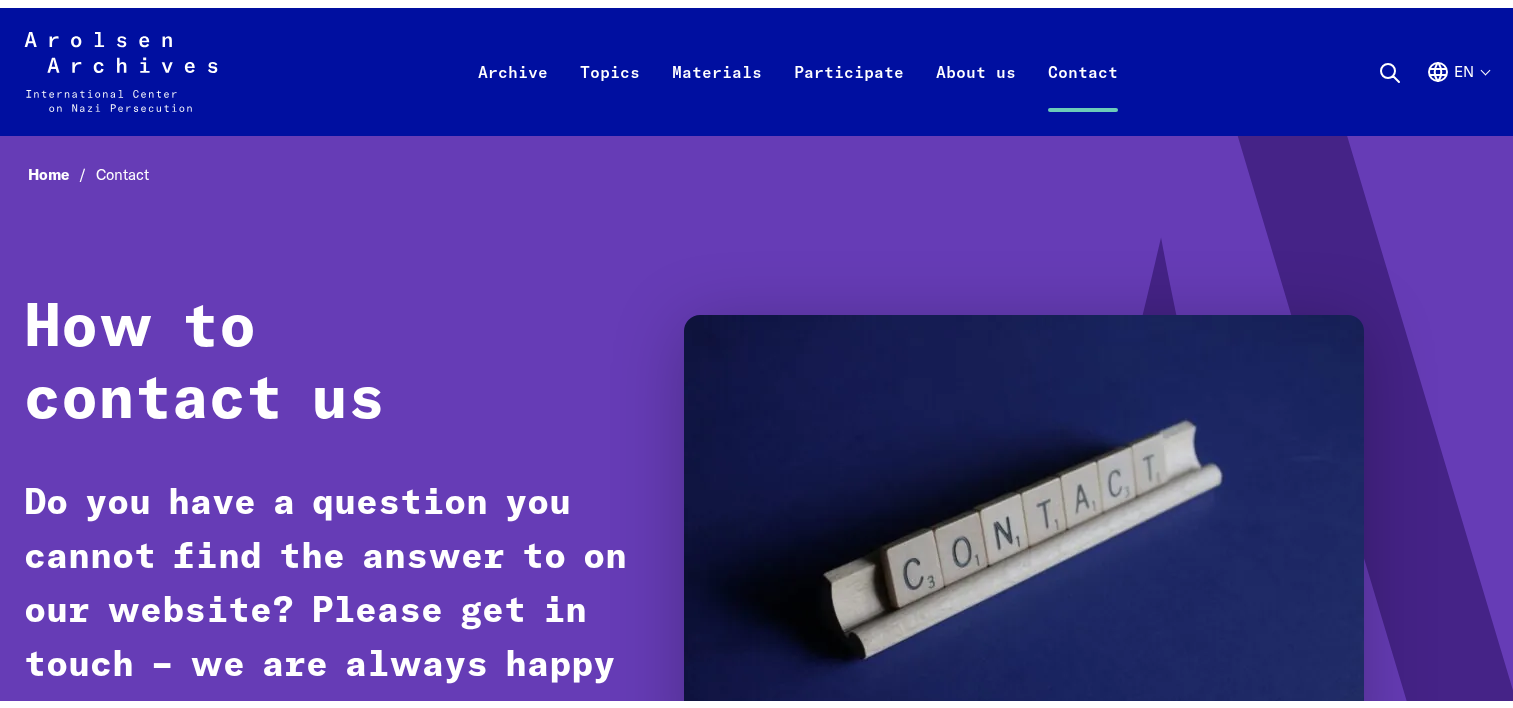scroll, scrollTop: 0, scrollLeft: 0, axis: both 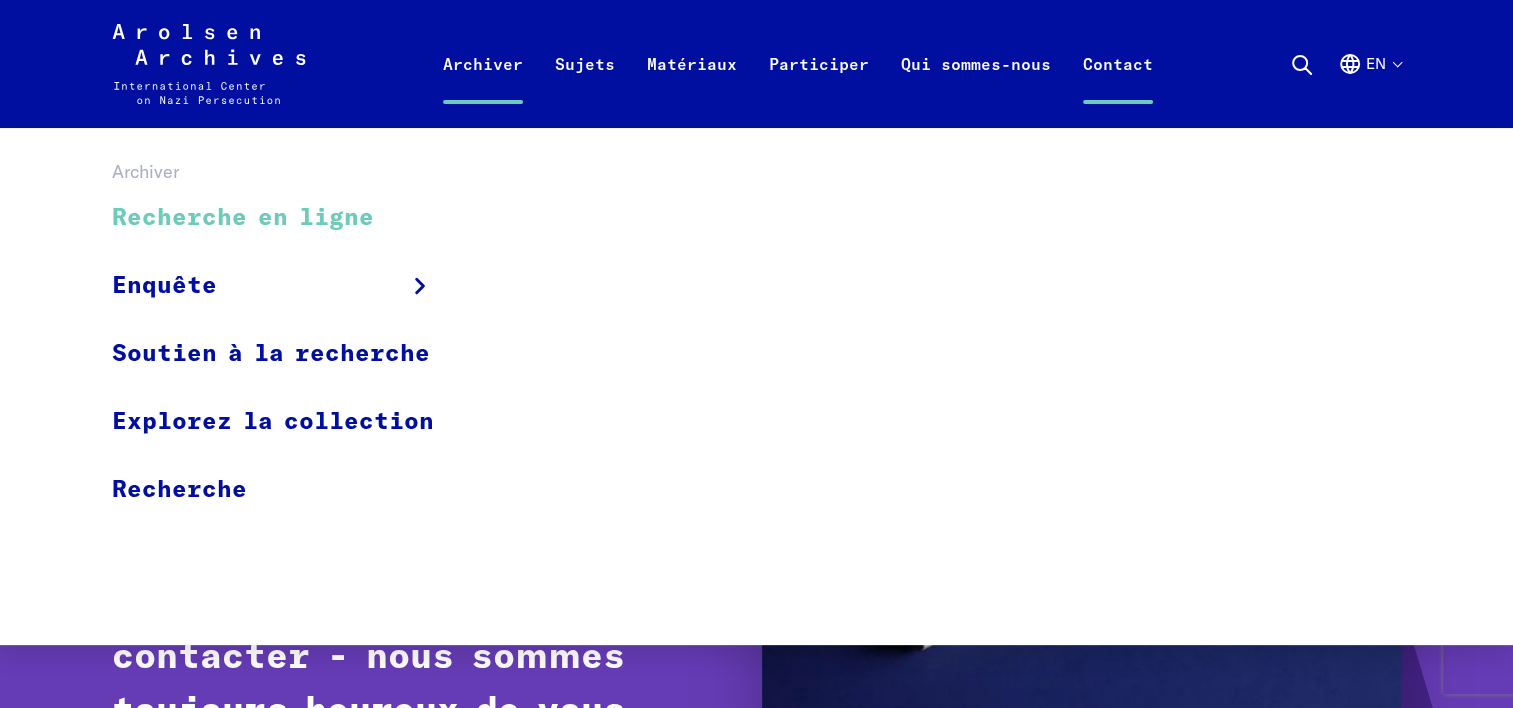 click on "Recherche en ligne" at bounding box center [286, 218] 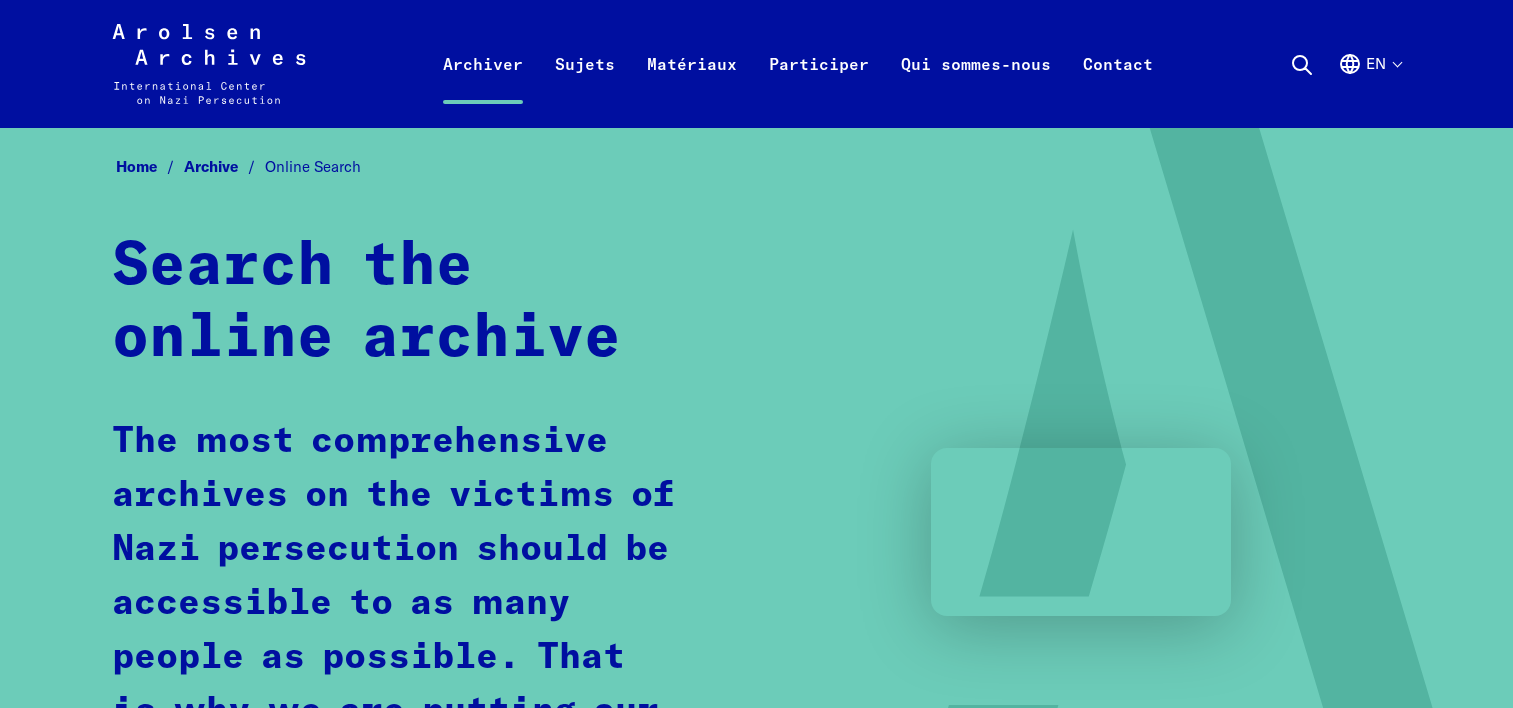 scroll, scrollTop: 0, scrollLeft: 0, axis: both 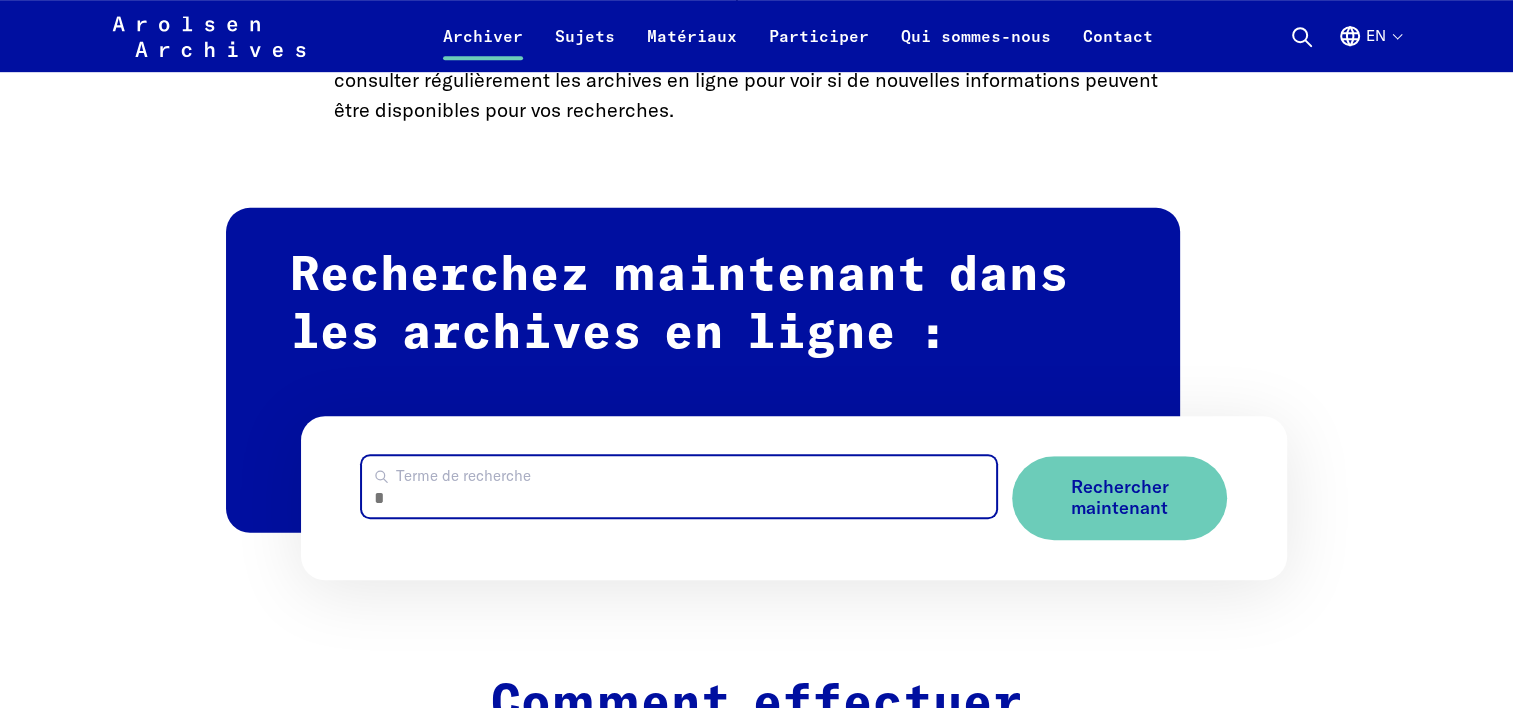 click on "Terme de recherche" at bounding box center [679, 486] 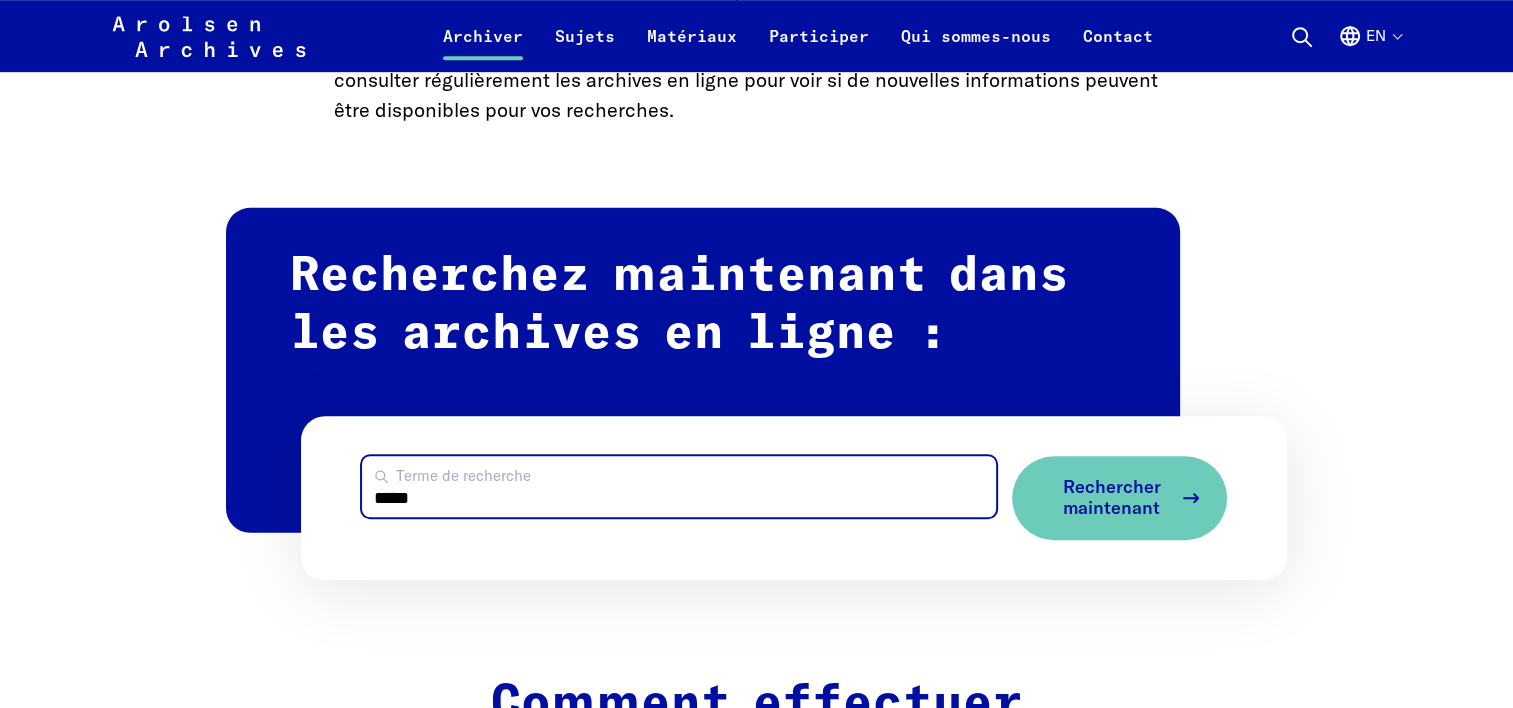 type on "*****" 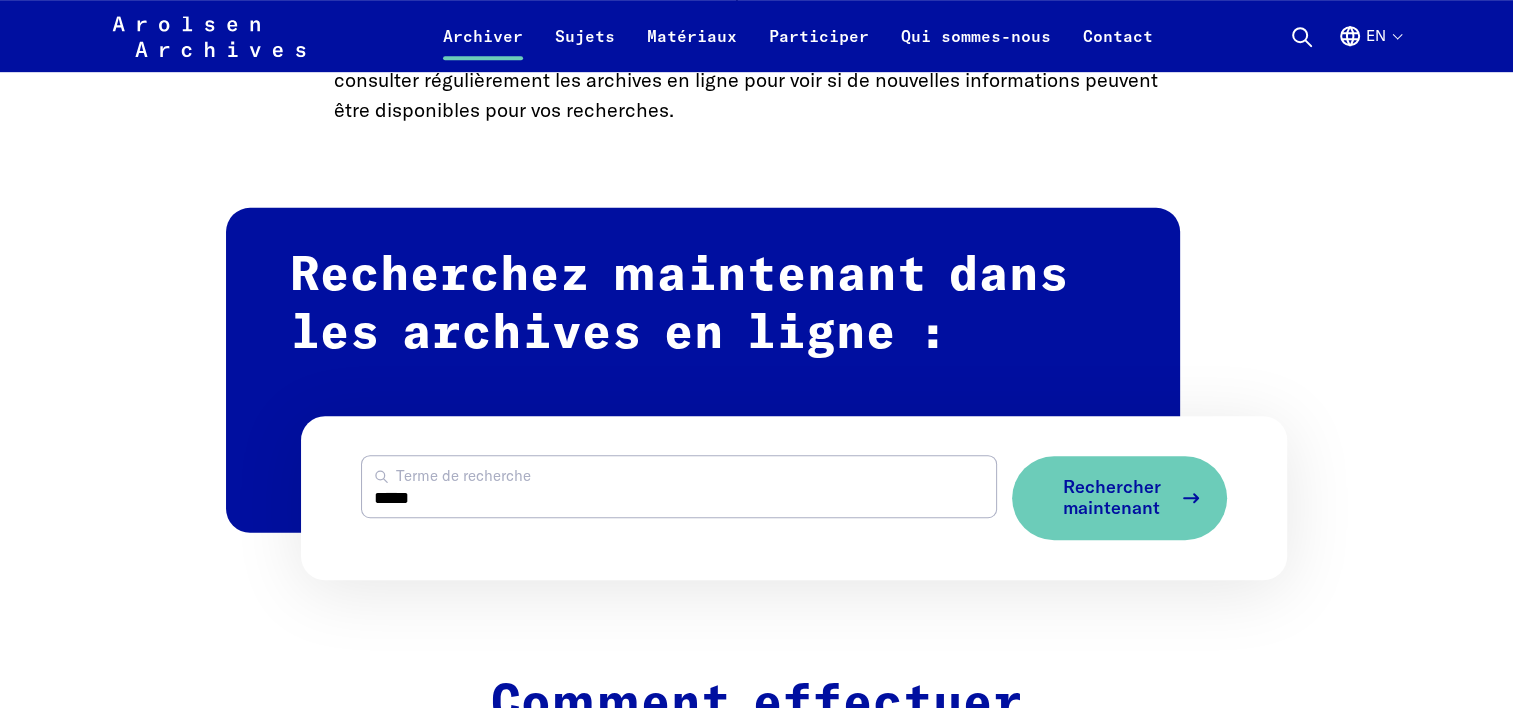 click on "Rechercher maintenant" at bounding box center [1111, 497] 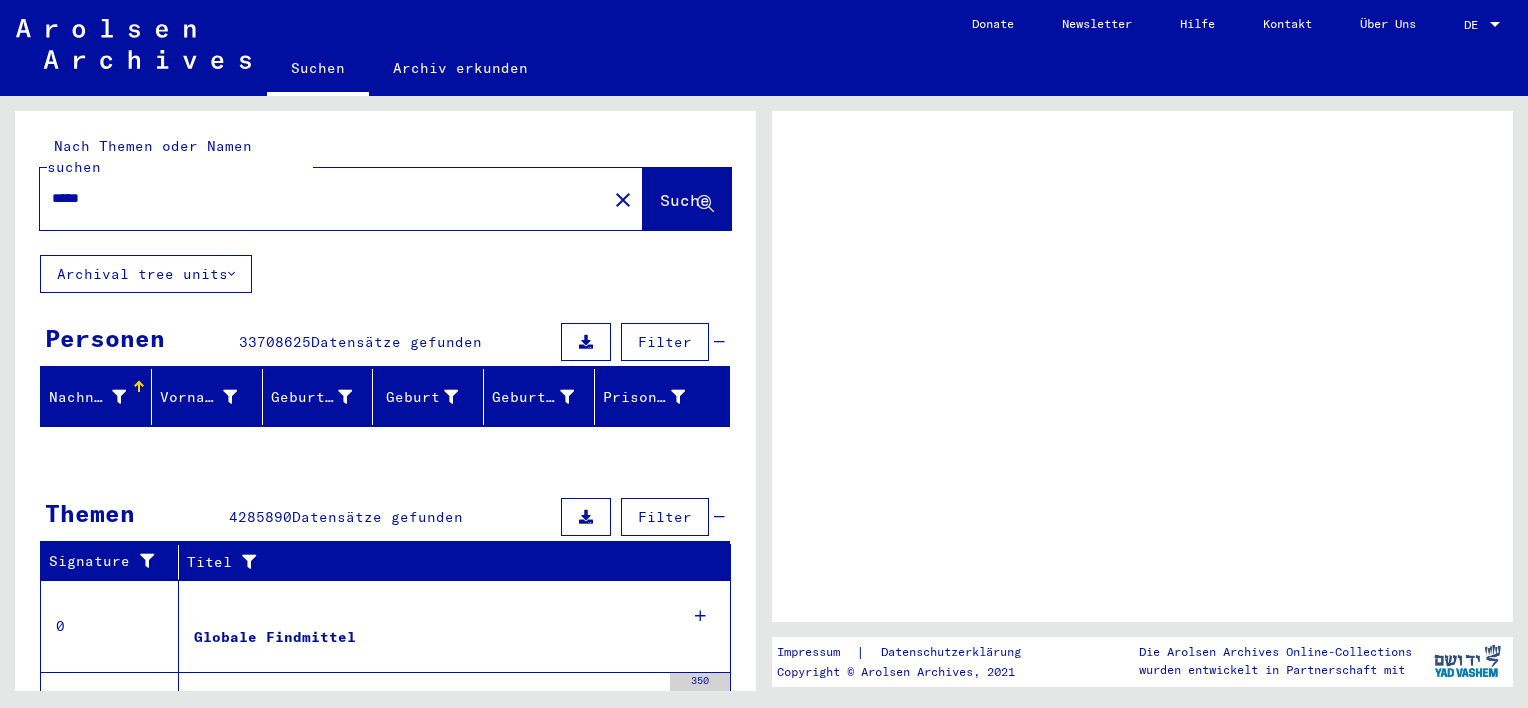 scroll, scrollTop: 0, scrollLeft: 0, axis: both 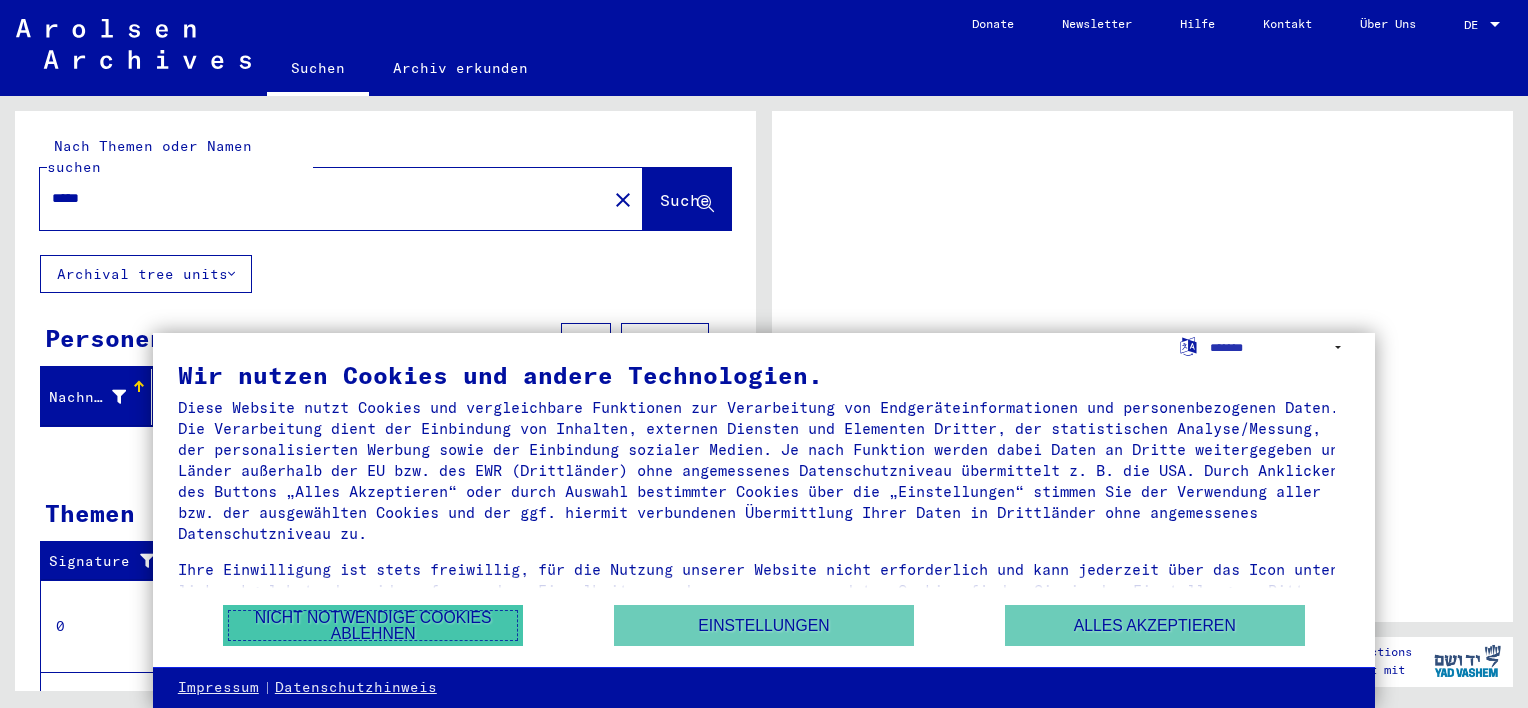 click on "Nicht notwendige Cookies ablehnen" at bounding box center [373, 625] 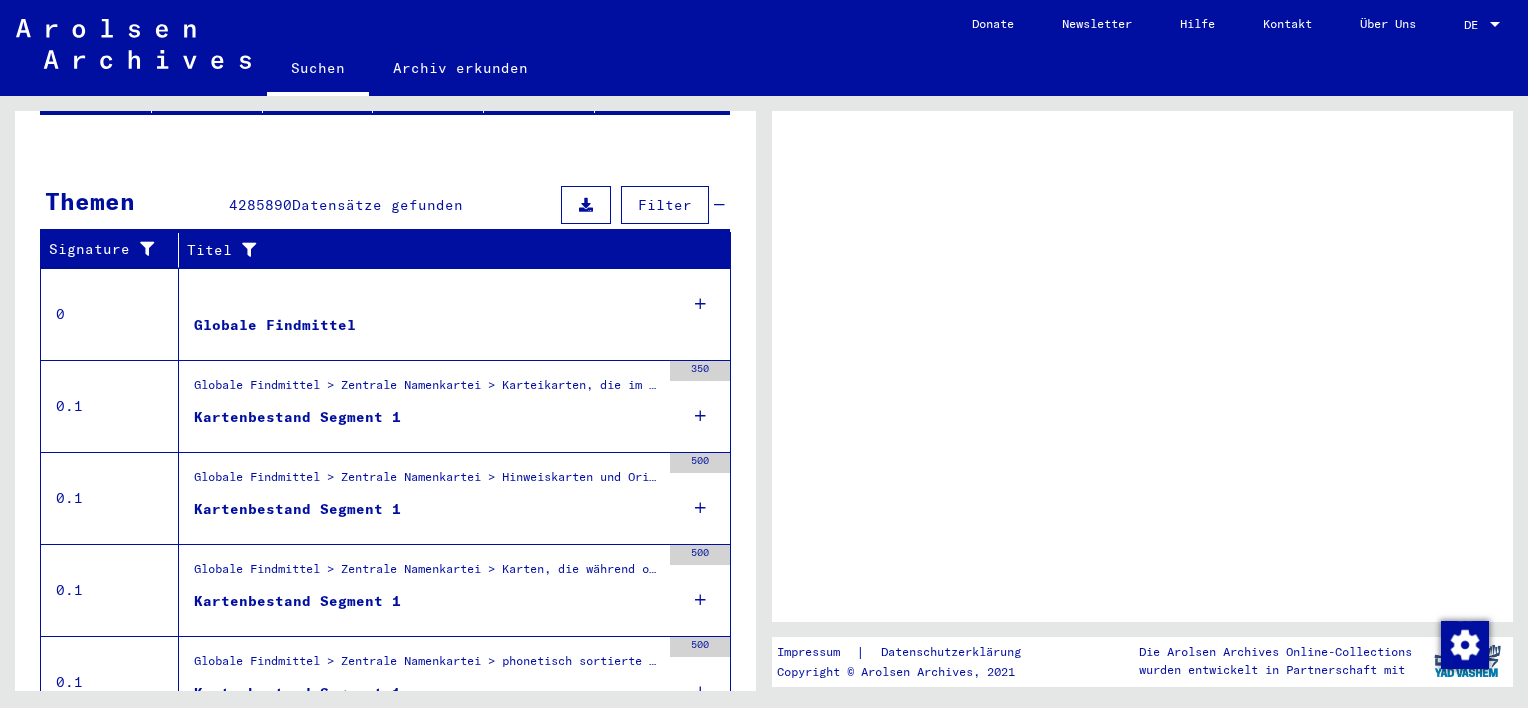 scroll, scrollTop: 311, scrollLeft: 0, axis: vertical 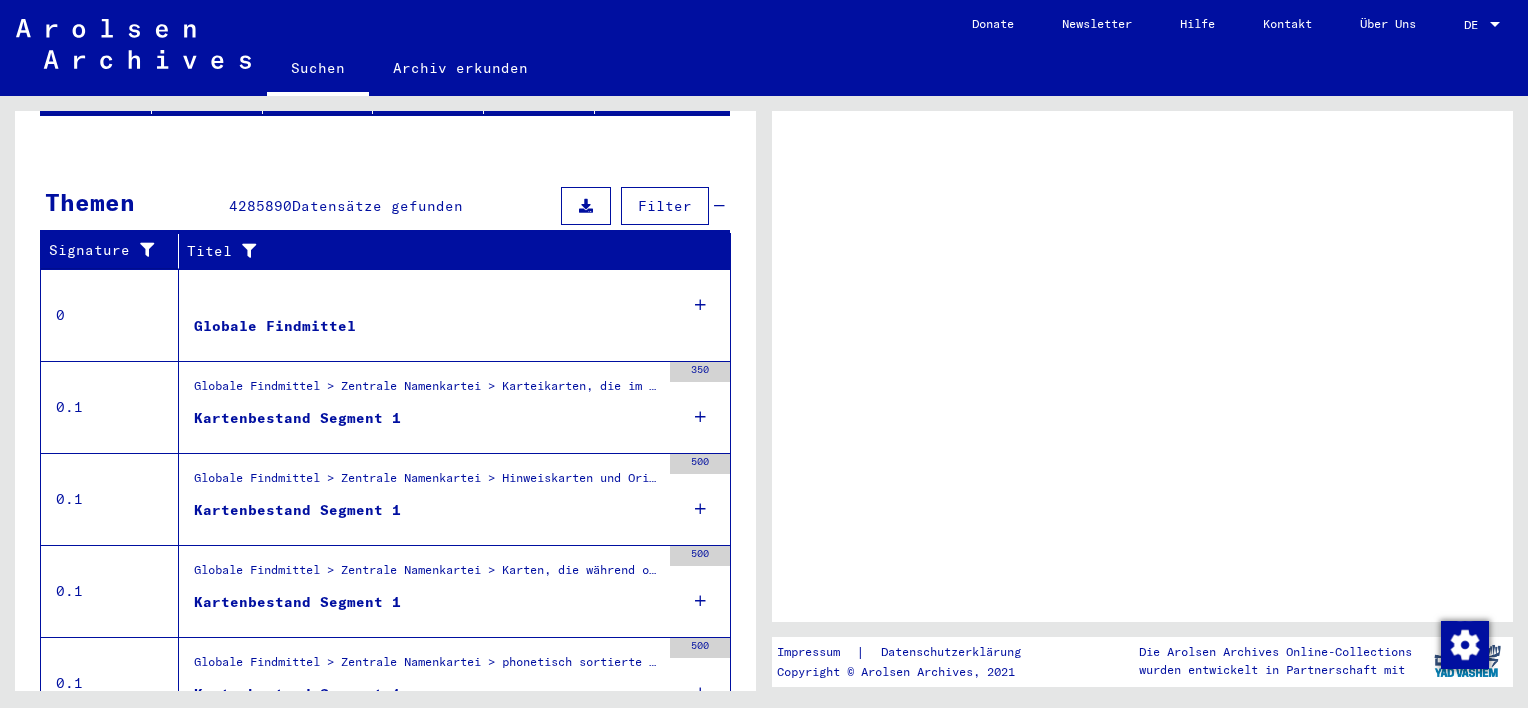 click on "Kartenbestand Segment 1" at bounding box center (297, 418) 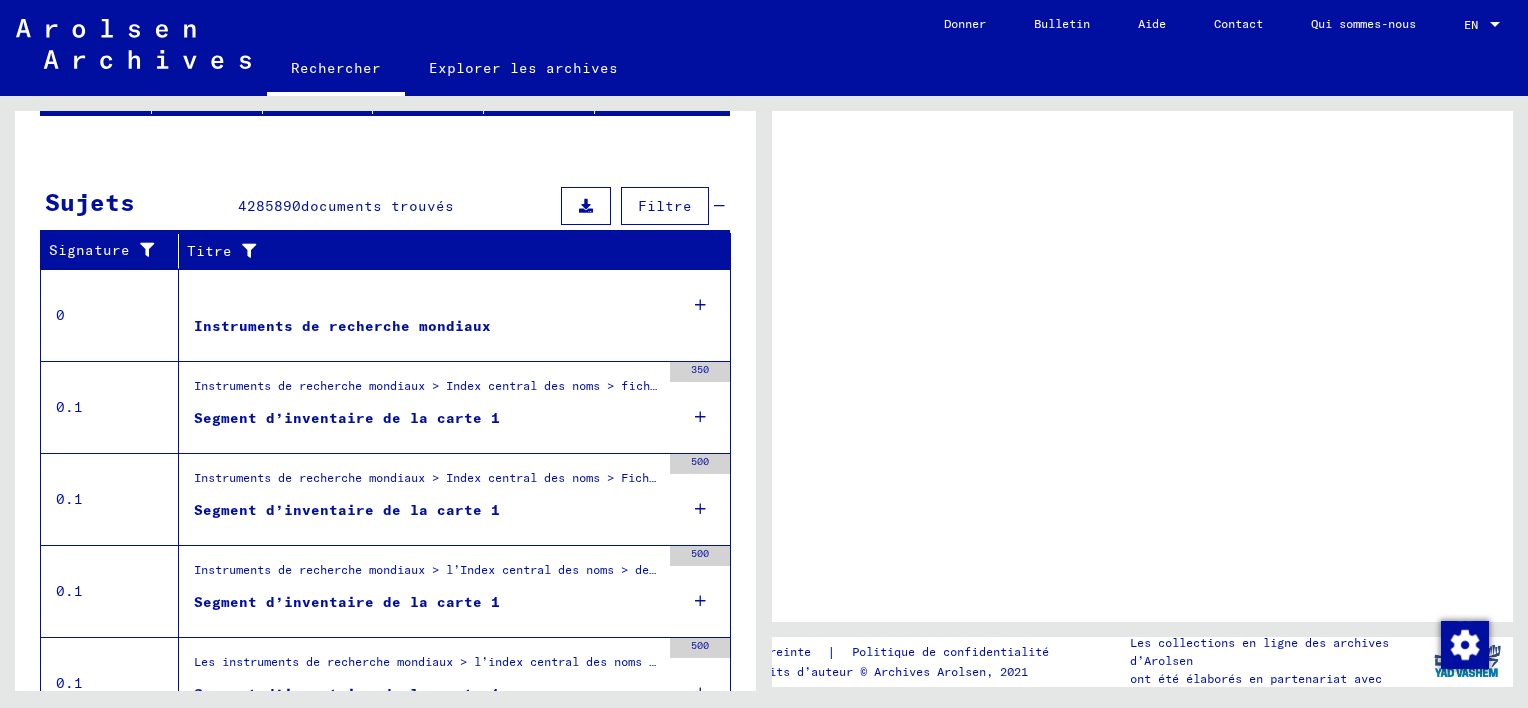 click on "Instruments de recherche mondiaux" at bounding box center (342, 326) 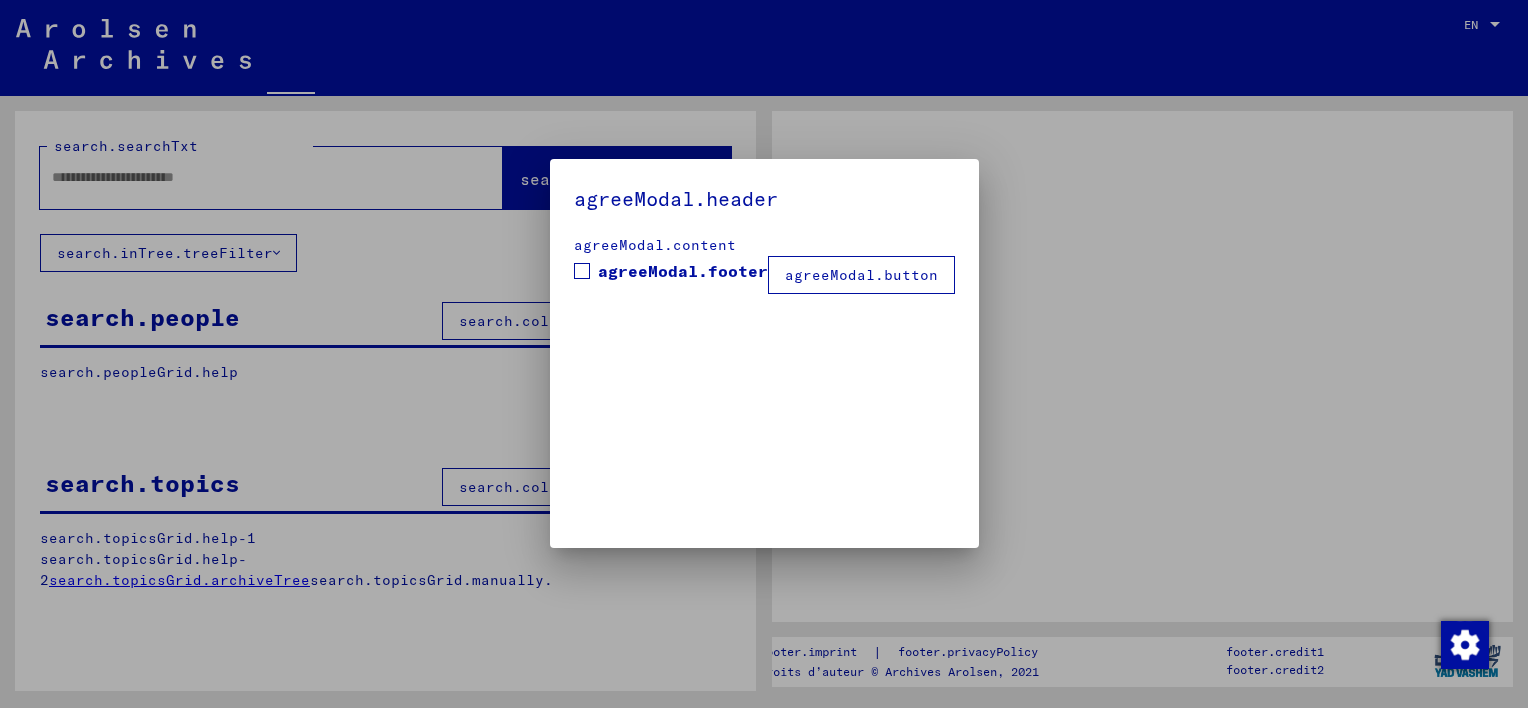 type on "*****" 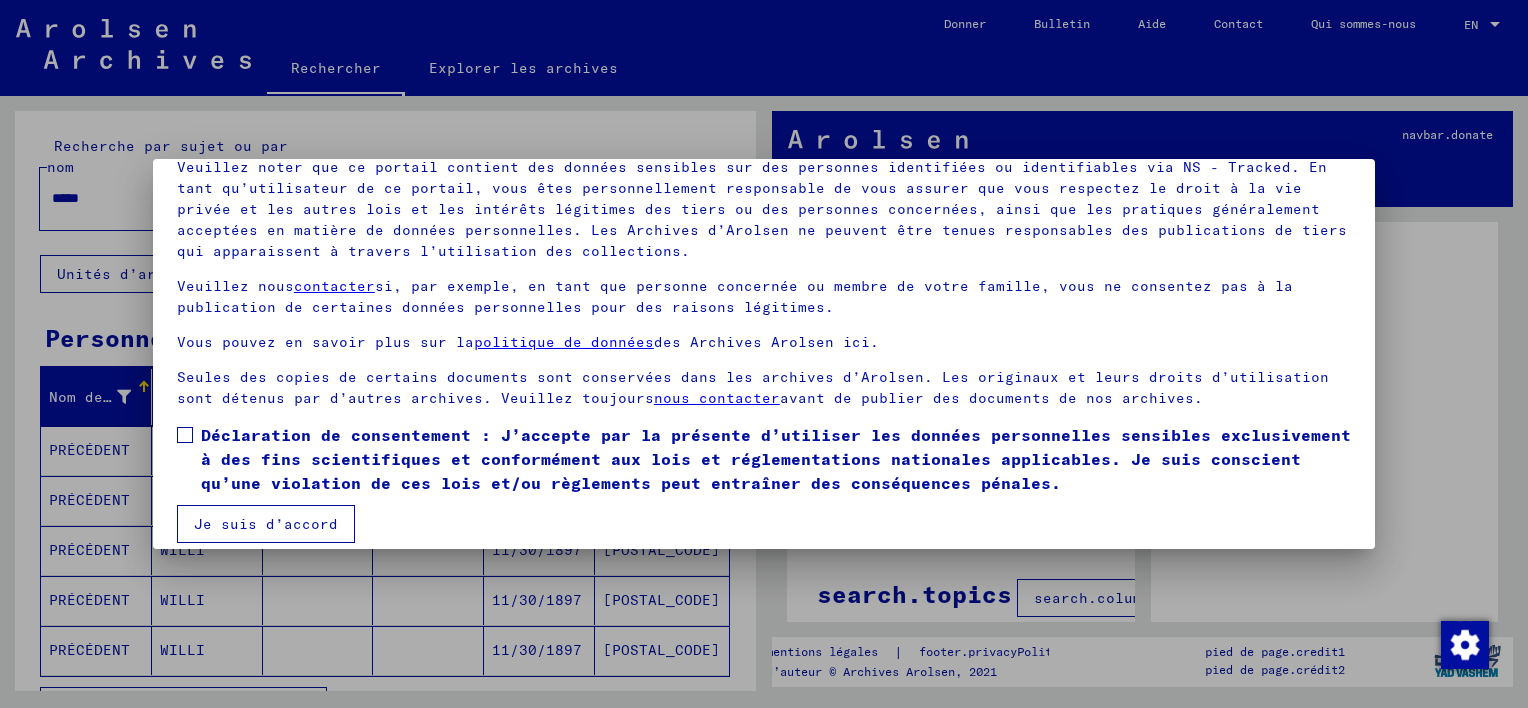 scroll, scrollTop: 166, scrollLeft: 0, axis: vertical 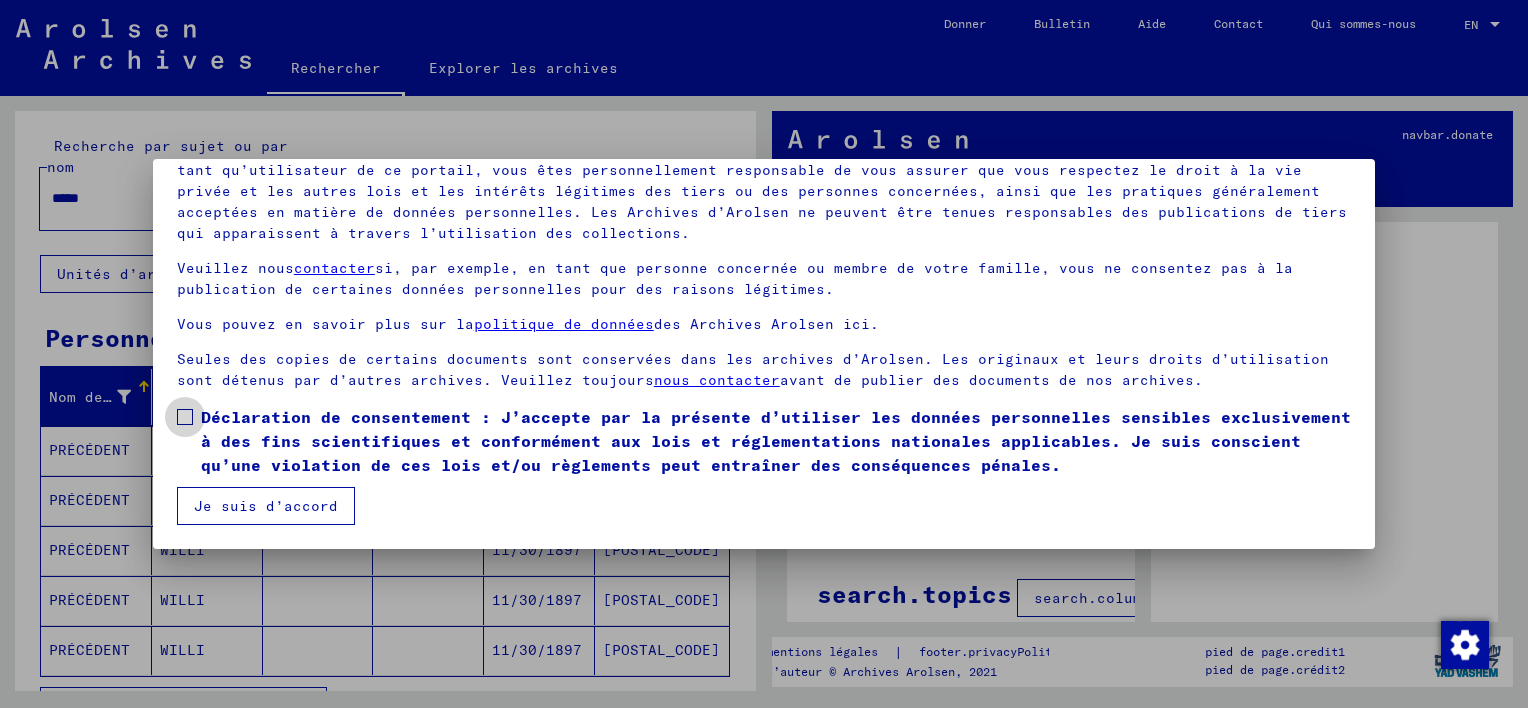 click at bounding box center (185, 417) 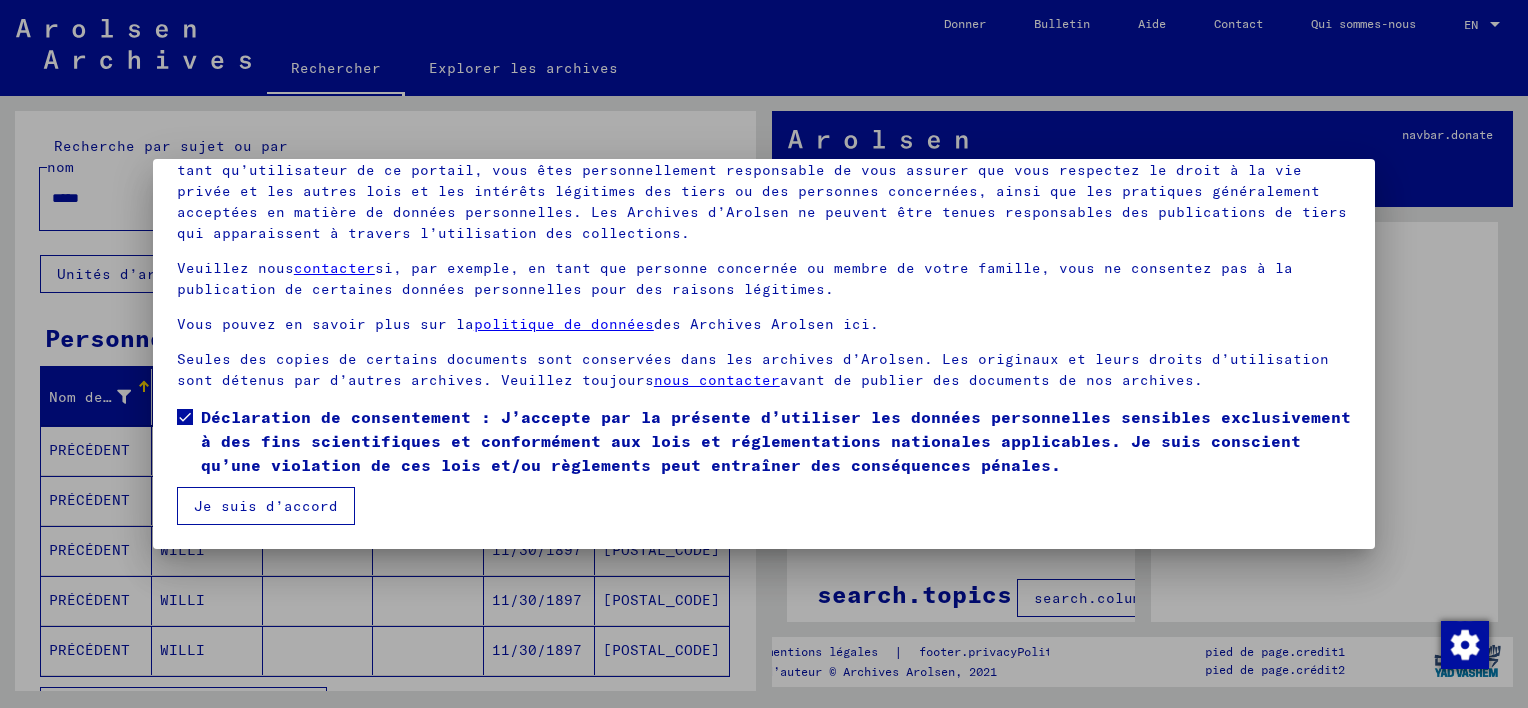 click on "Je suis d’accord" at bounding box center (266, 506) 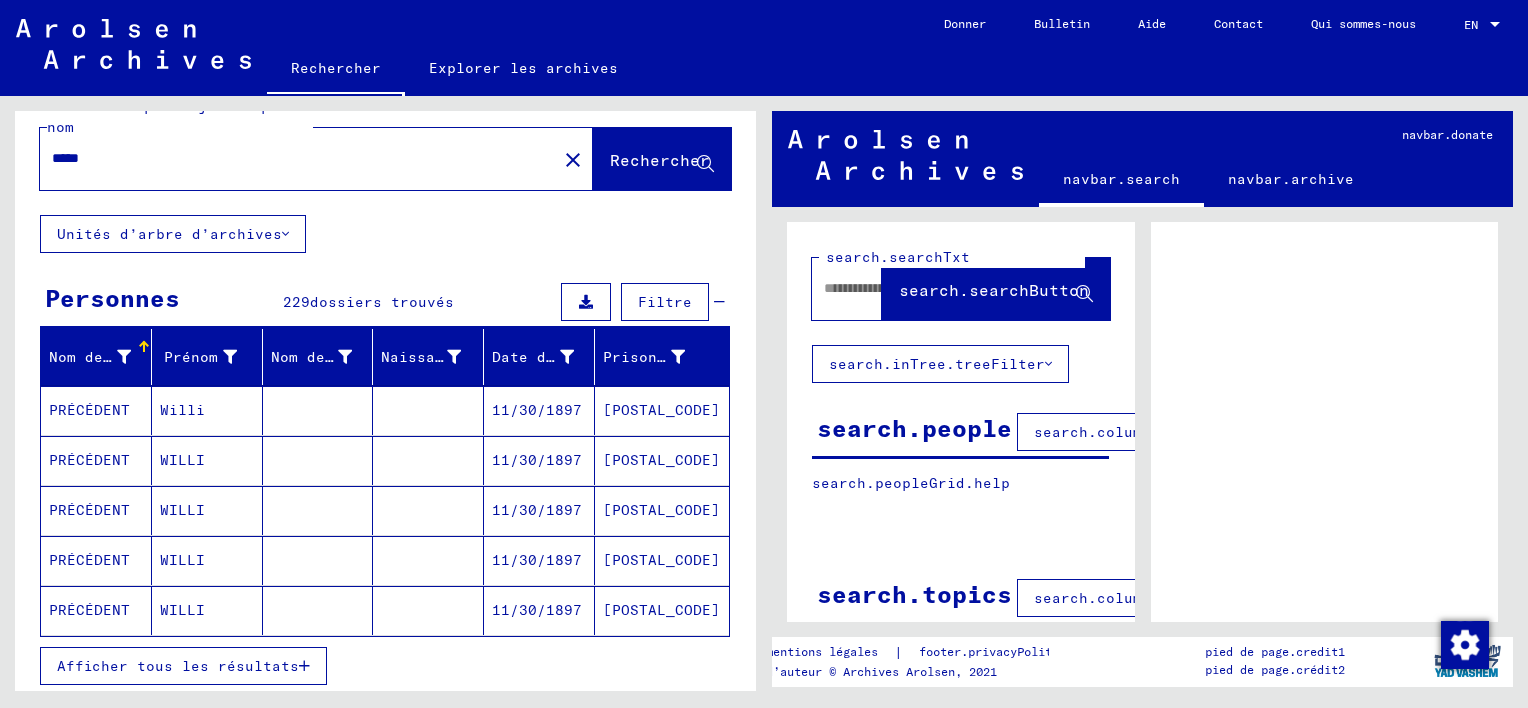 scroll, scrollTop: 45, scrollLeft: 0, axis: vertical 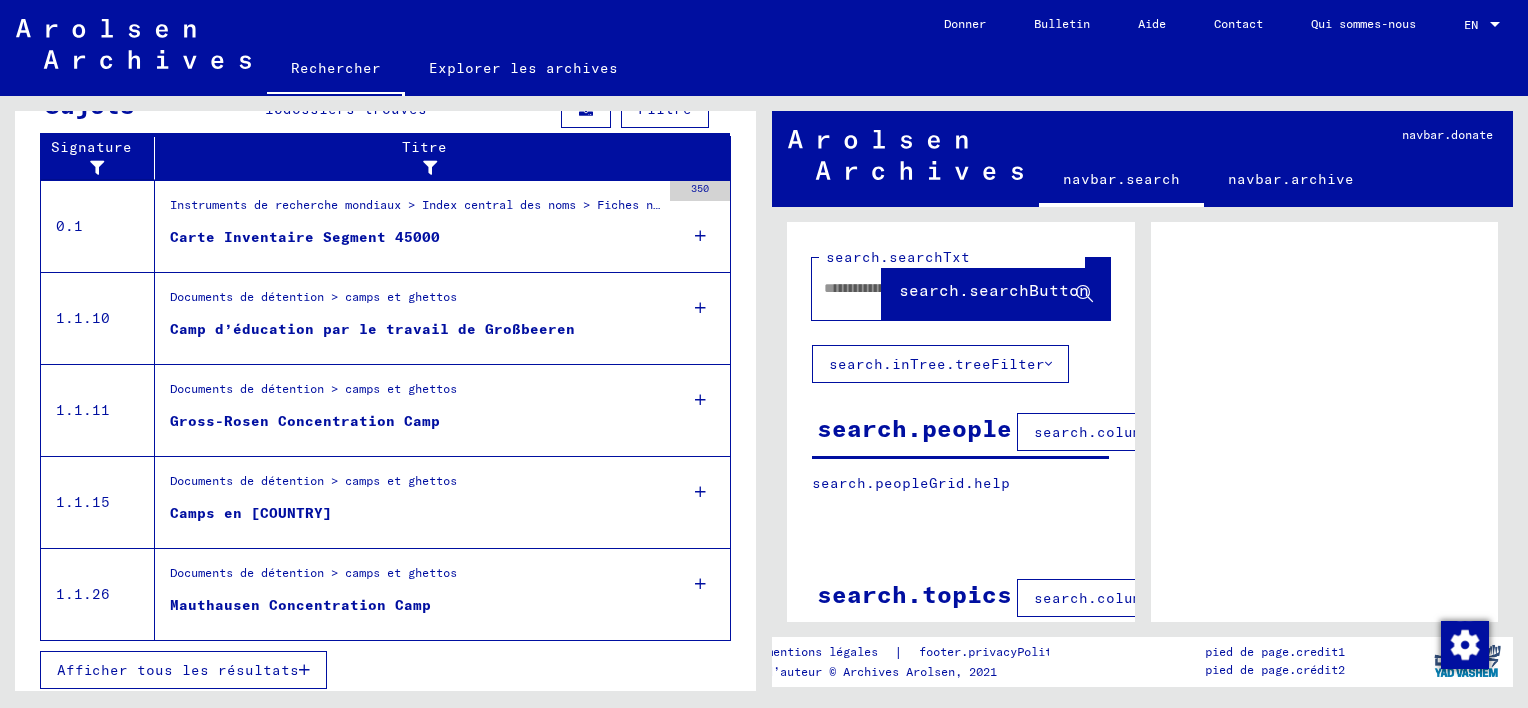 click on "Afficher tous les résultats" at bounding box center (178, 670) 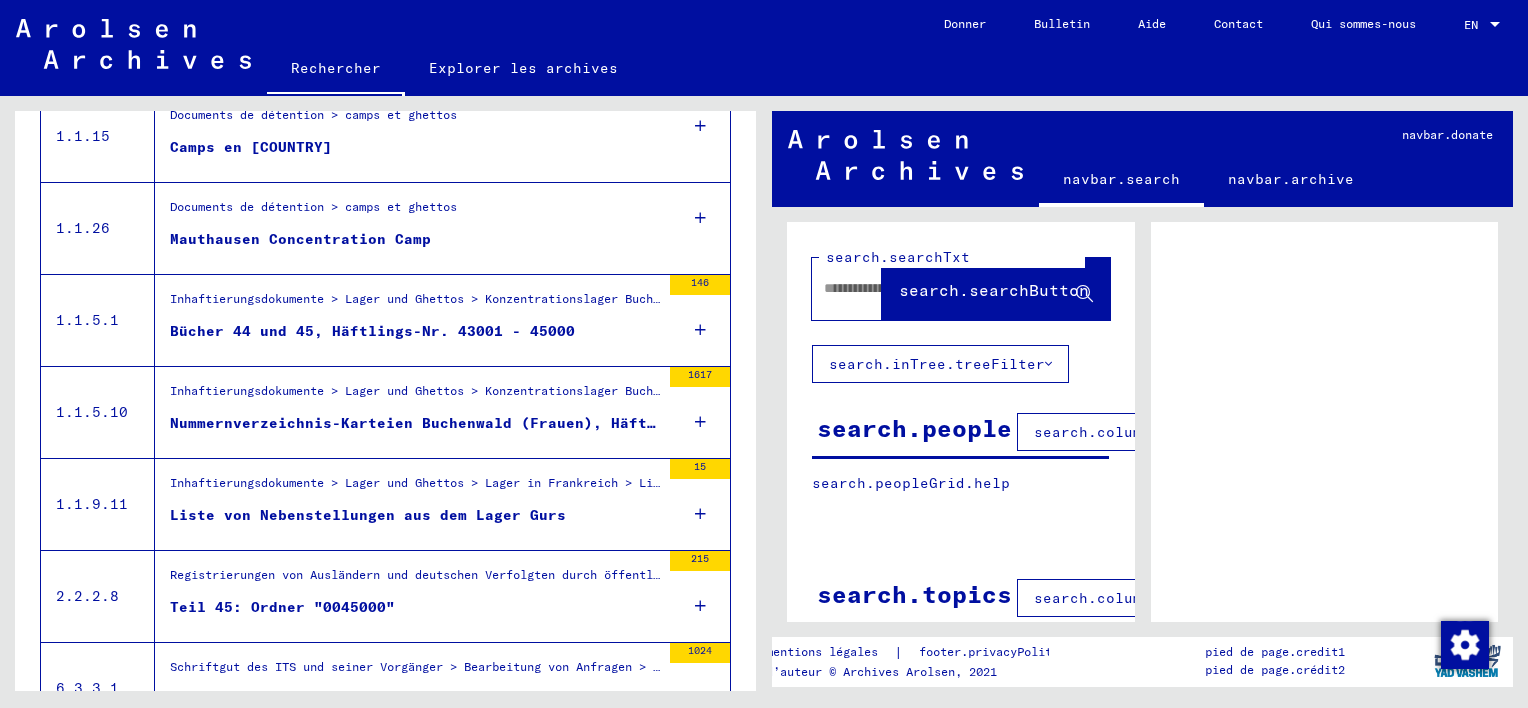 scroll, scrollTop: 353, scrollLeft: 0, axis: vertical 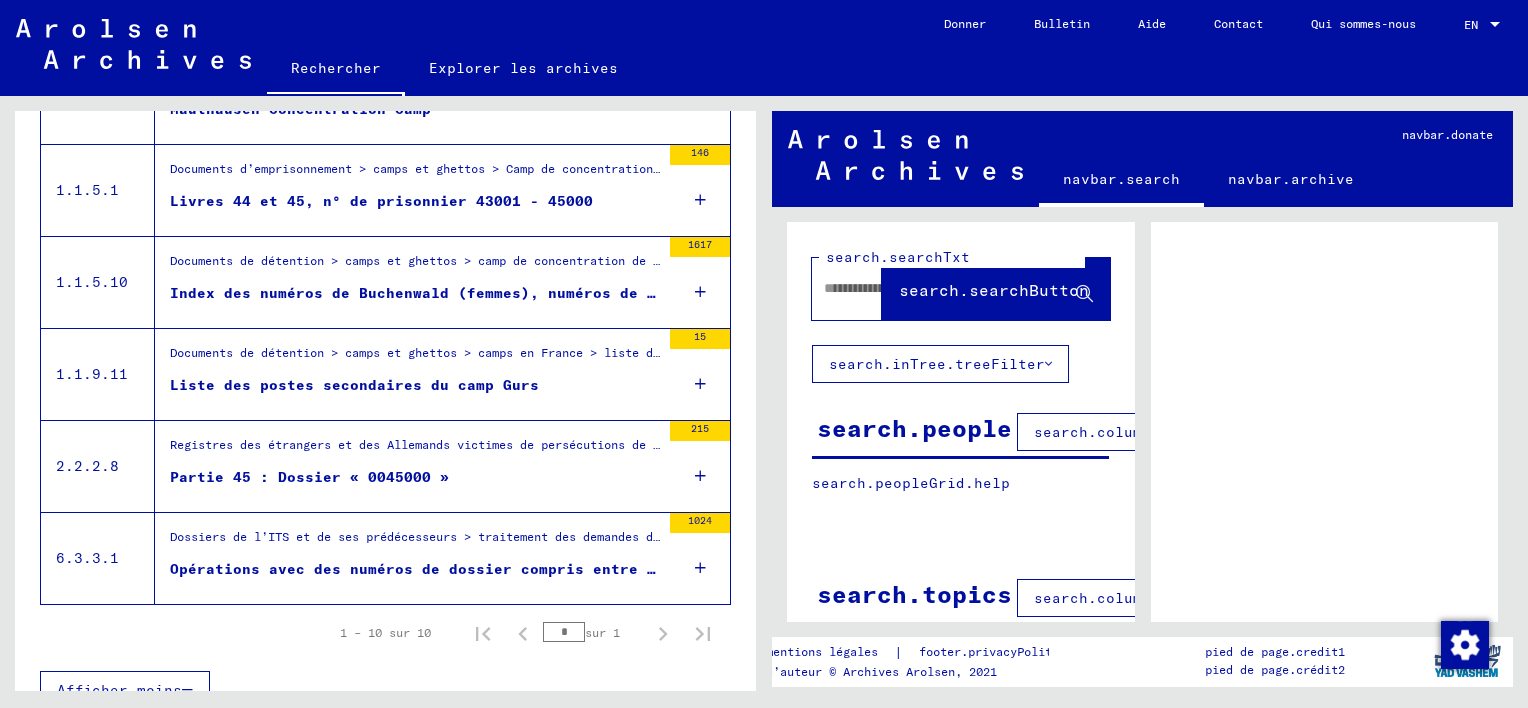 click on "Partie 45 : Dossier « 0045000 »" at bounding box center (309, 477) 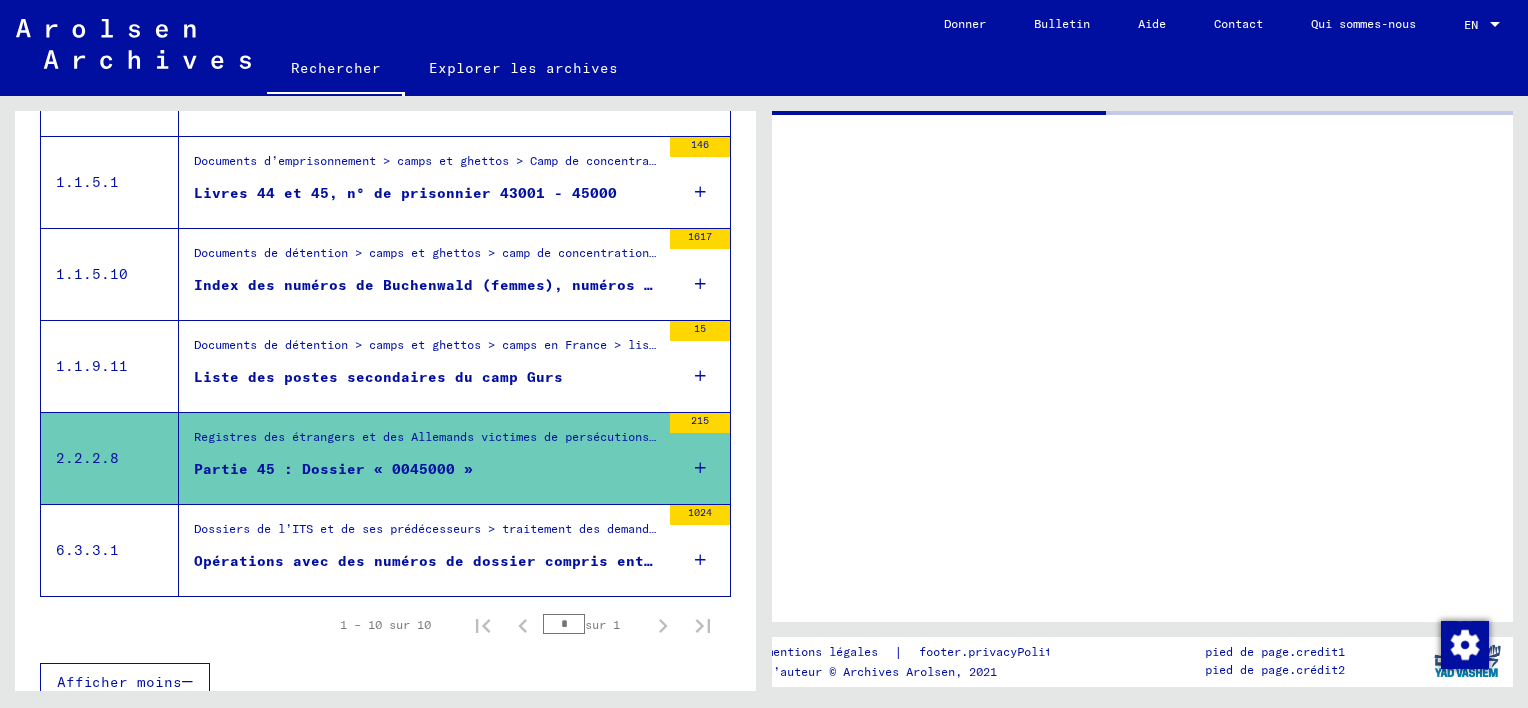 scroll, scrollTop: 838, scrollLeft: 0, axis: vertical 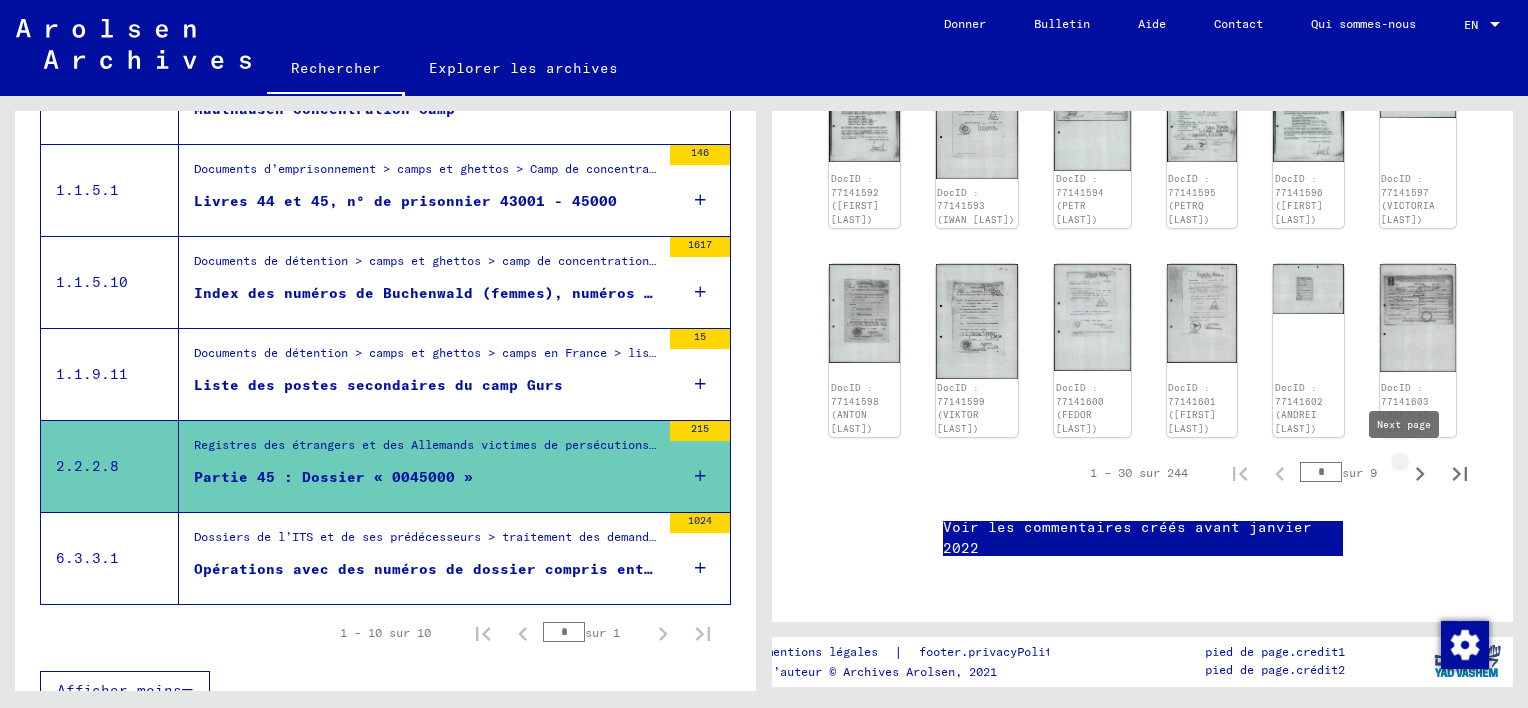 click 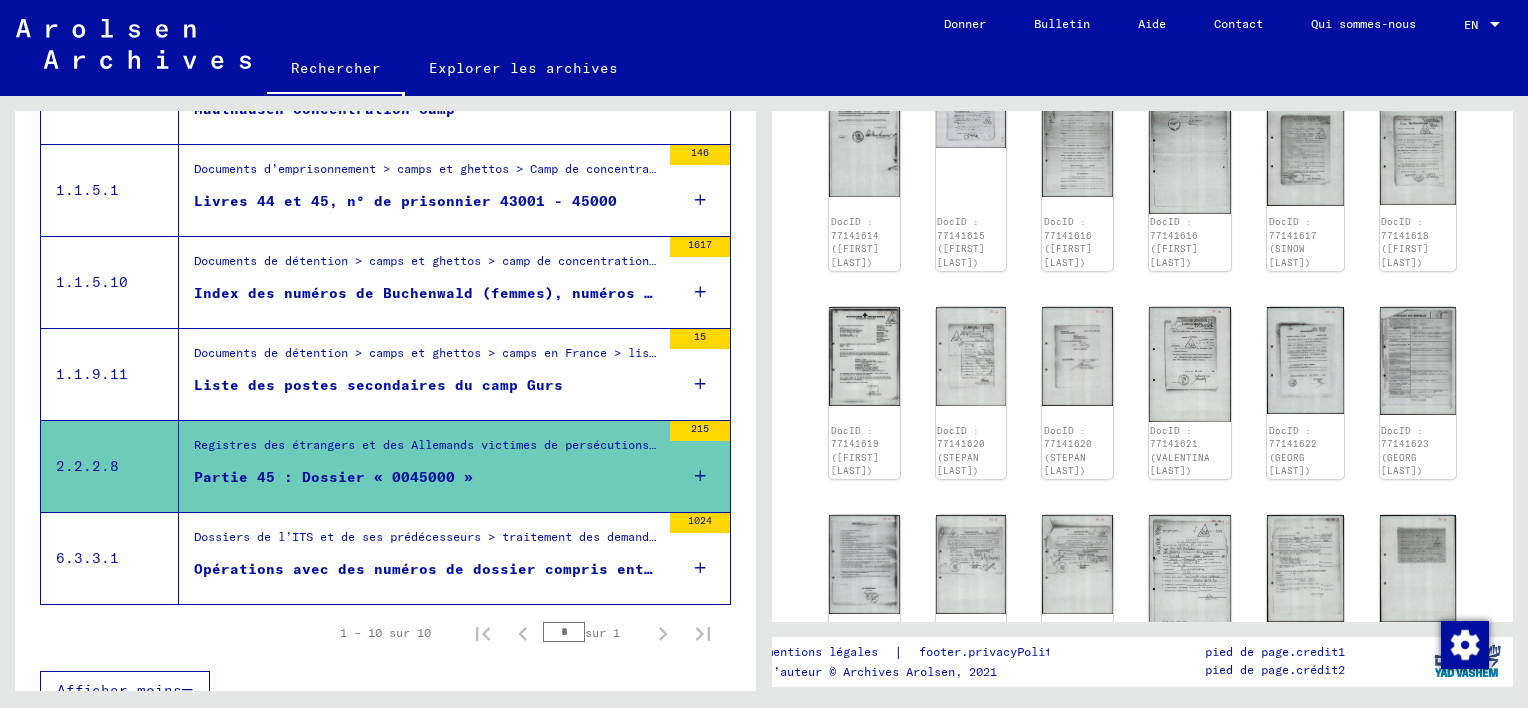 scroll, scrollTop: 840, scrollLeft: 0, axis: vertical 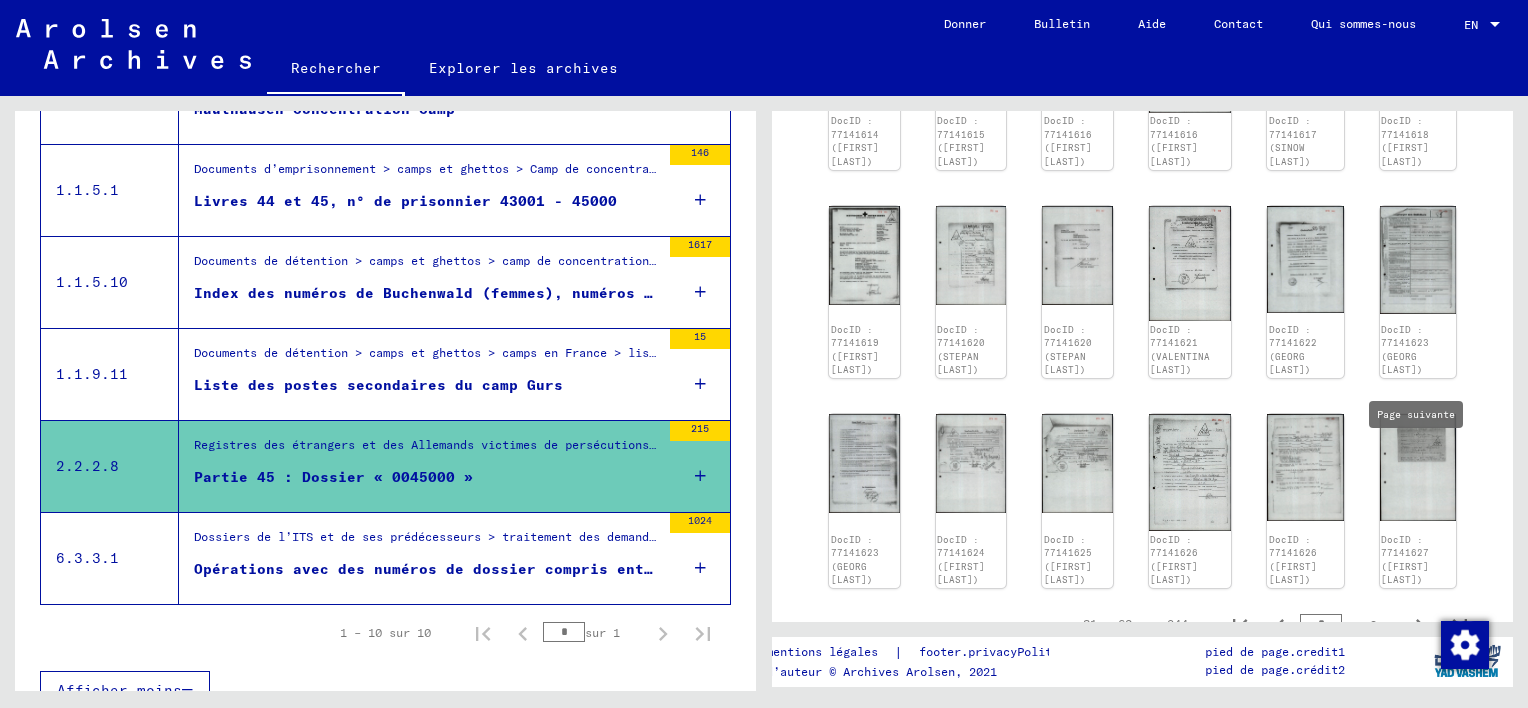 click 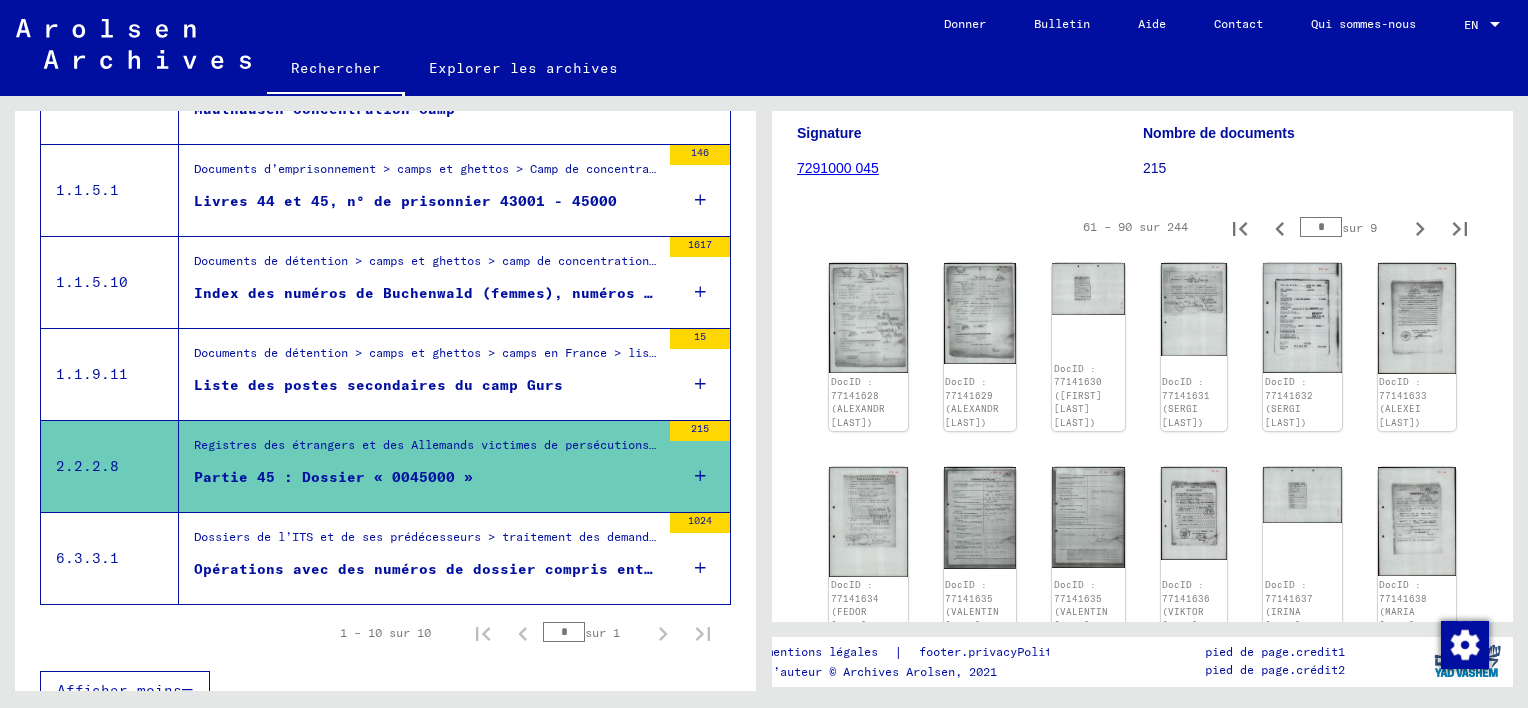 scroll, scrollTop: 265, scrollLeft: 0, axis: vertical 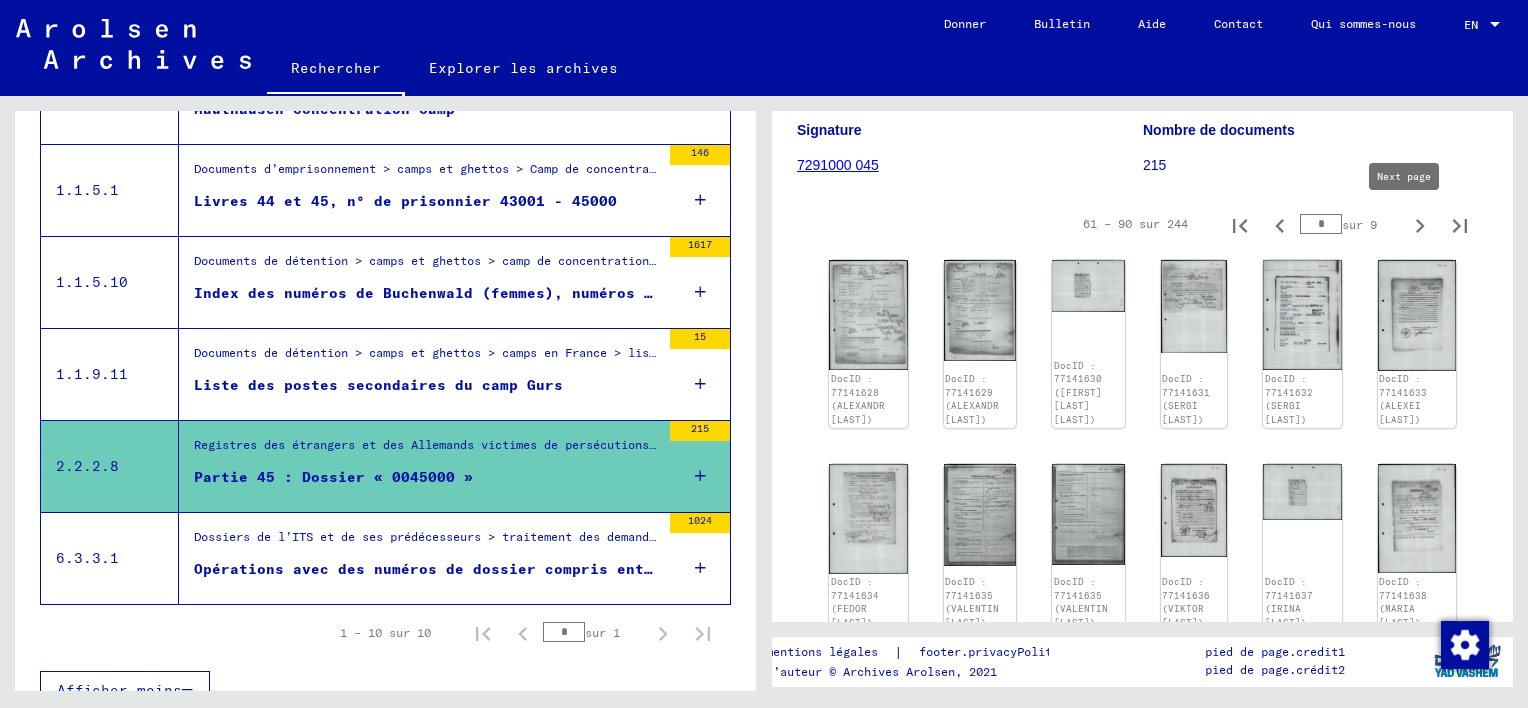 click 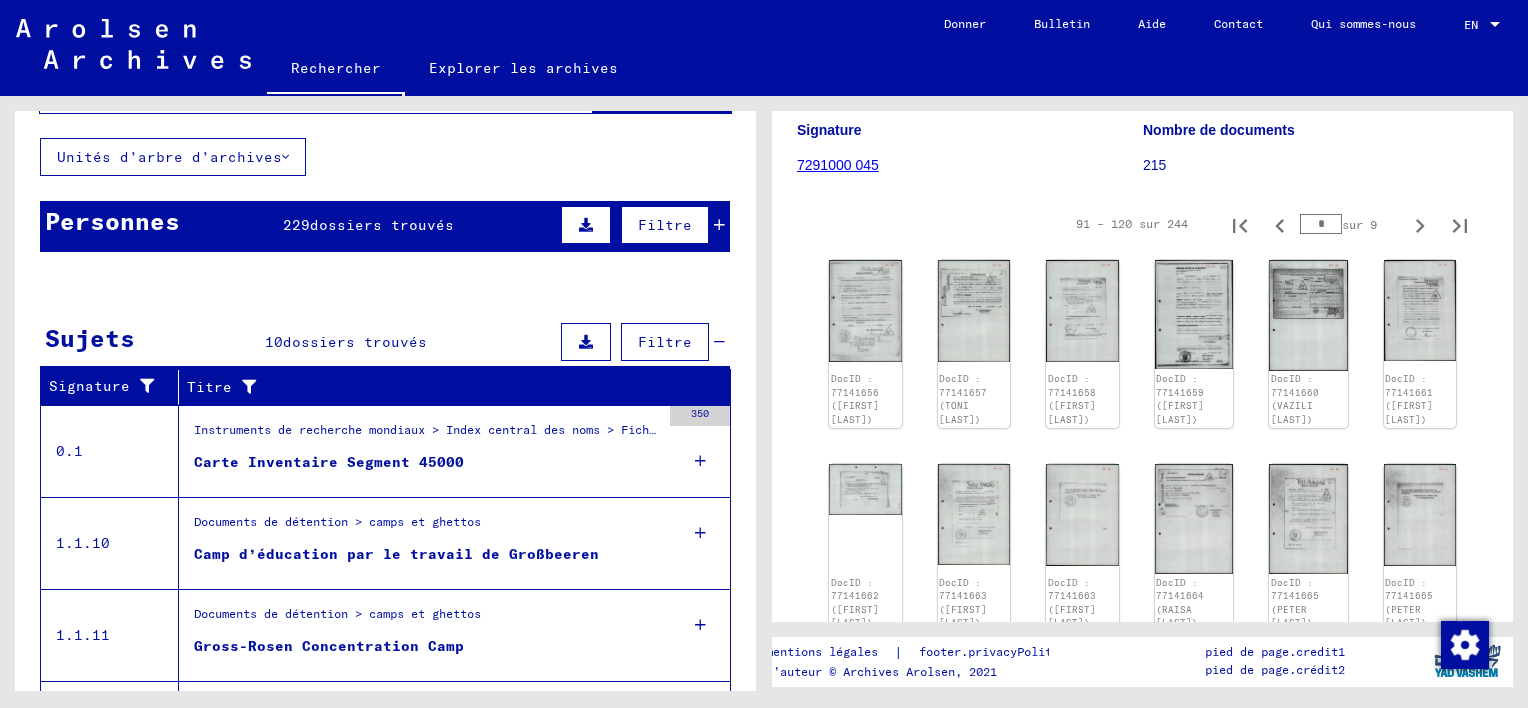 scroll, scrollTop: 0, scrollLeft: 0, axis: both 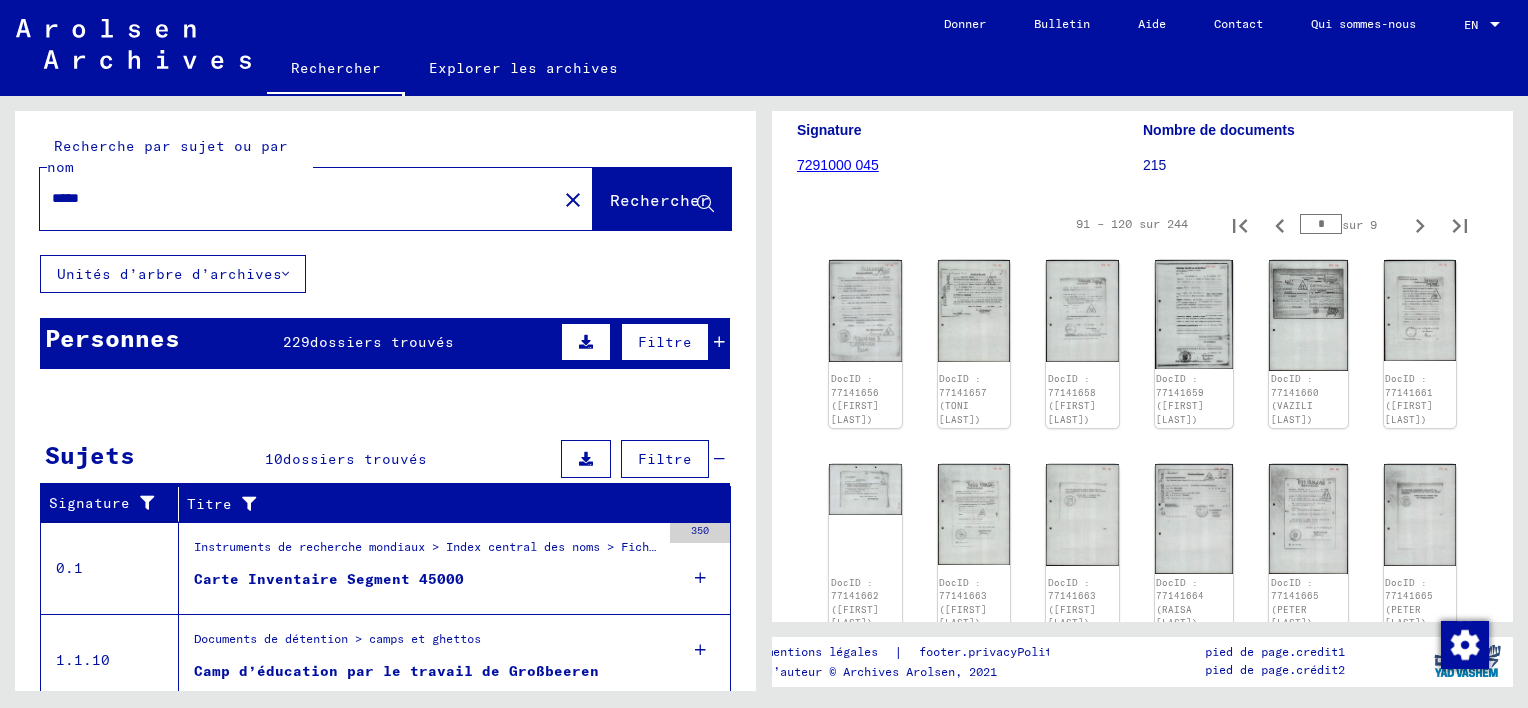 click on "*****" at bounding box center (298, 198) 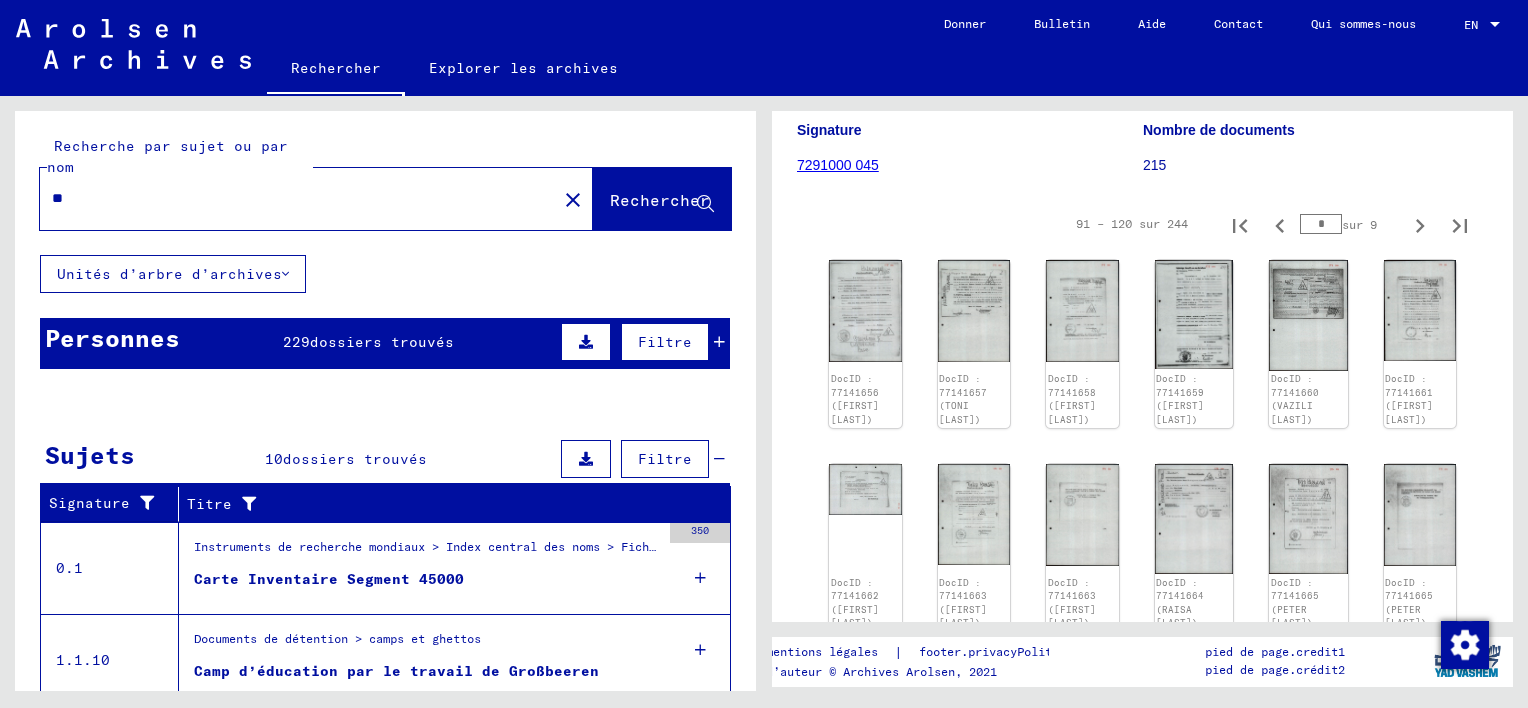 type on "*" 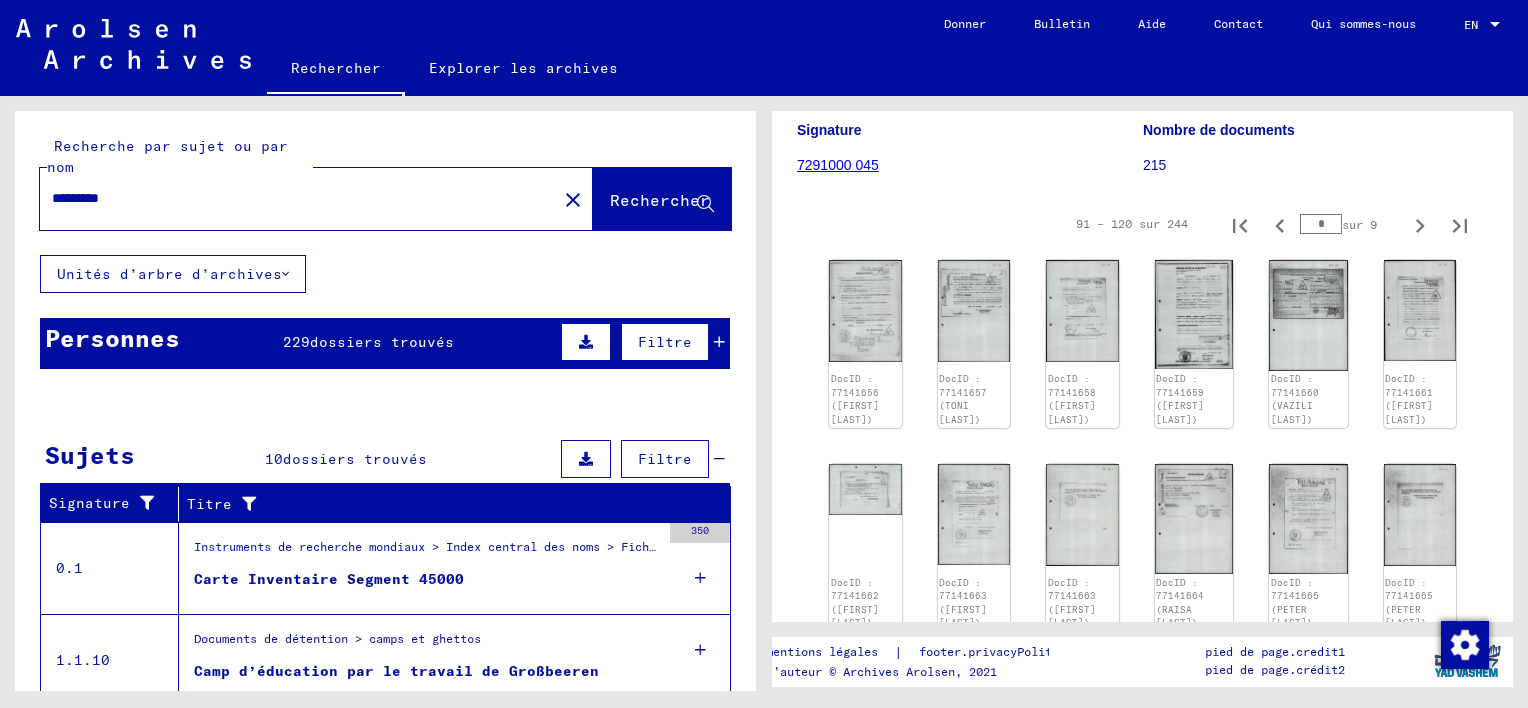 type on "*********" 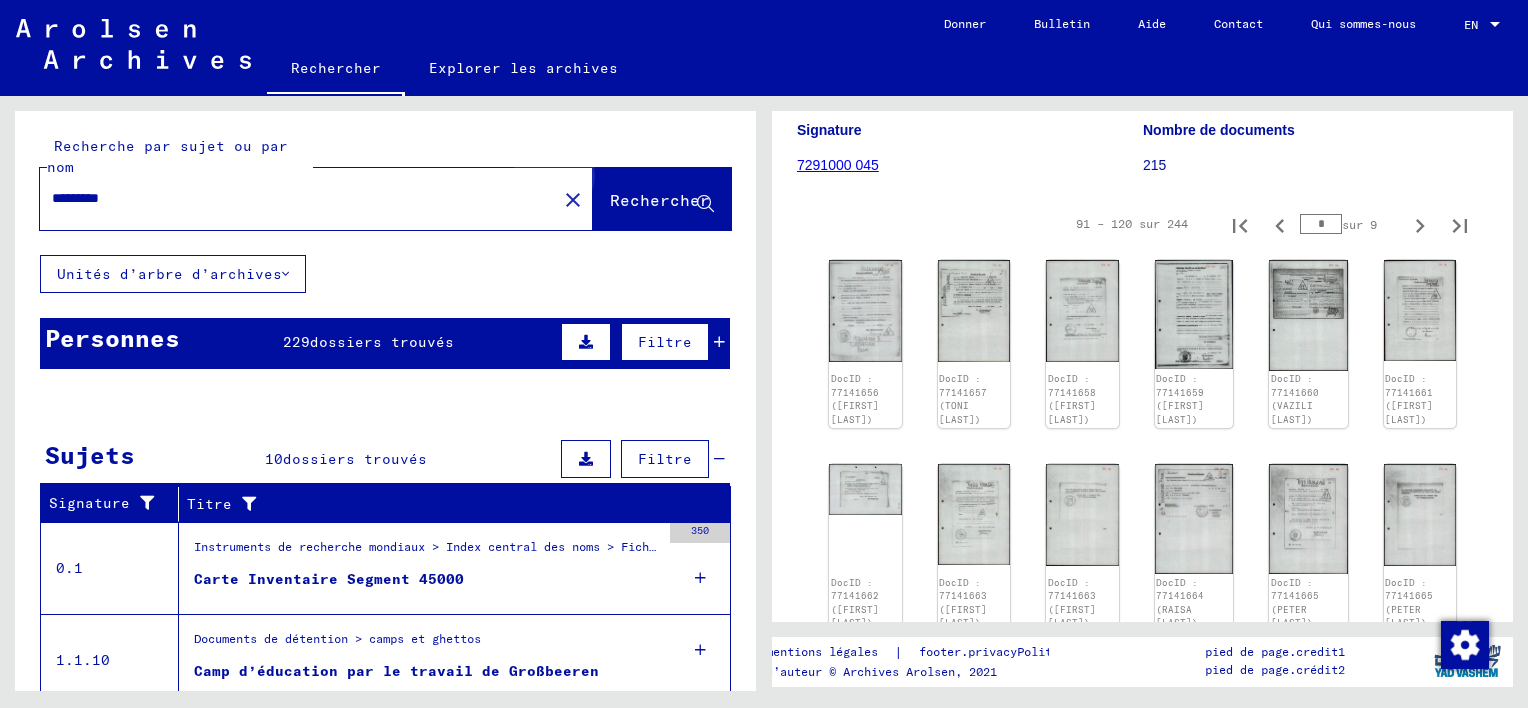 click on "Rechercher" 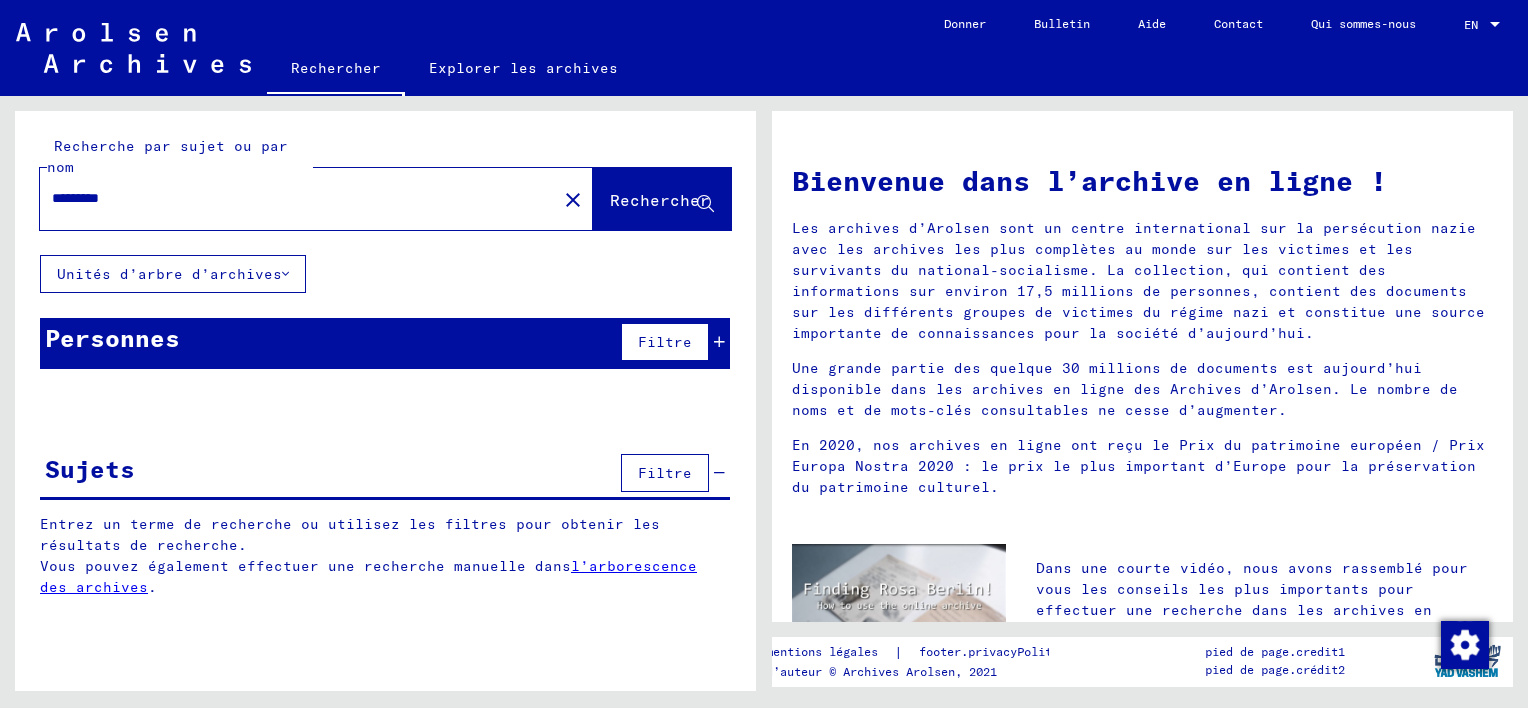 click 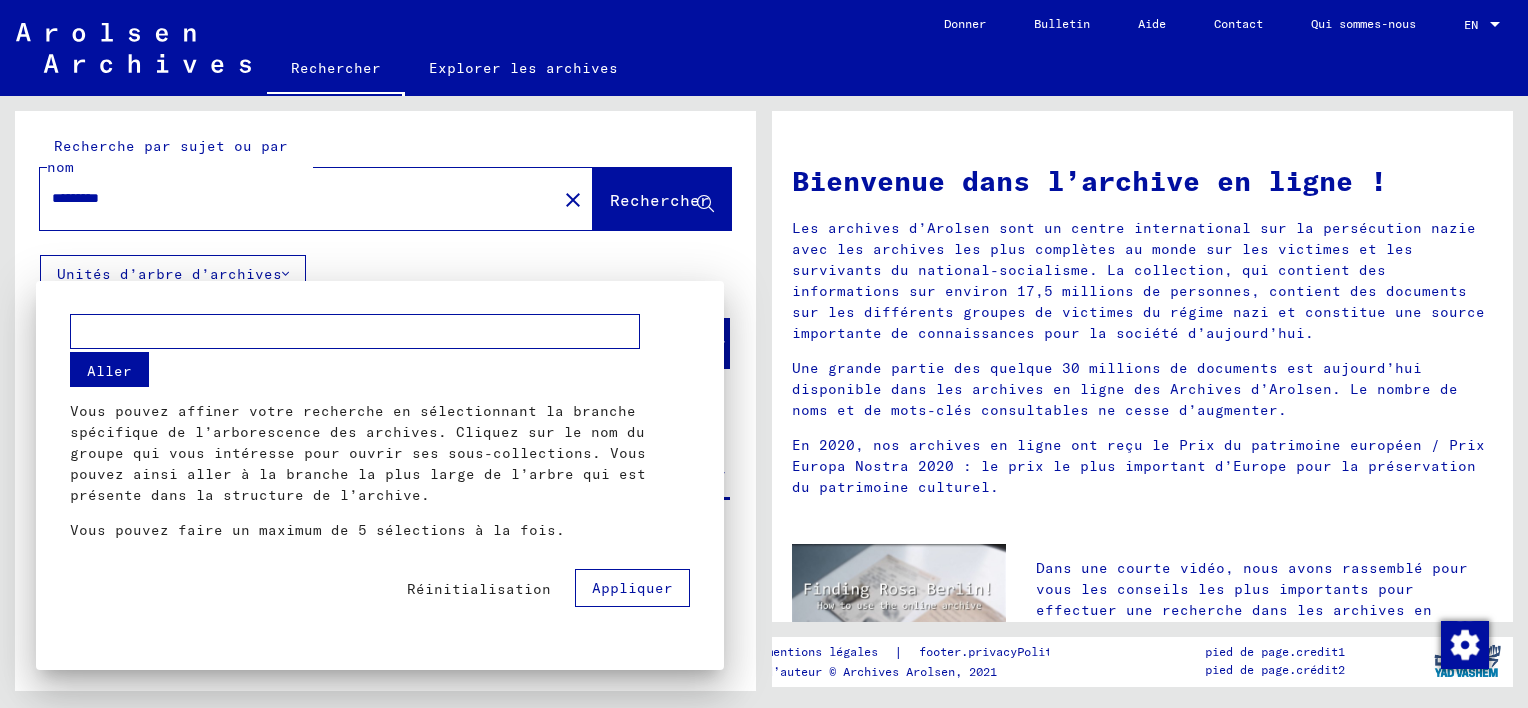 click at bounding box center (764, 354) 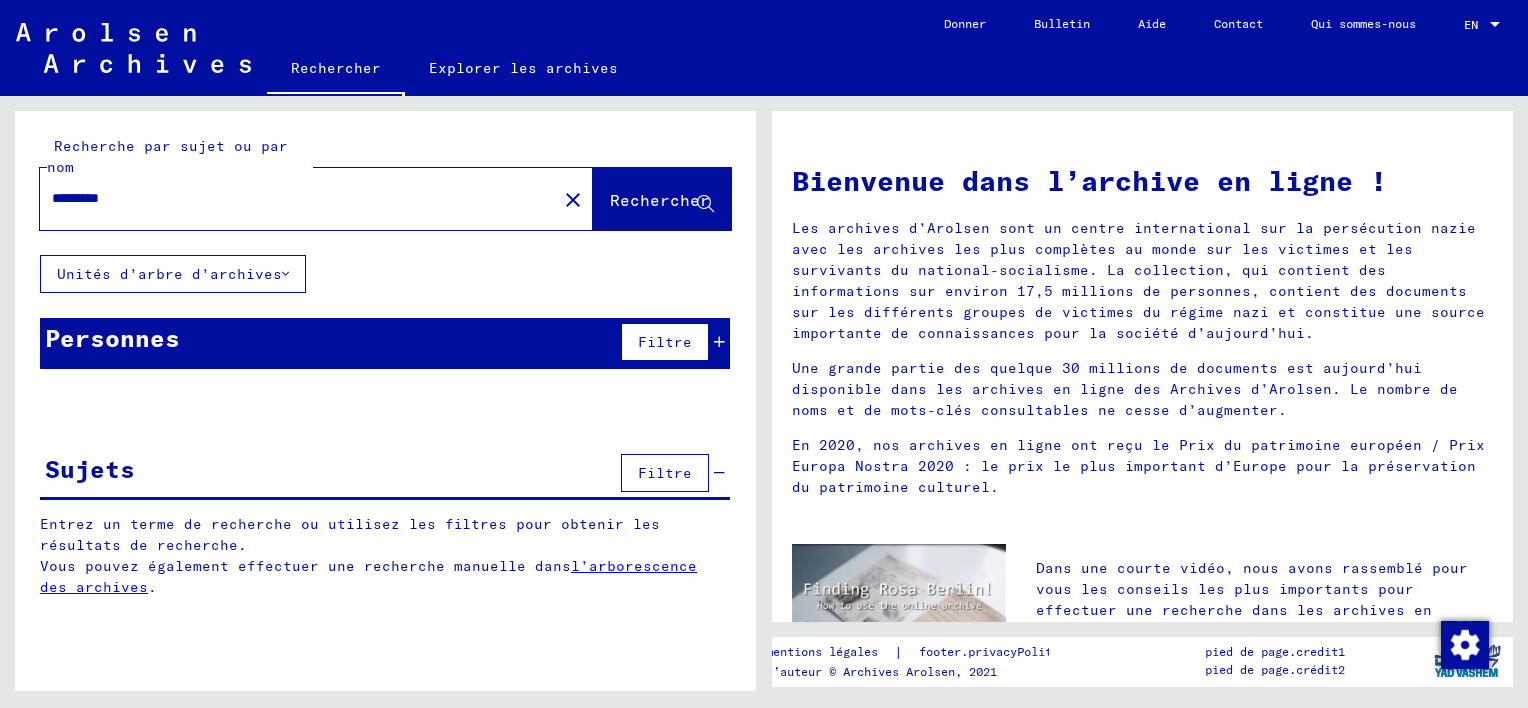 click at bounding box center [719, 342] 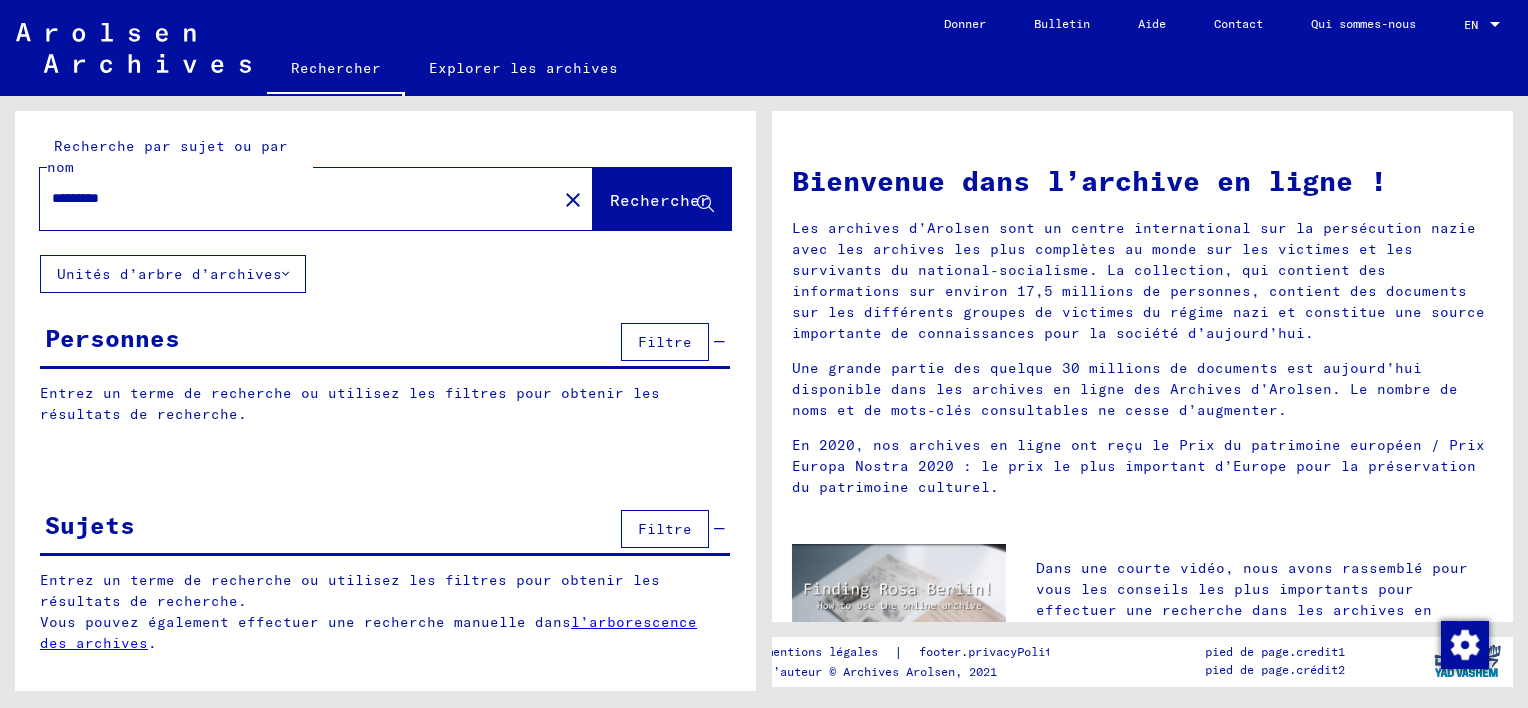 click on "*********" at bounding box center [292, 198] 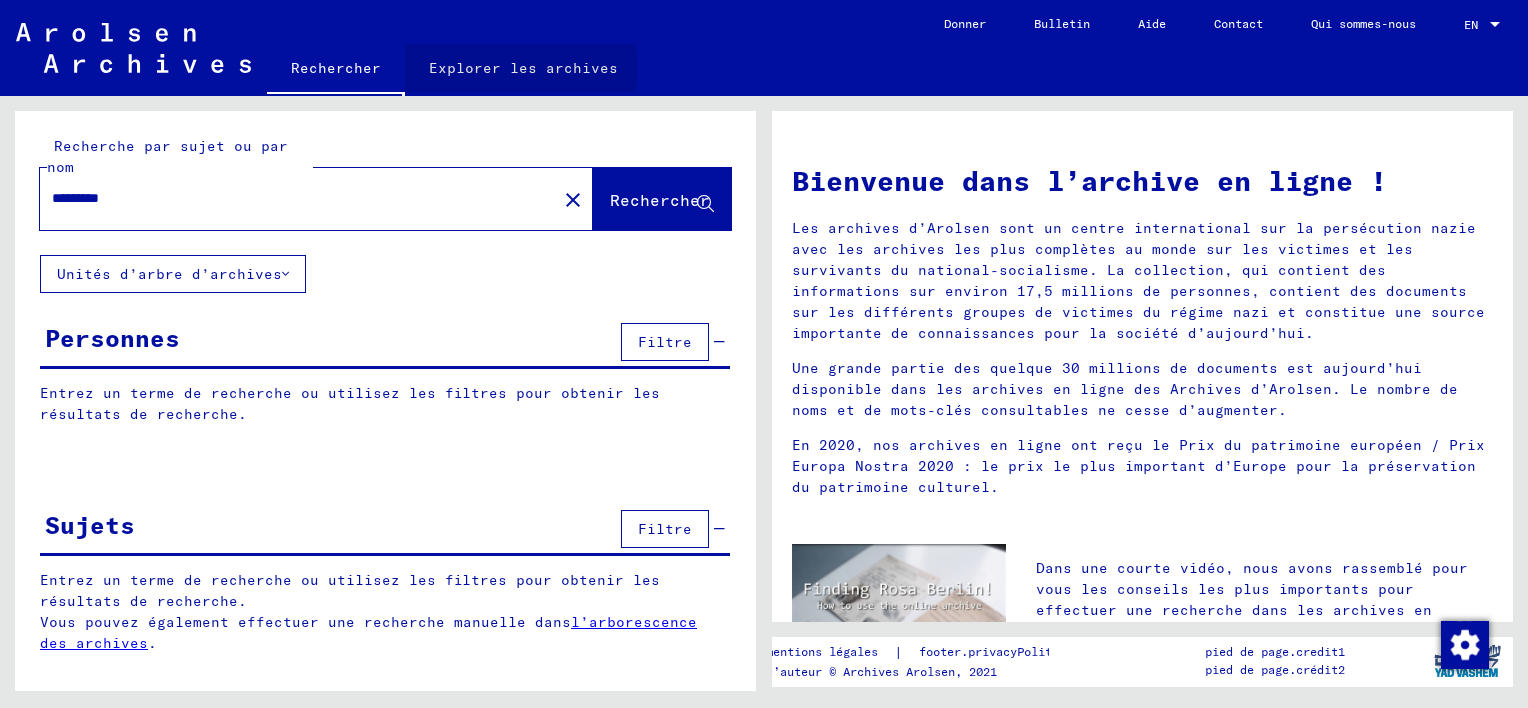 click on "Explorer les archives" 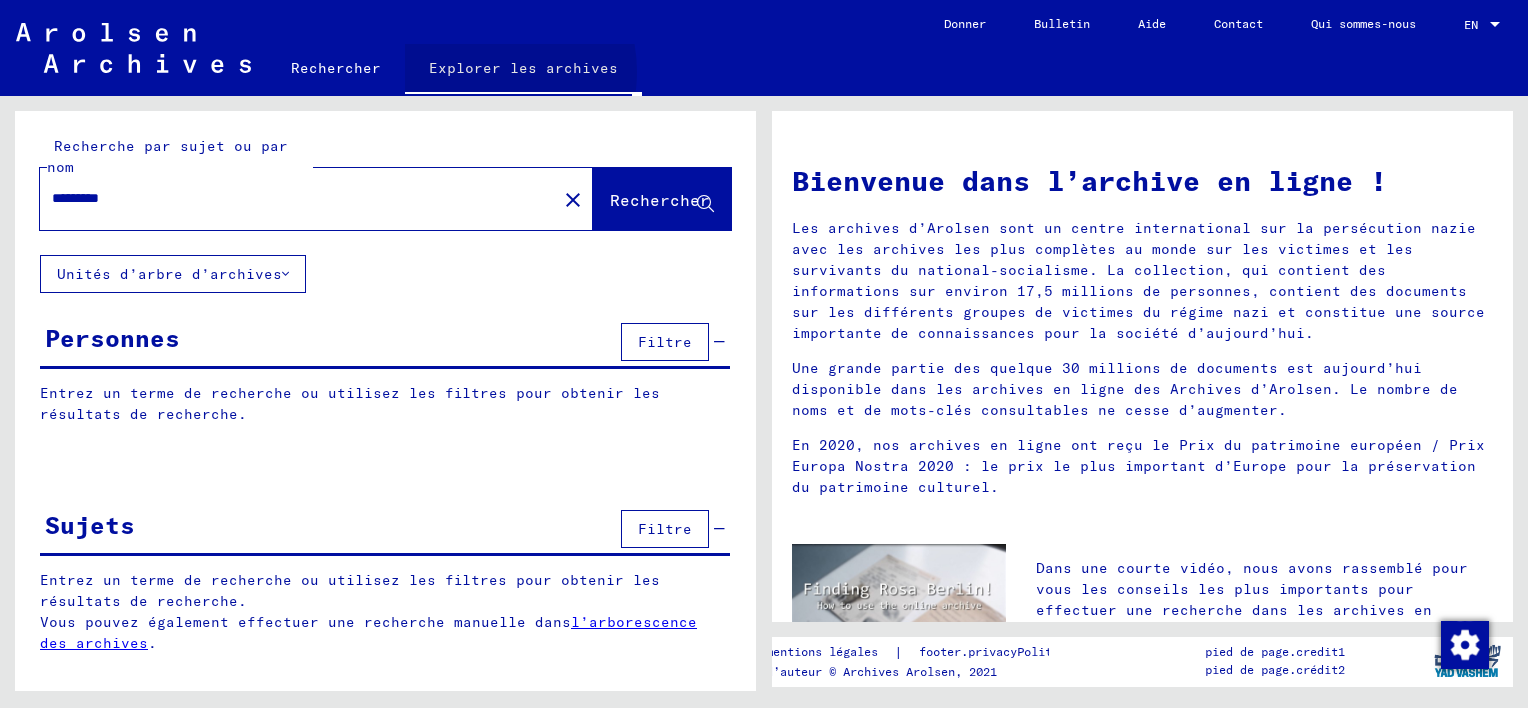 click on "Explorer les archives" 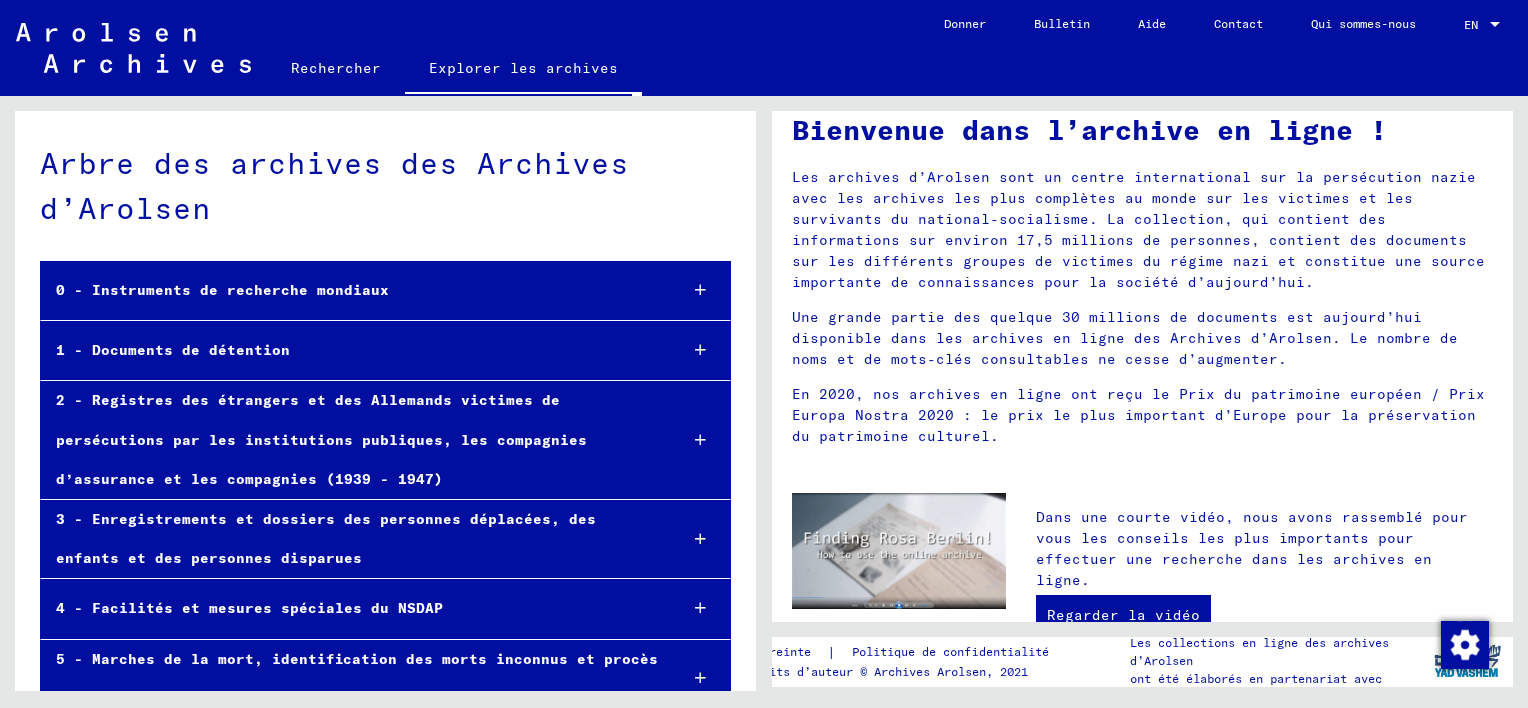 scroll, scrollTop: 53, scrollLeft: 0, axis: vertical 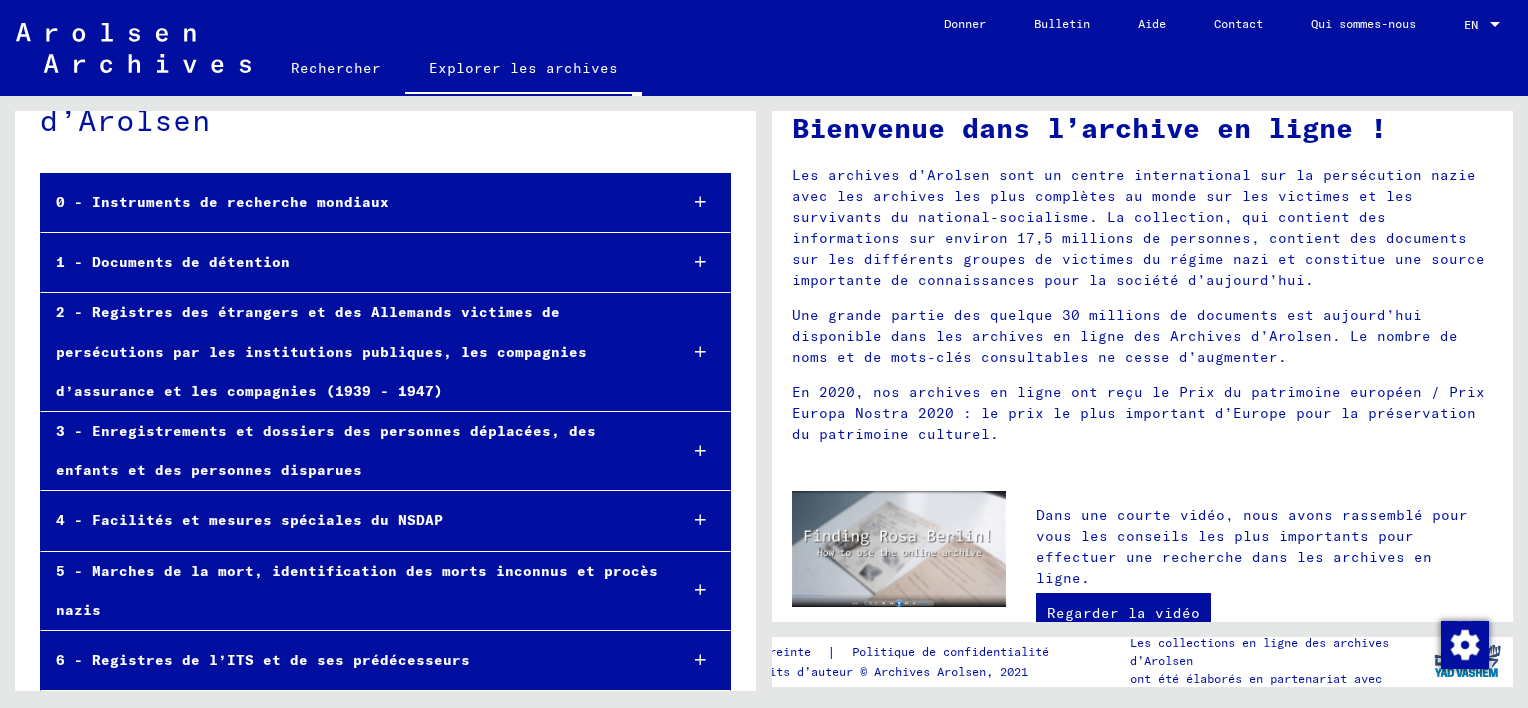 click on "3 - Enregistrements et dossiers des personnes déplacées, des enfants et des personnes disparues" at bounding box center (351, 451) 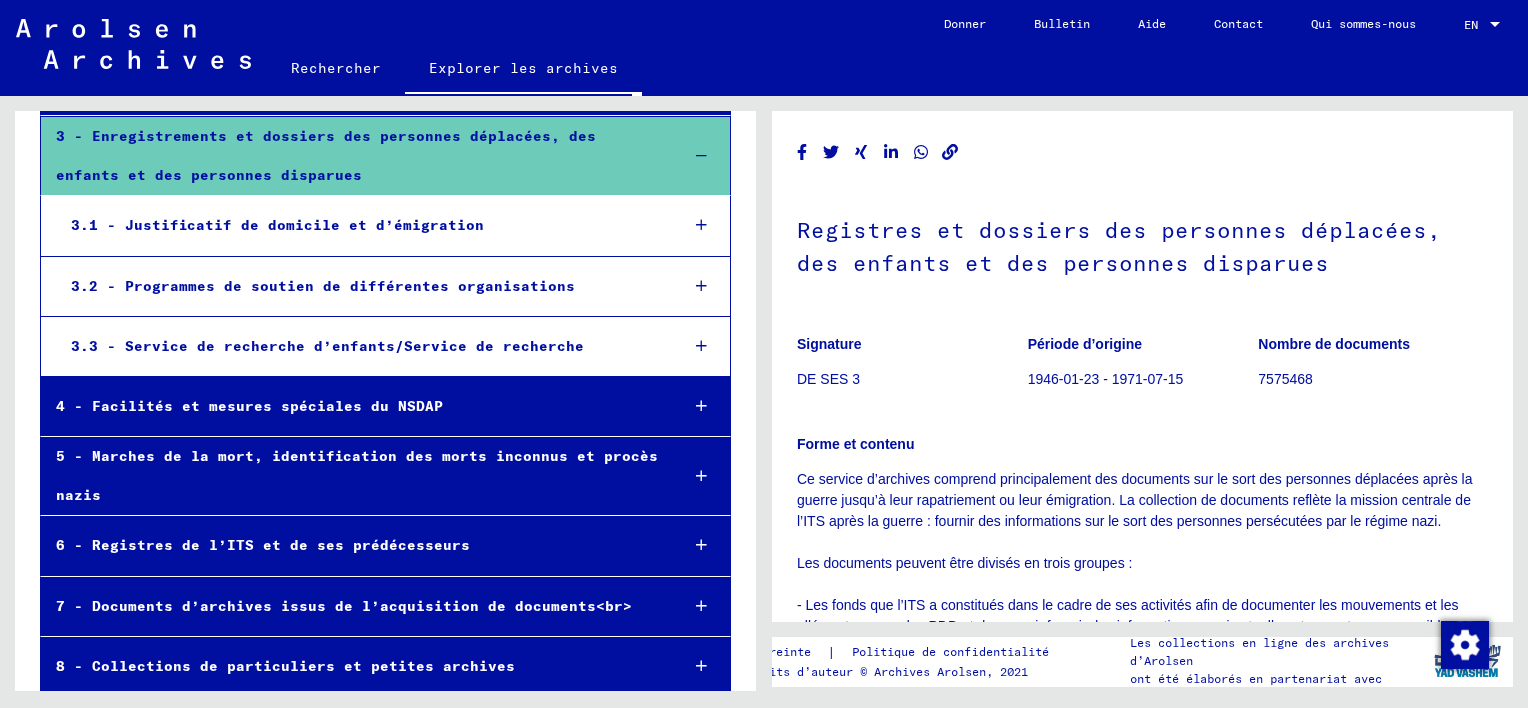 scroll, scrollTop: 397, scrollLeft: 0, axis: vertical 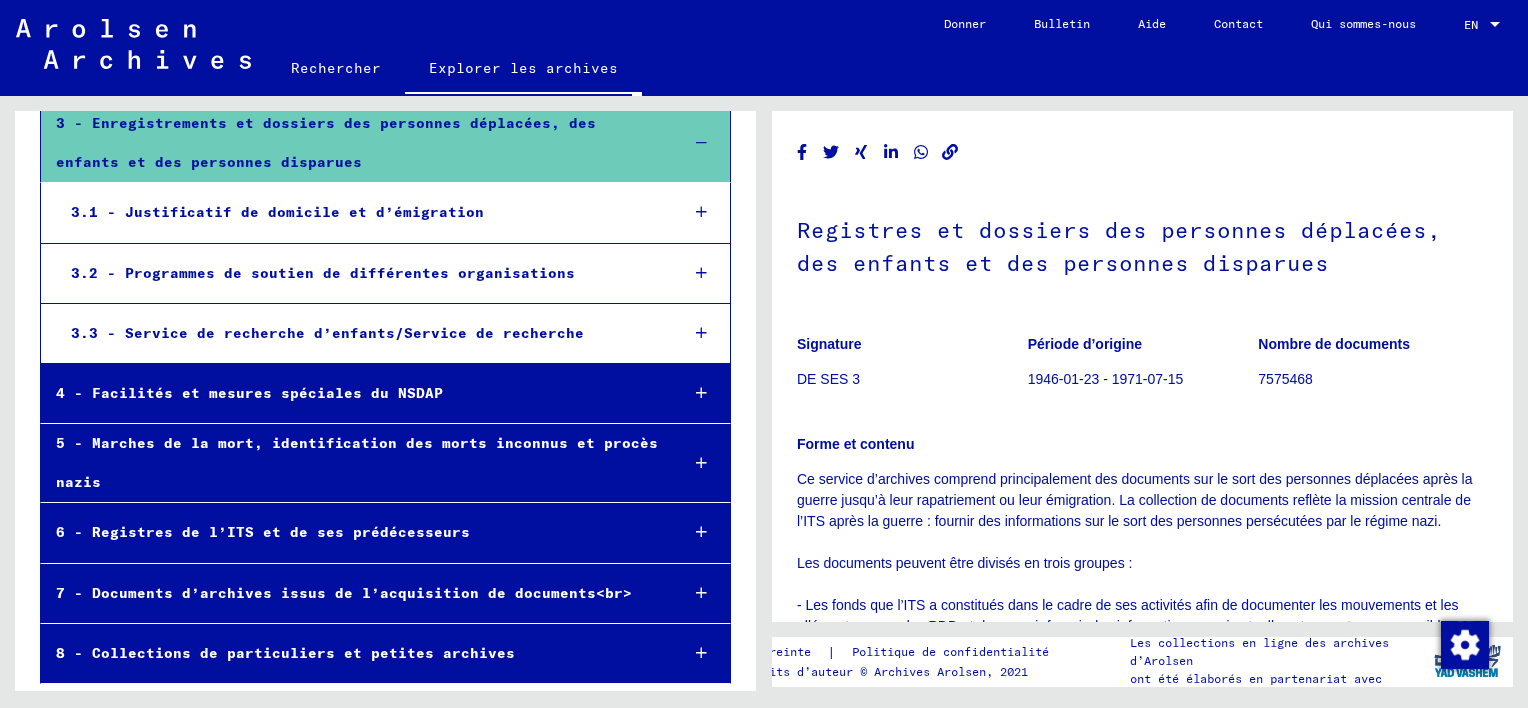 click on "8 - Collections de particuliers et petites archives" at bounding box center [351, 653] 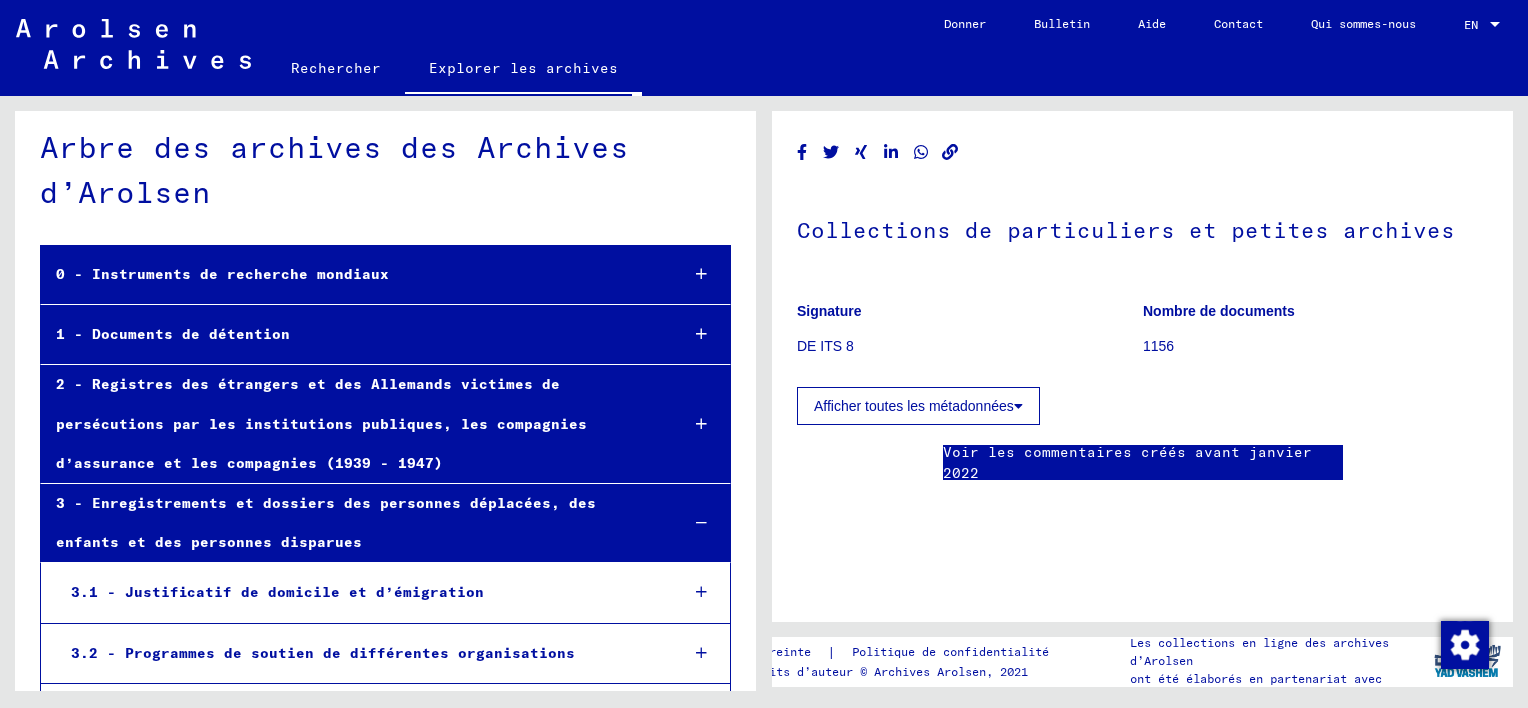 scroll, scrollTop: 0, scrollLeft: 0, axis: both 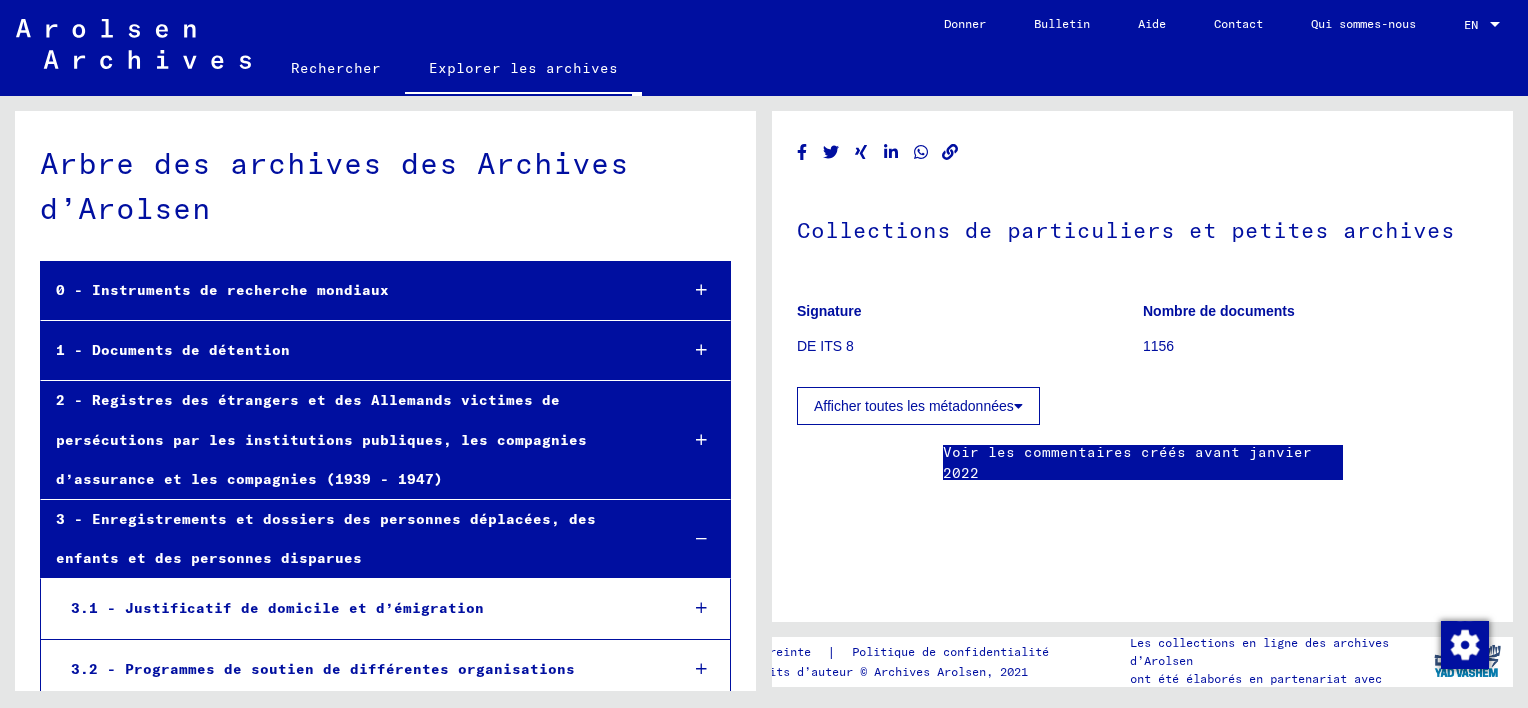 click at bounding box center [701, 290] 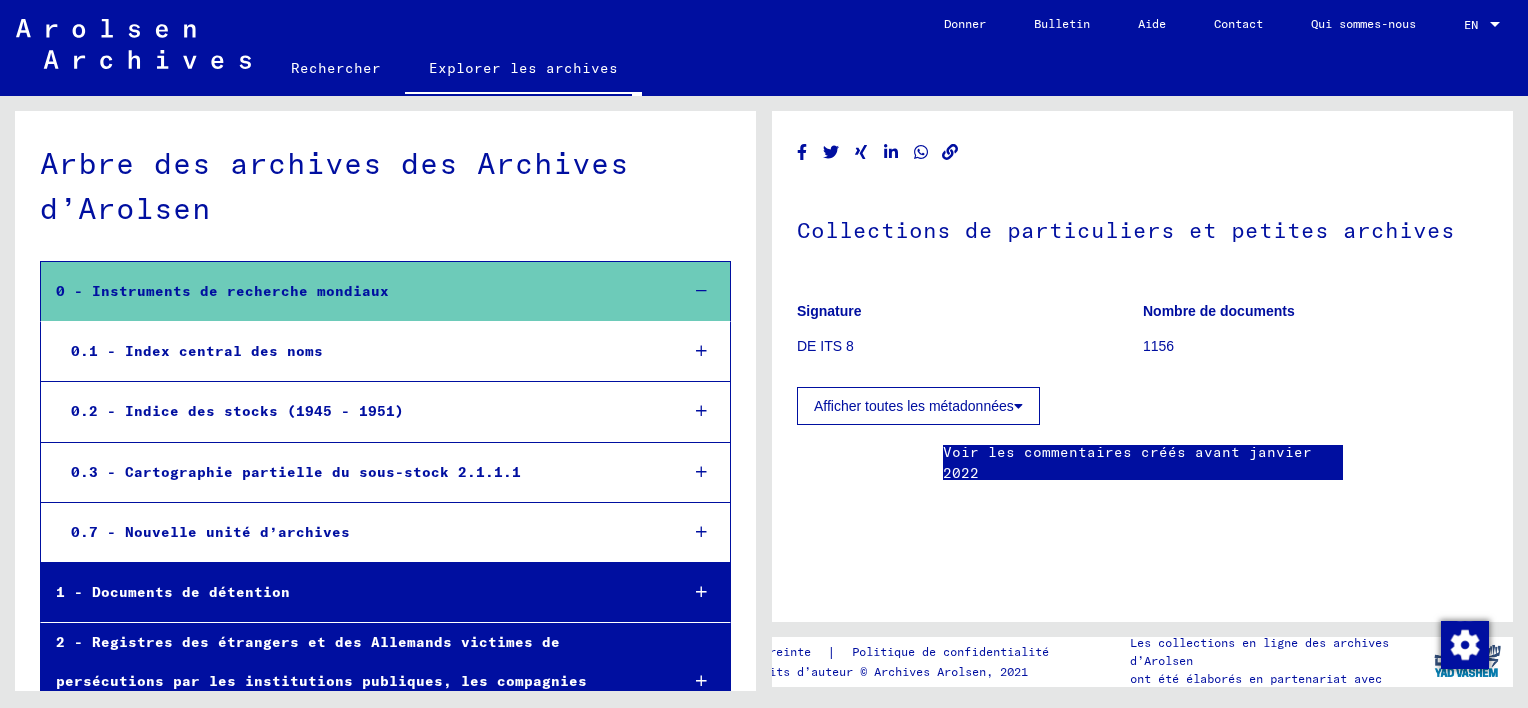click on "0.1 - Index central des noms" at bounding box center [359, 351] 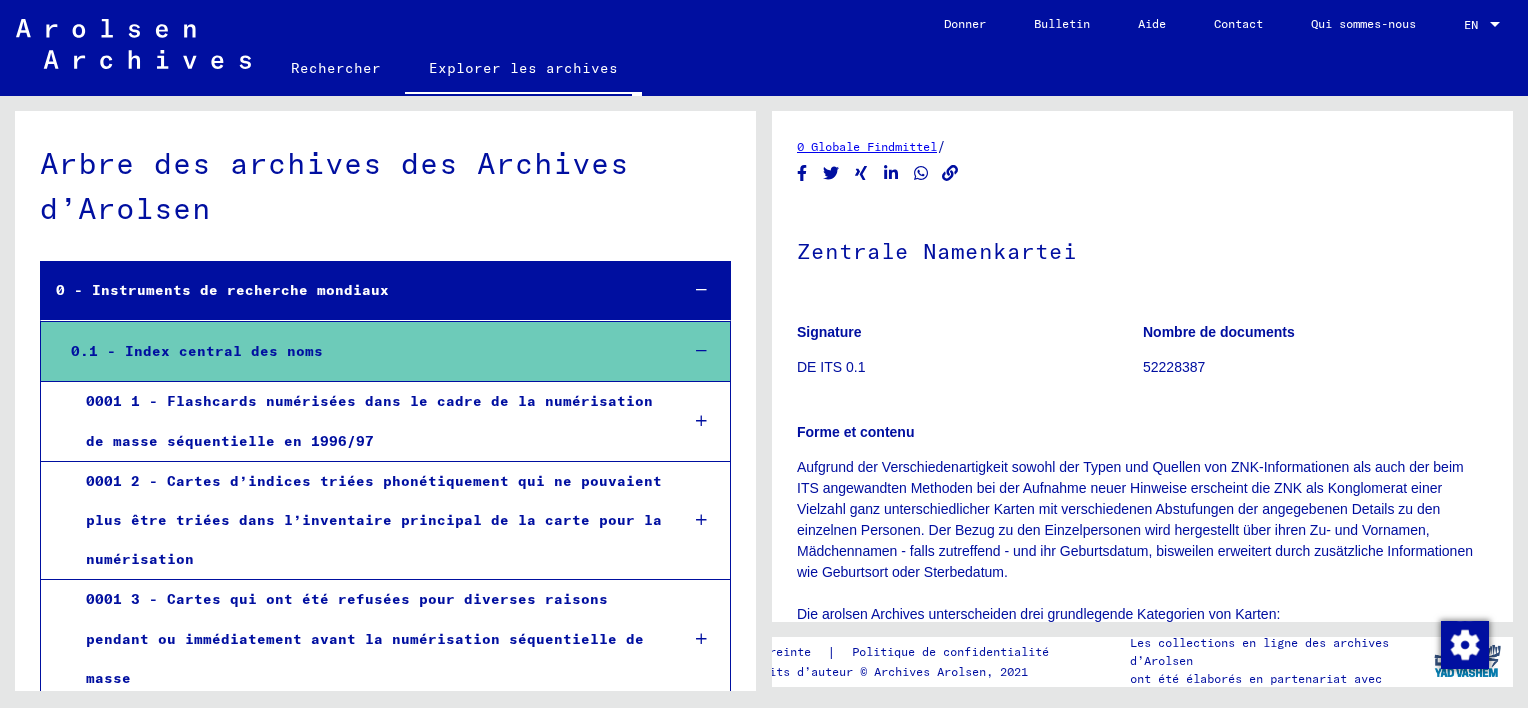 scroll, scrollTop: 0, scrollLeft: 0, axis: both 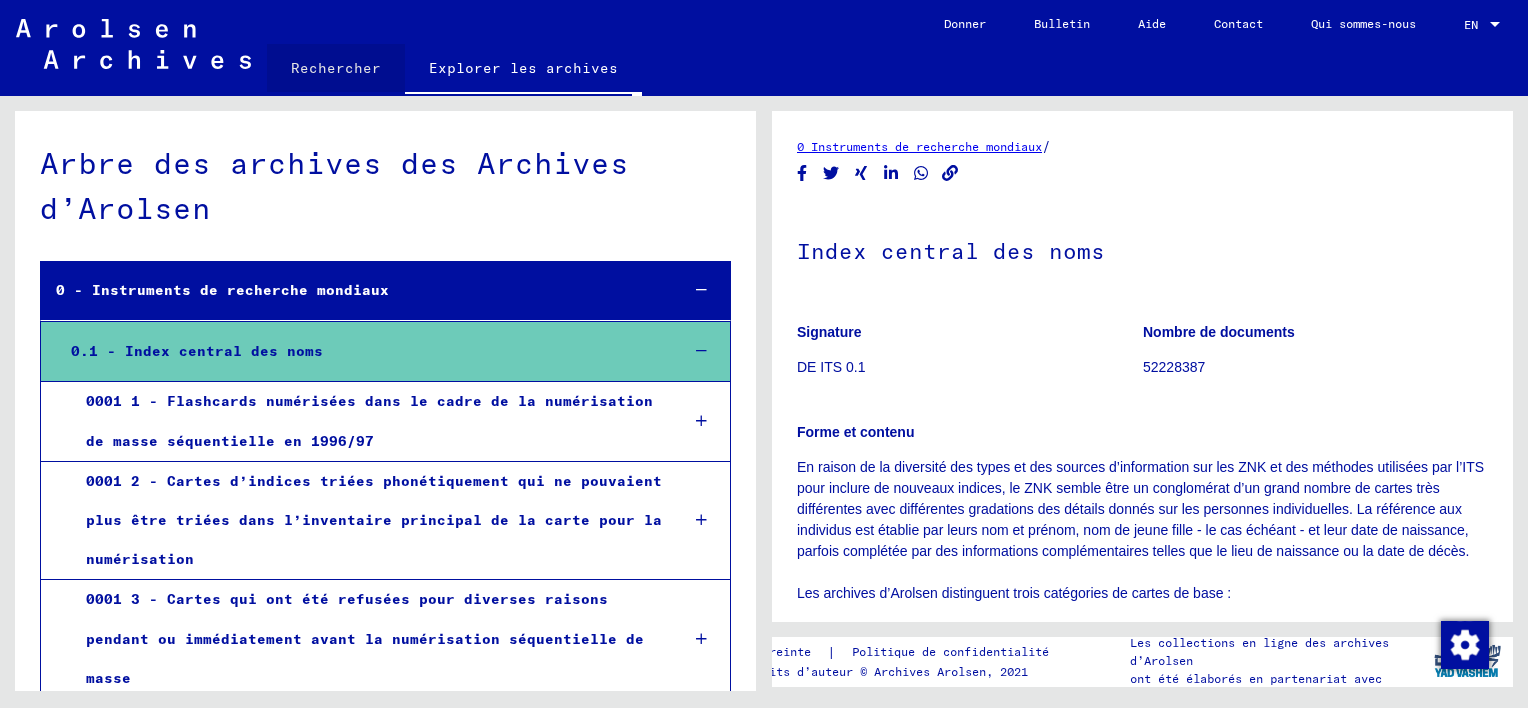 click on "Rechercher" 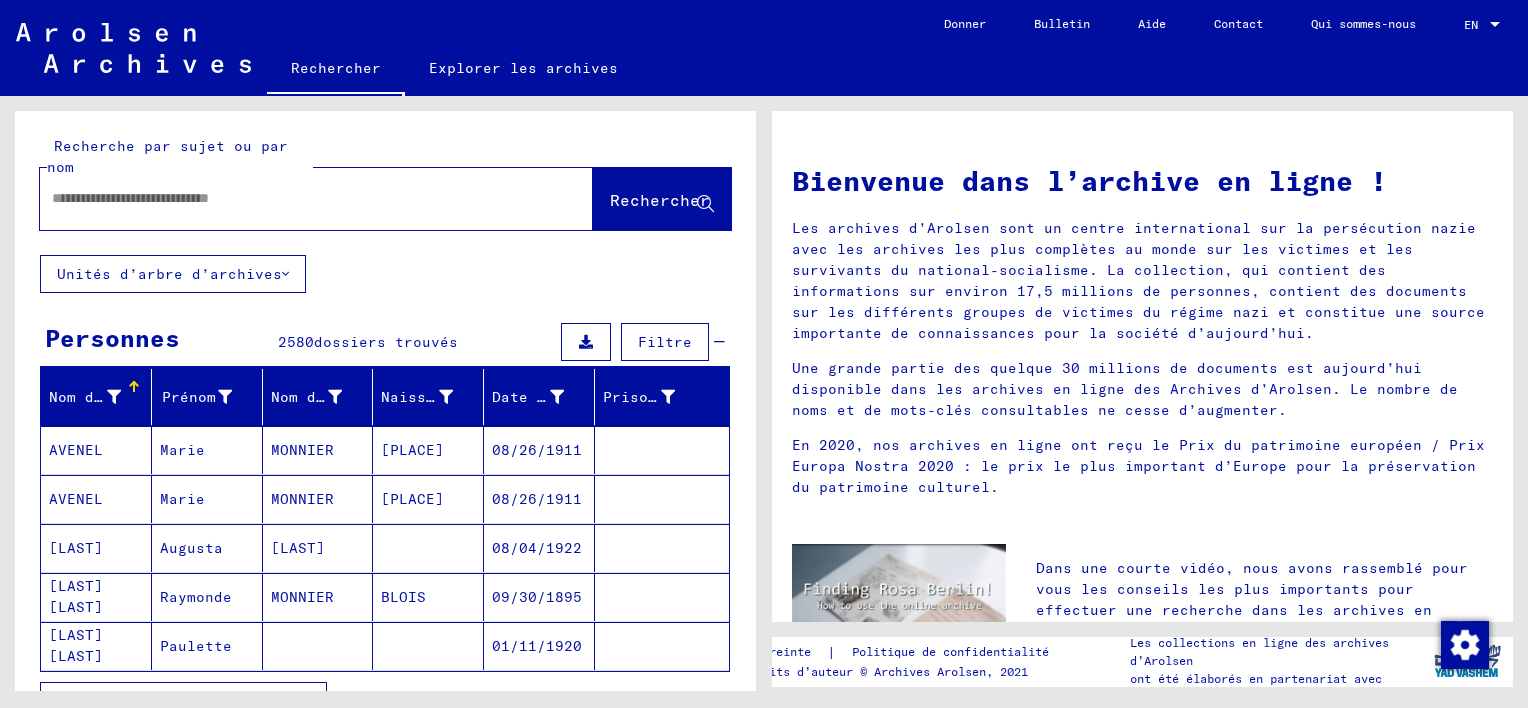 click at bounding box center [292, 198] 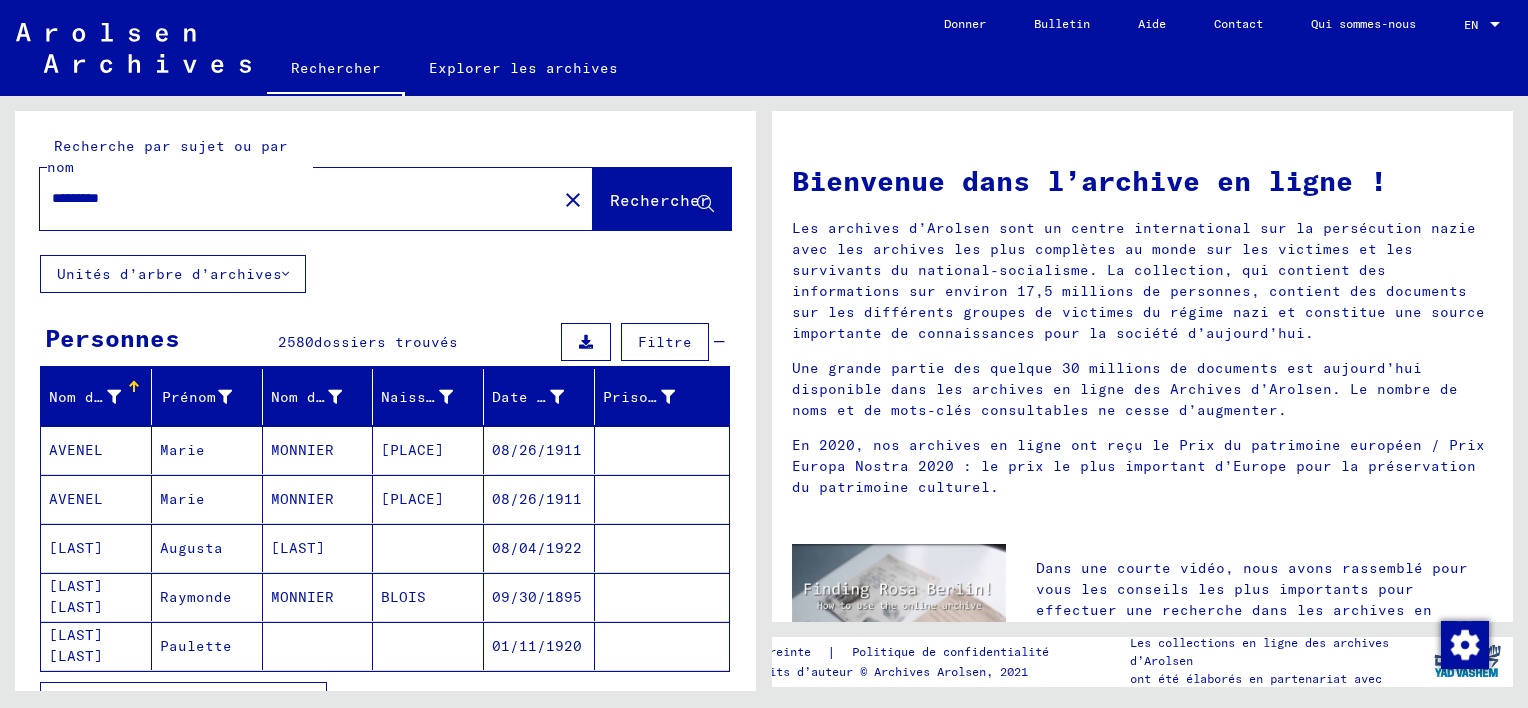 click on "Rechercher" 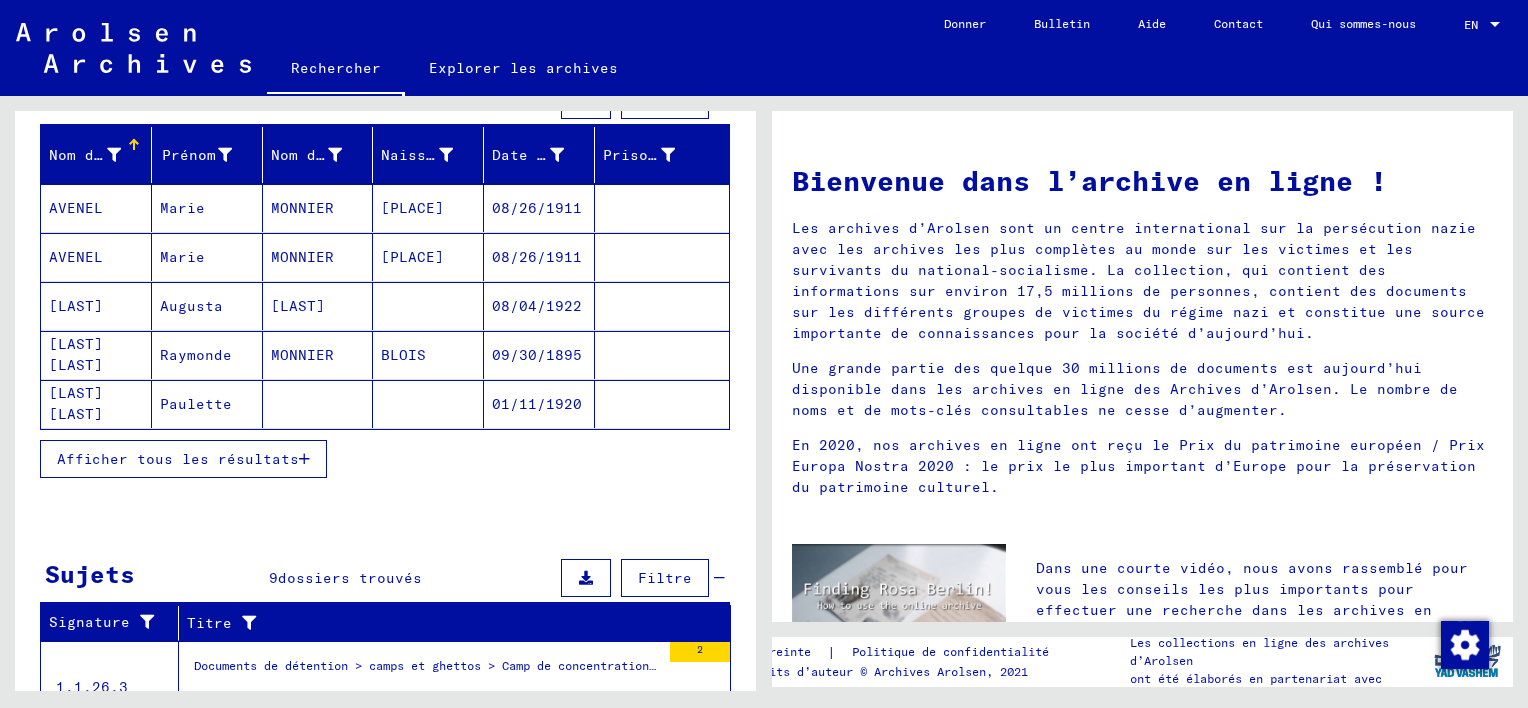 scroll, scrollTop: 253, scrollLeft: 0, axis: vertical 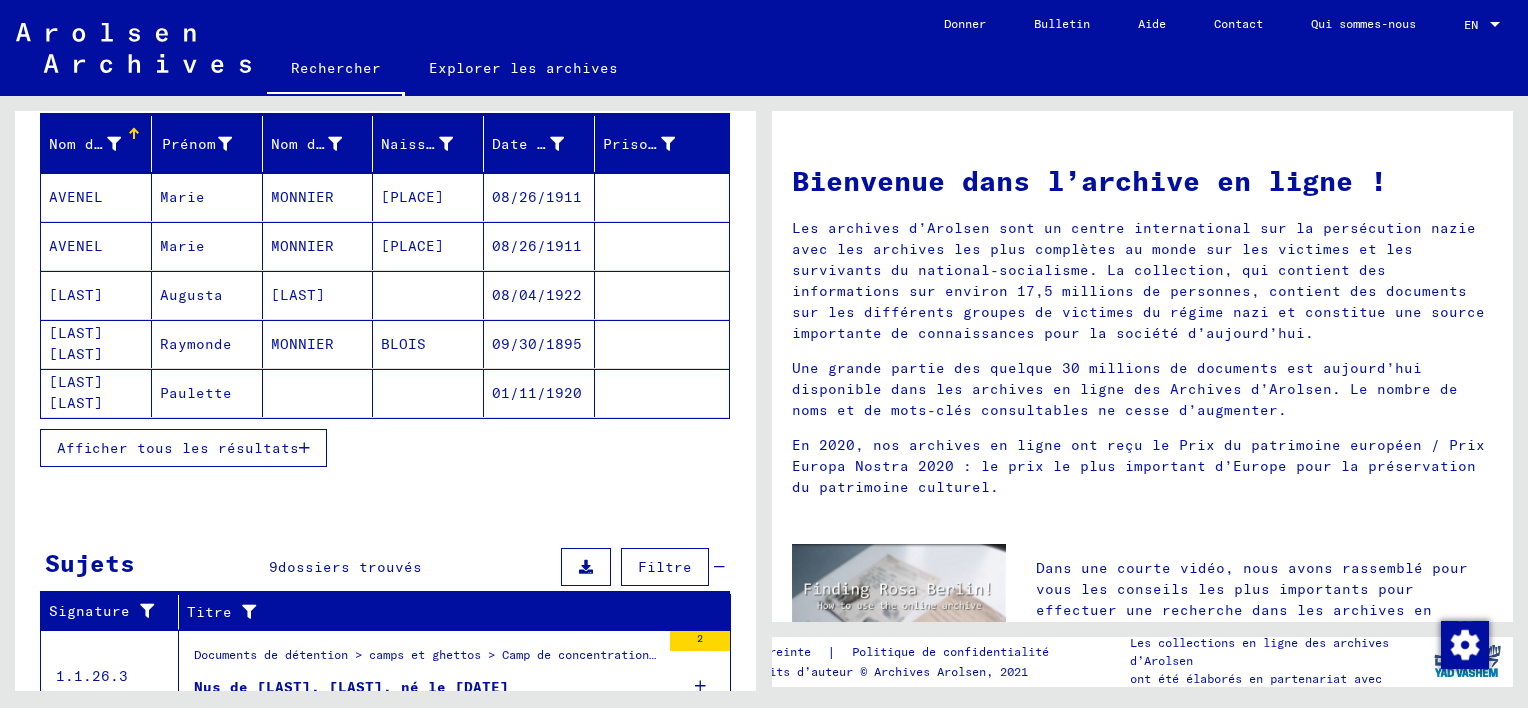click on "Afficher tous les résultats" at bounding box center [178, 448] 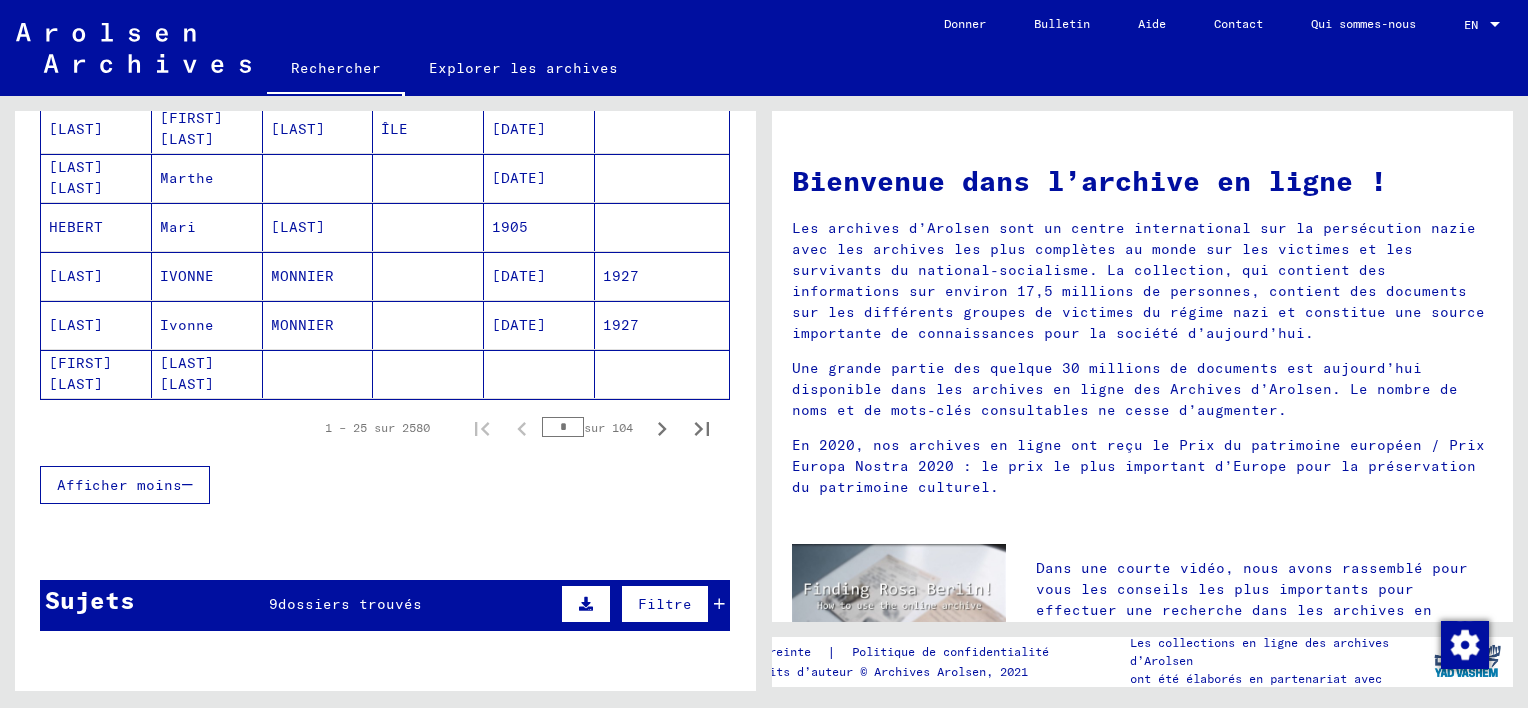 scroll, scrollTop: 1286, scrollLeft: 0, axis: vertical 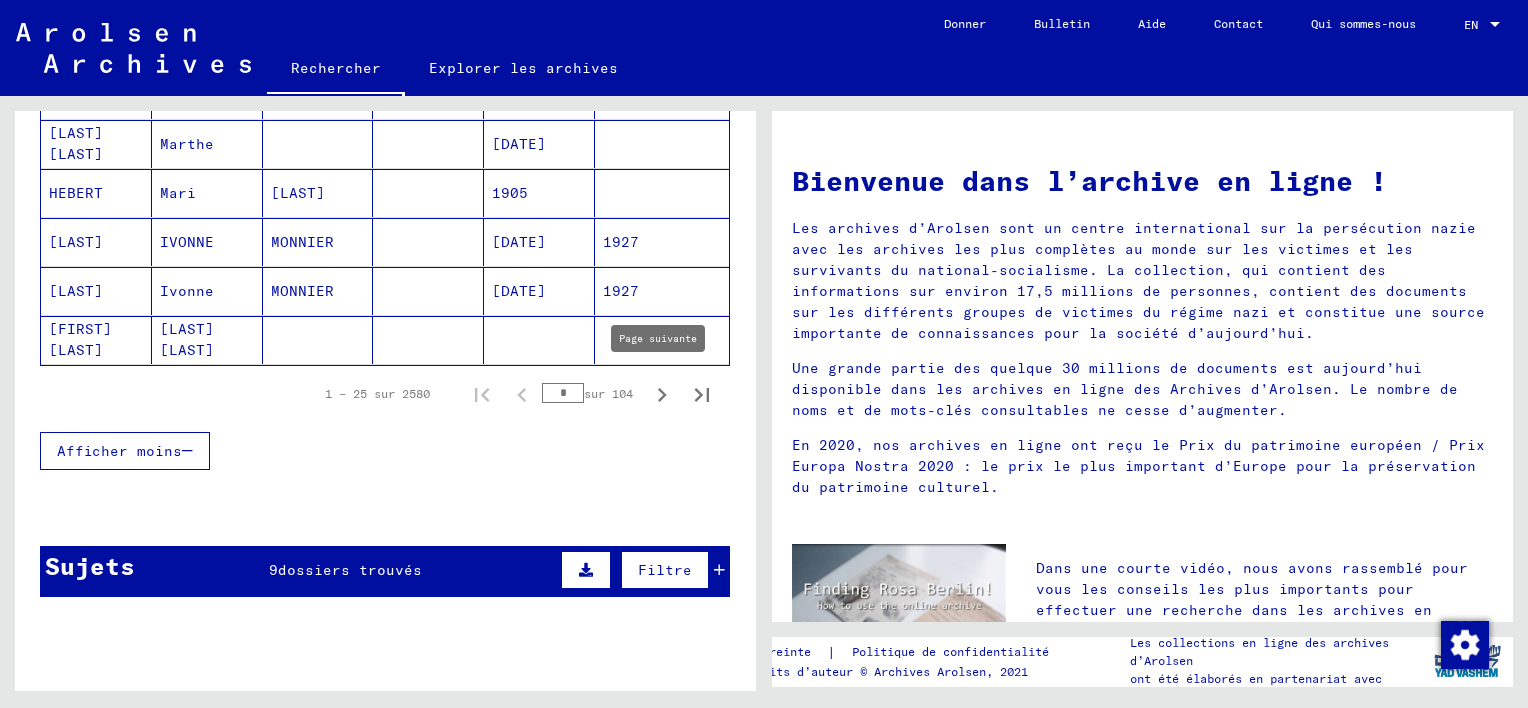 click 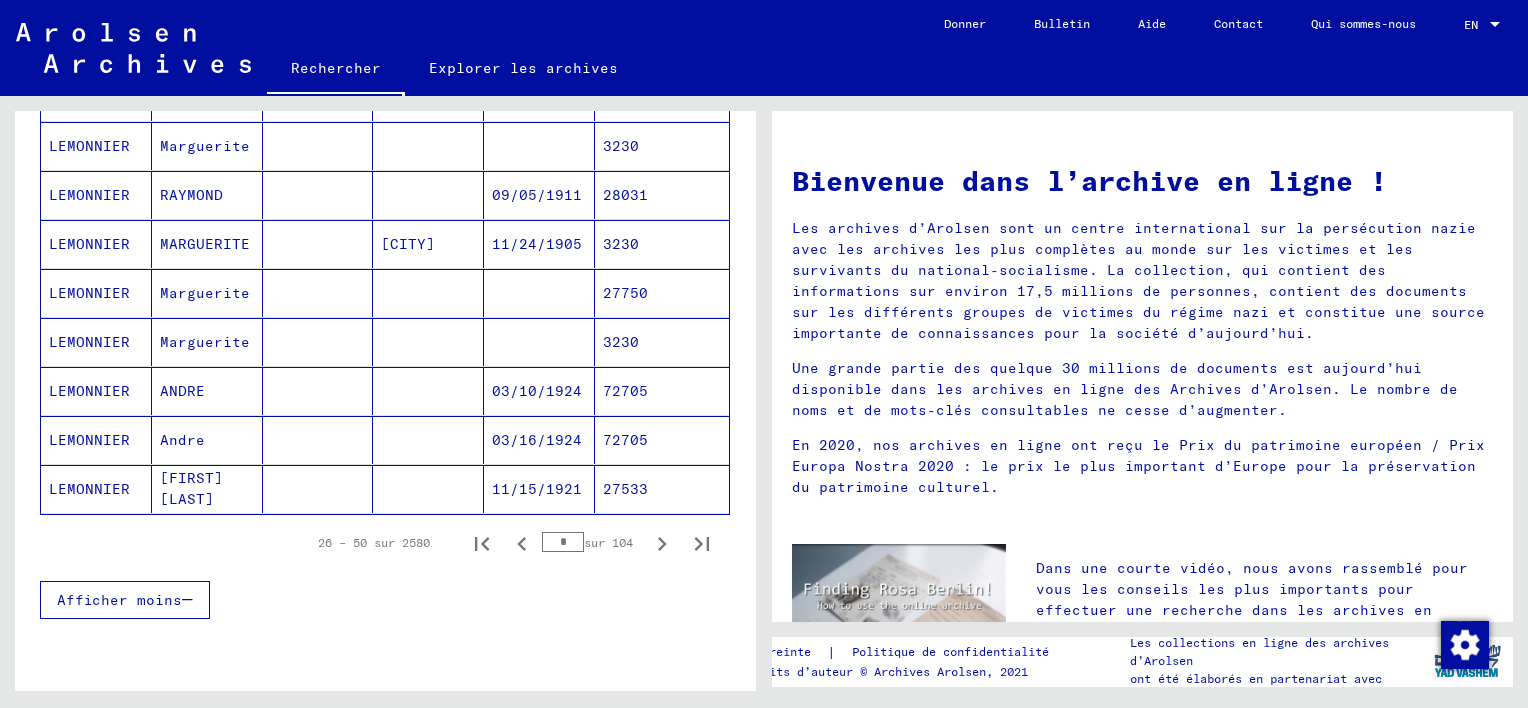 scroll, scrollTop: 1158, scrollLeft: 0, axis: vertical 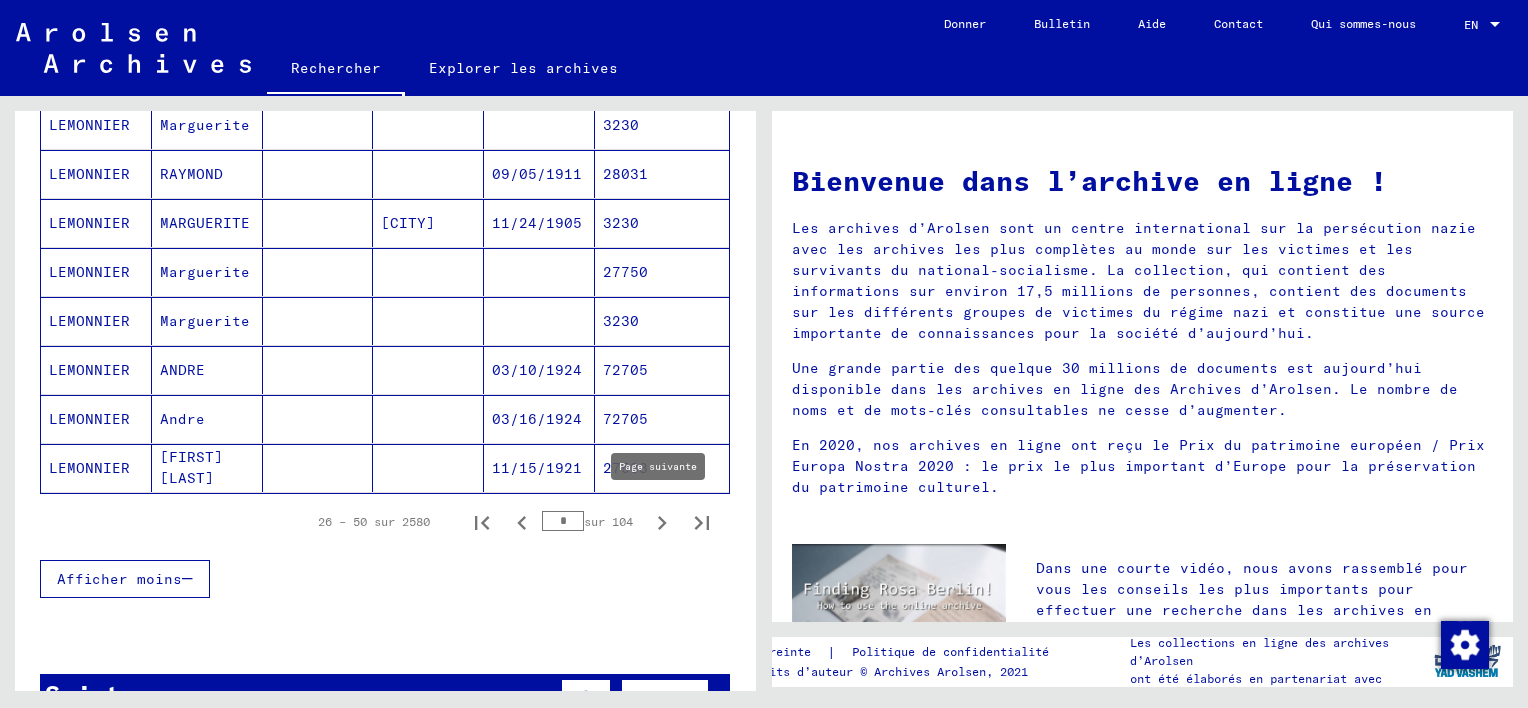 click 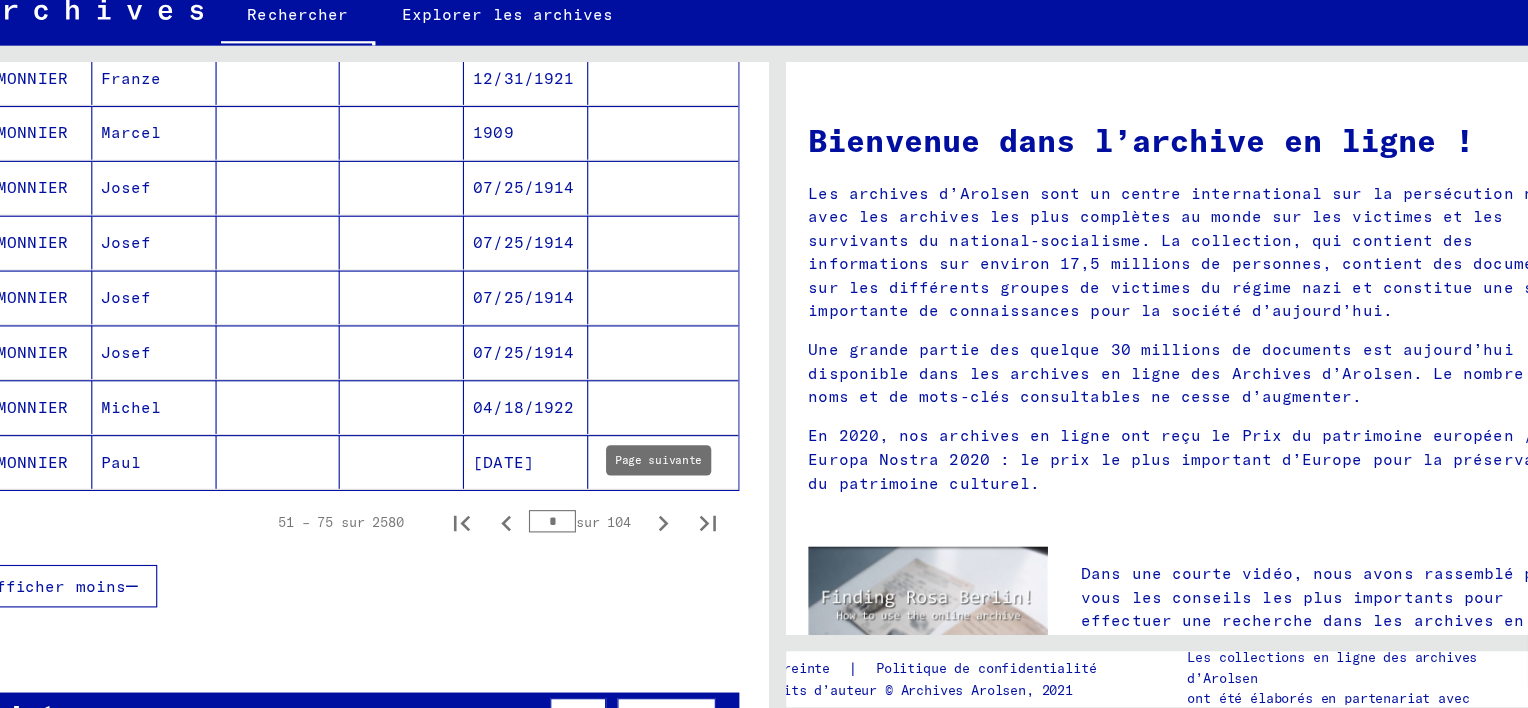 click on "Afficher moins" at bounding box center (385, 579) 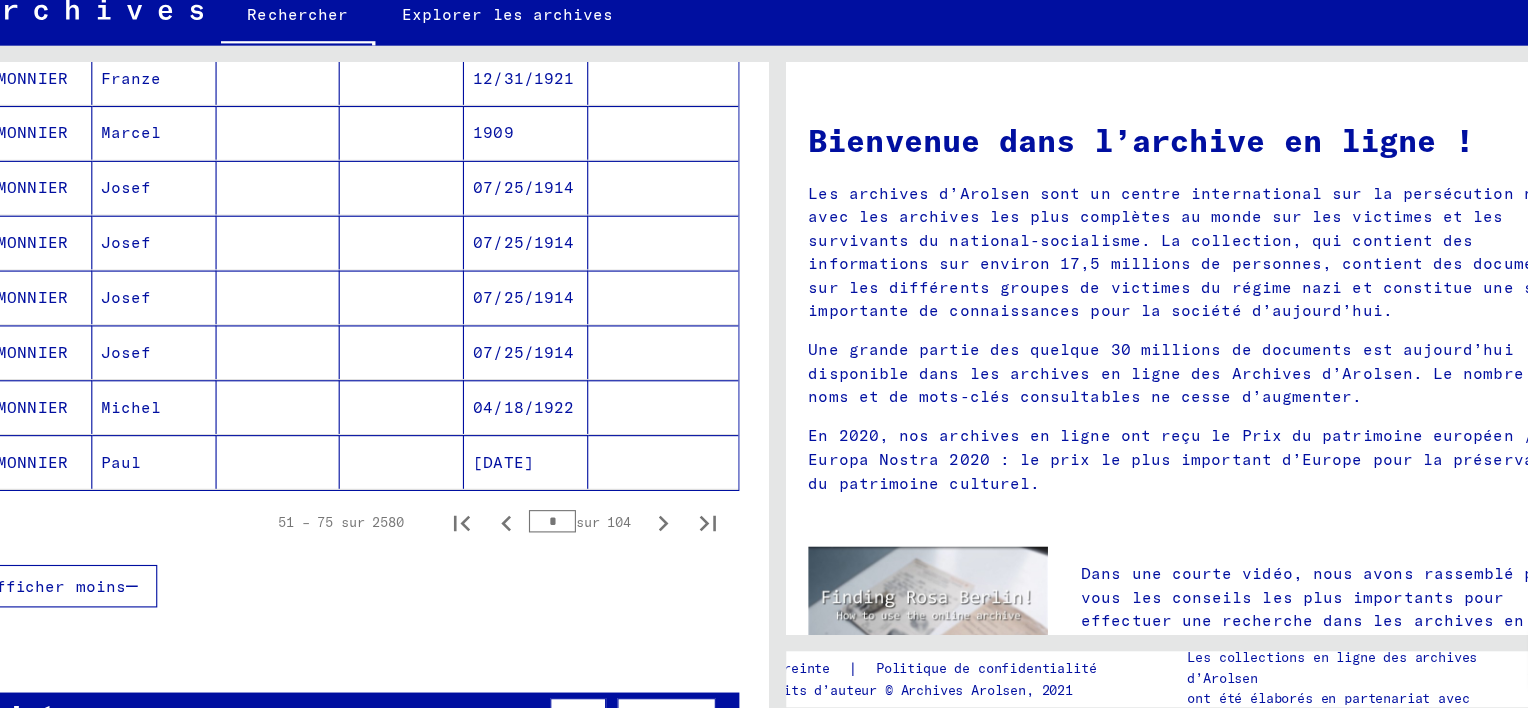 scroll, scrollTop: 1329, scrollLeft: 0, axis: vertical 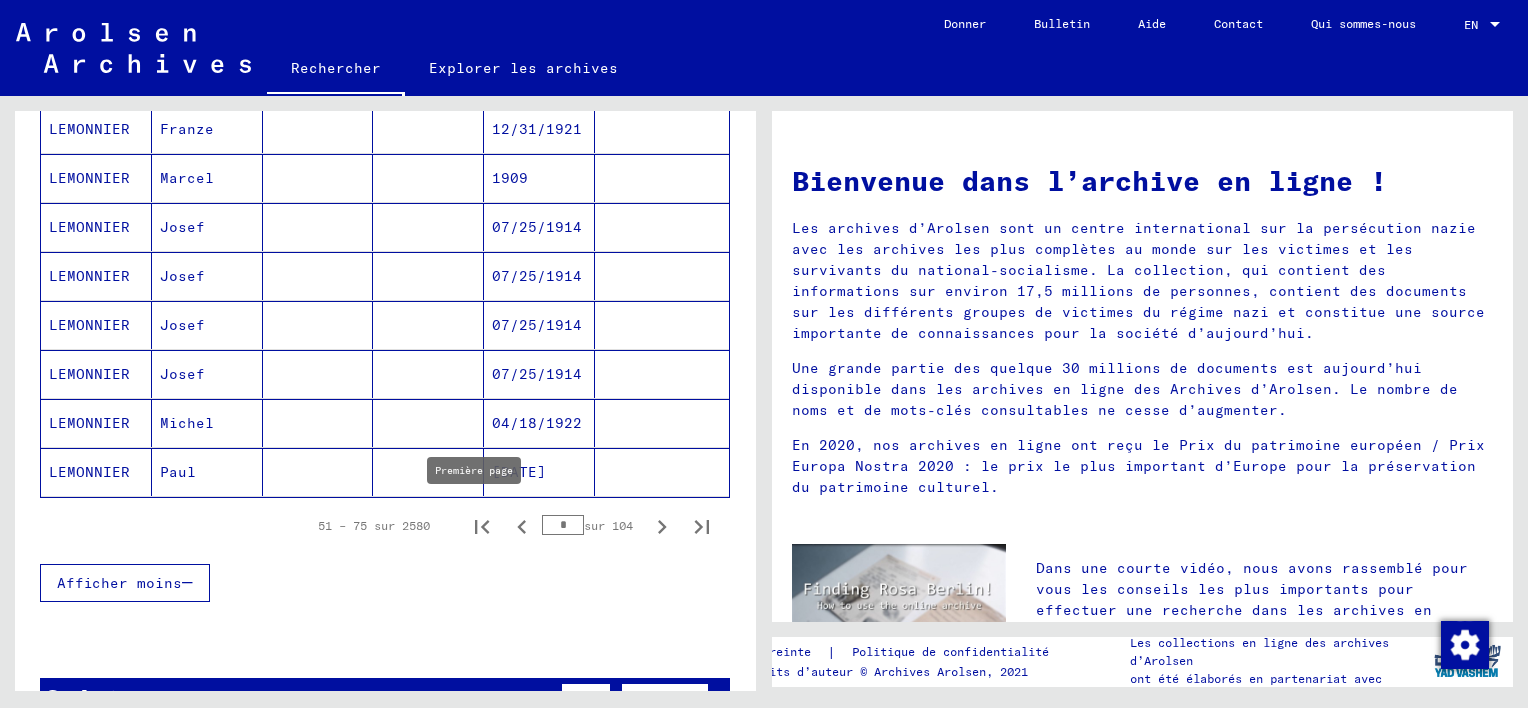 click 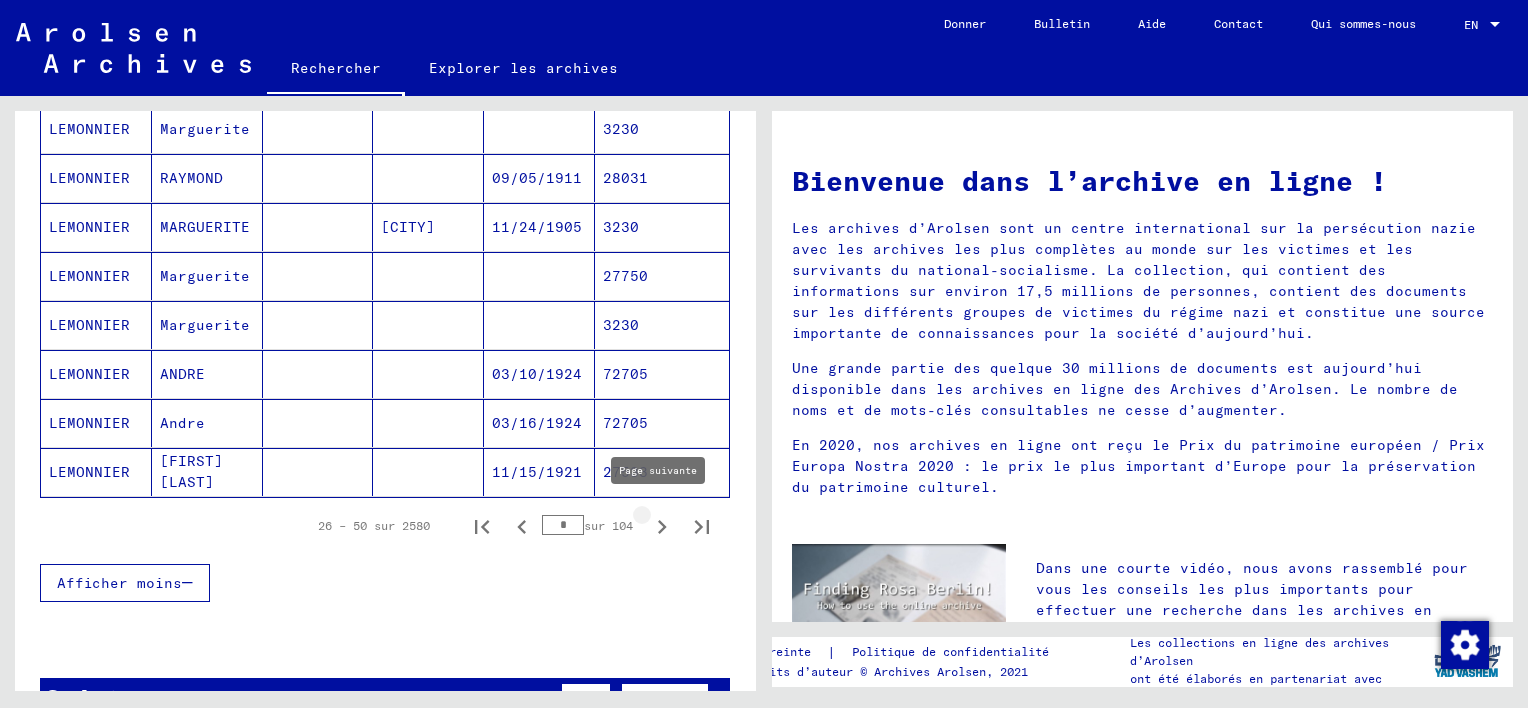 click 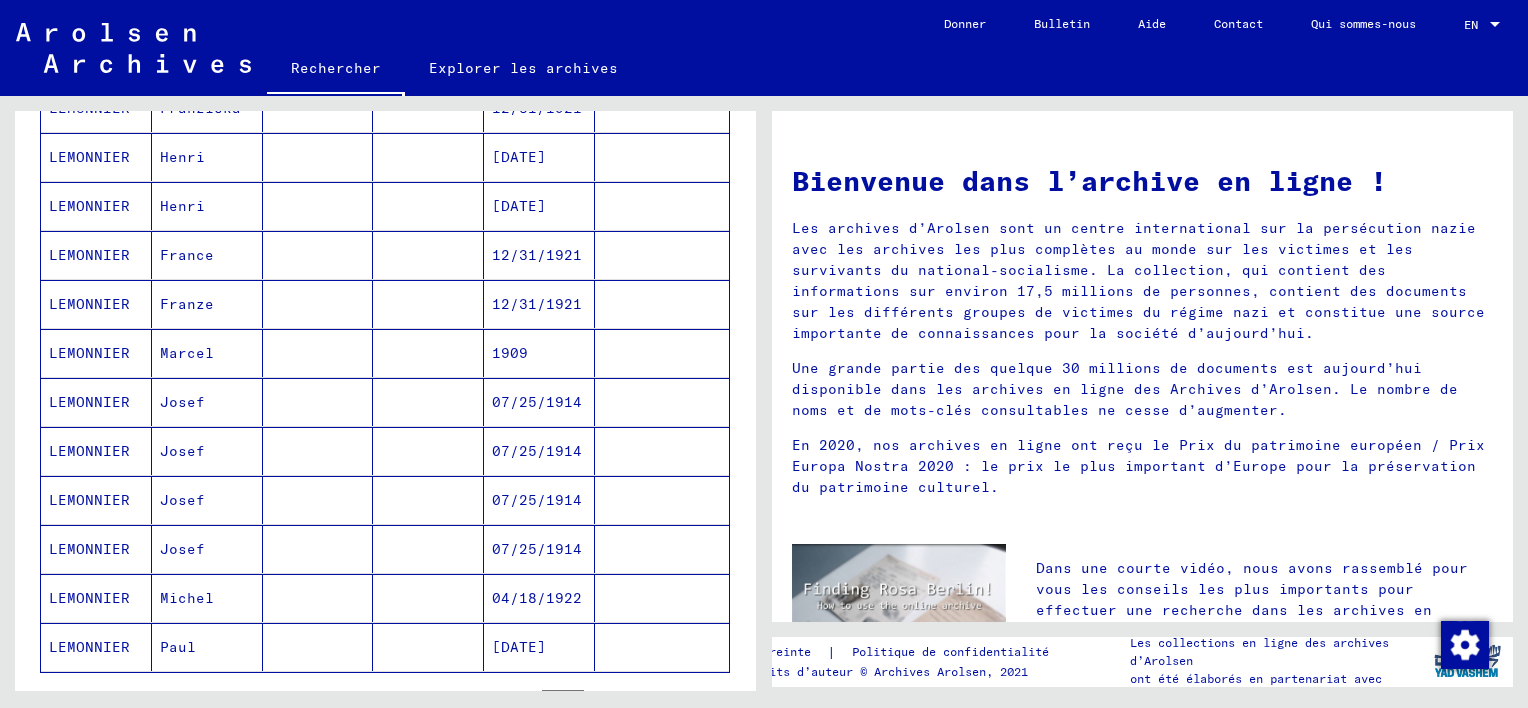 scroll, scrollTop: 924, scrollLeft: 0, axis: vertical 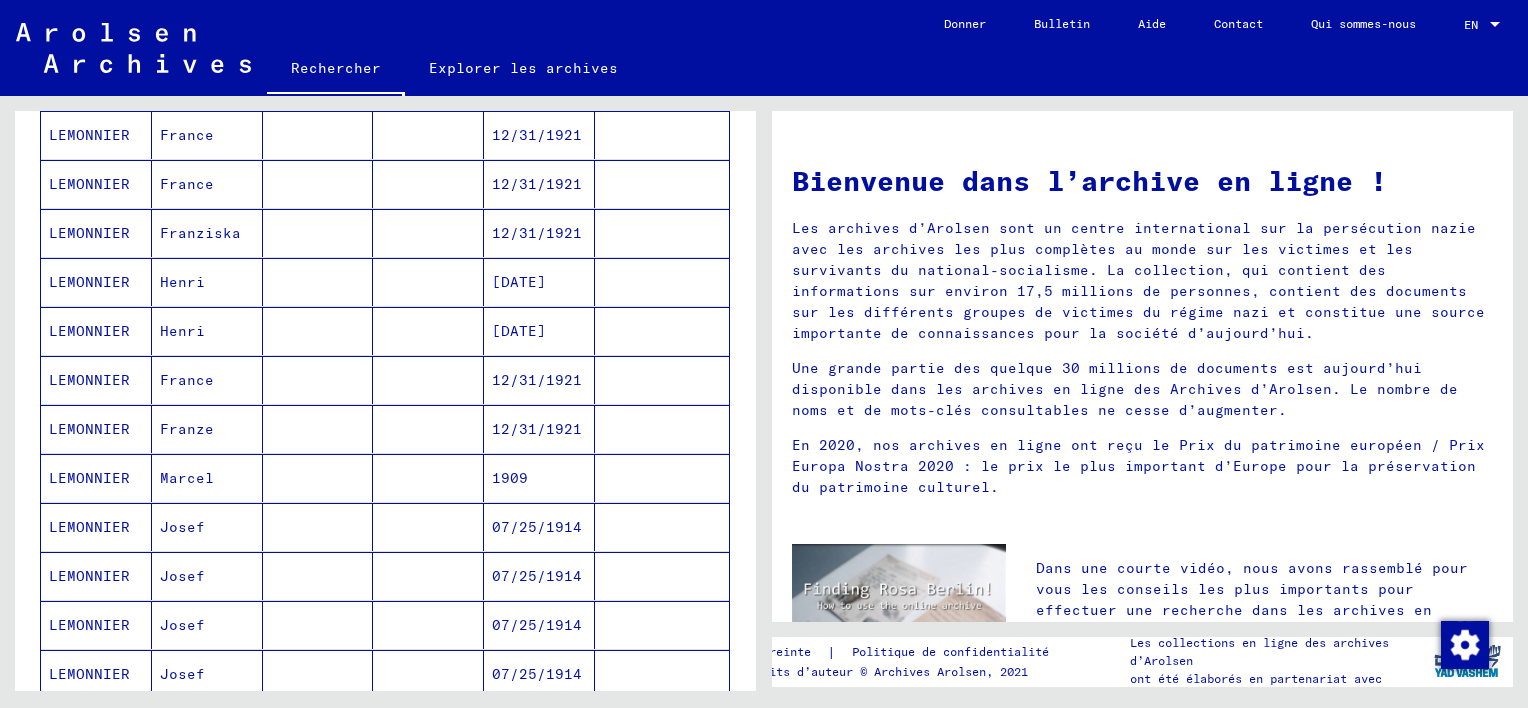 click on "LEMONNIER" at bounding box center (96, 527) 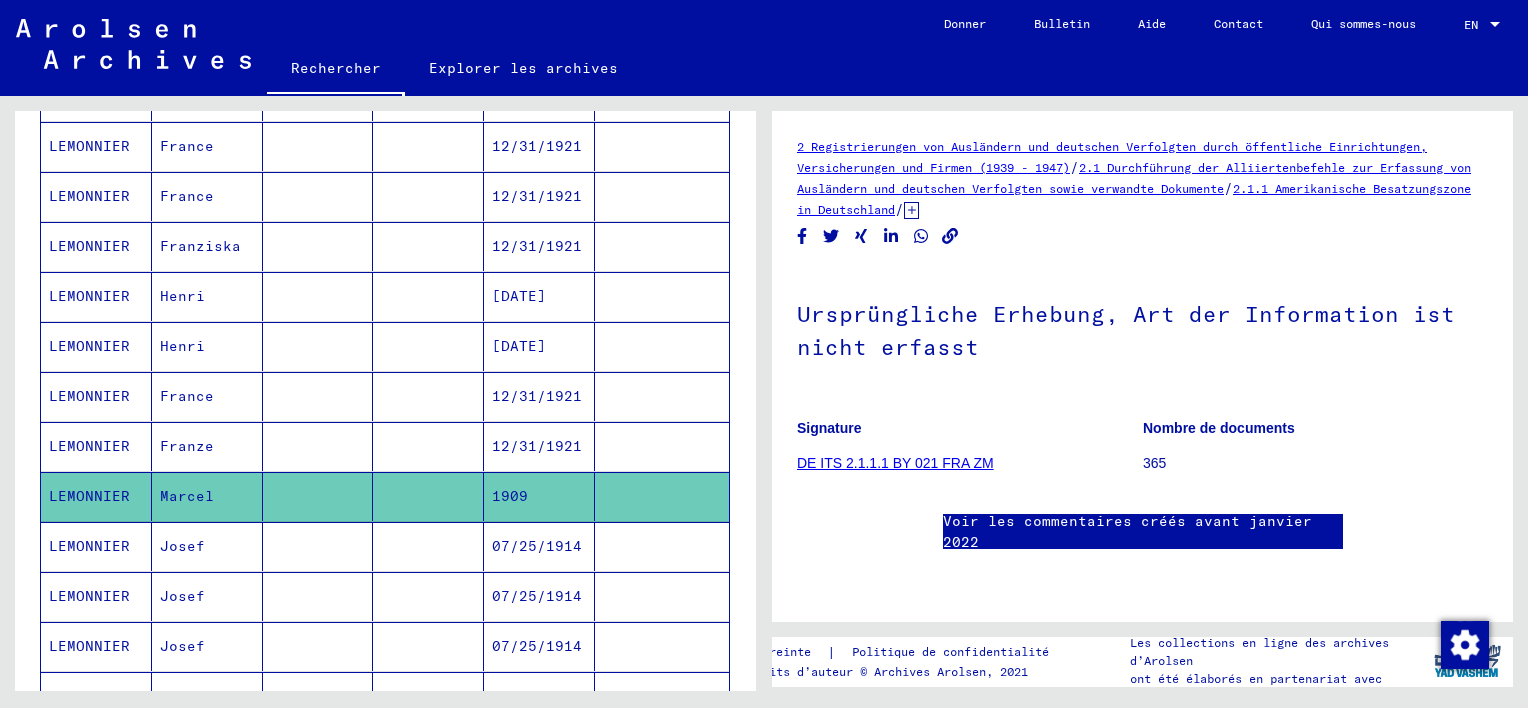 scroll, scrollTop: 863, scrollLeft: 0, axis: vertical 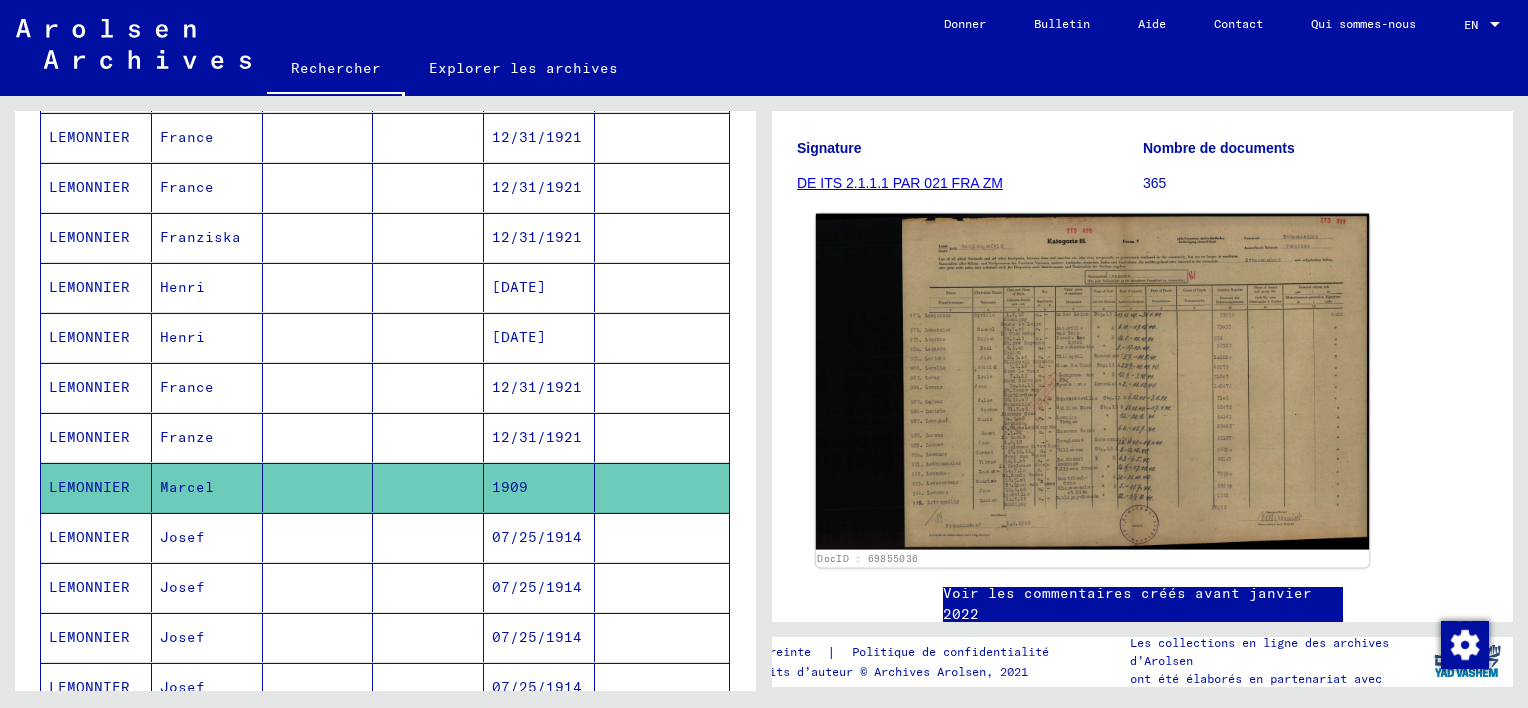 click 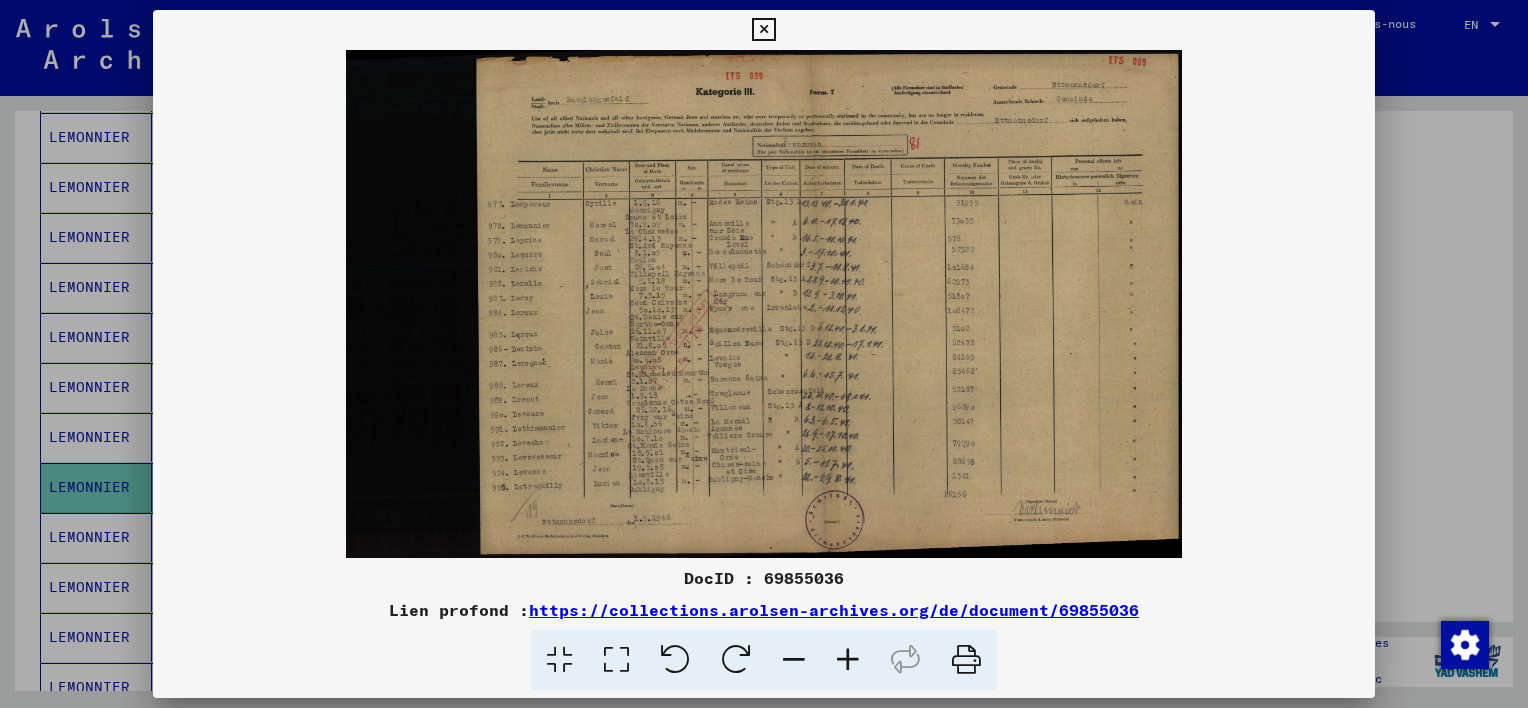 click at bounding box center (763, 30) 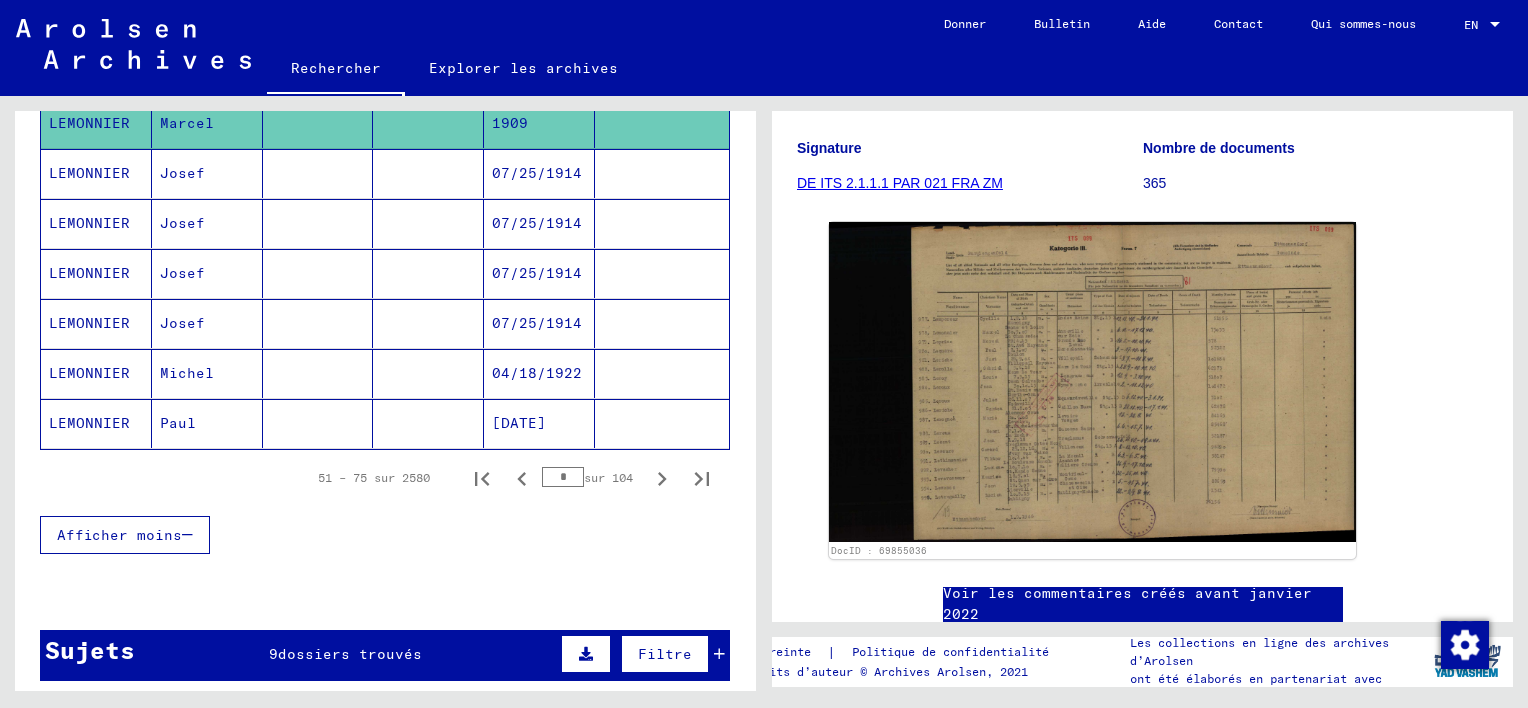 scroll, scrollTop: 1231, scrollLeft: 0, axis: vertical 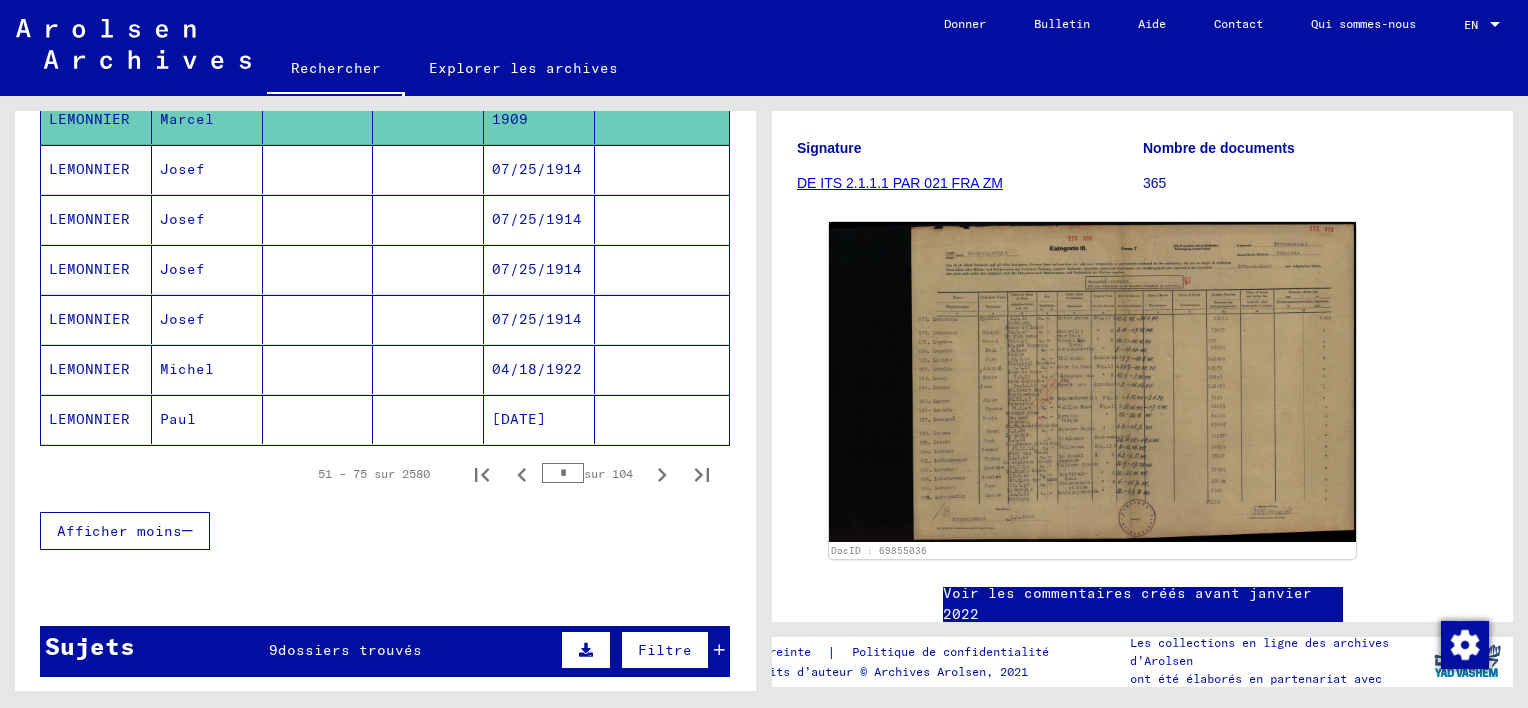 click 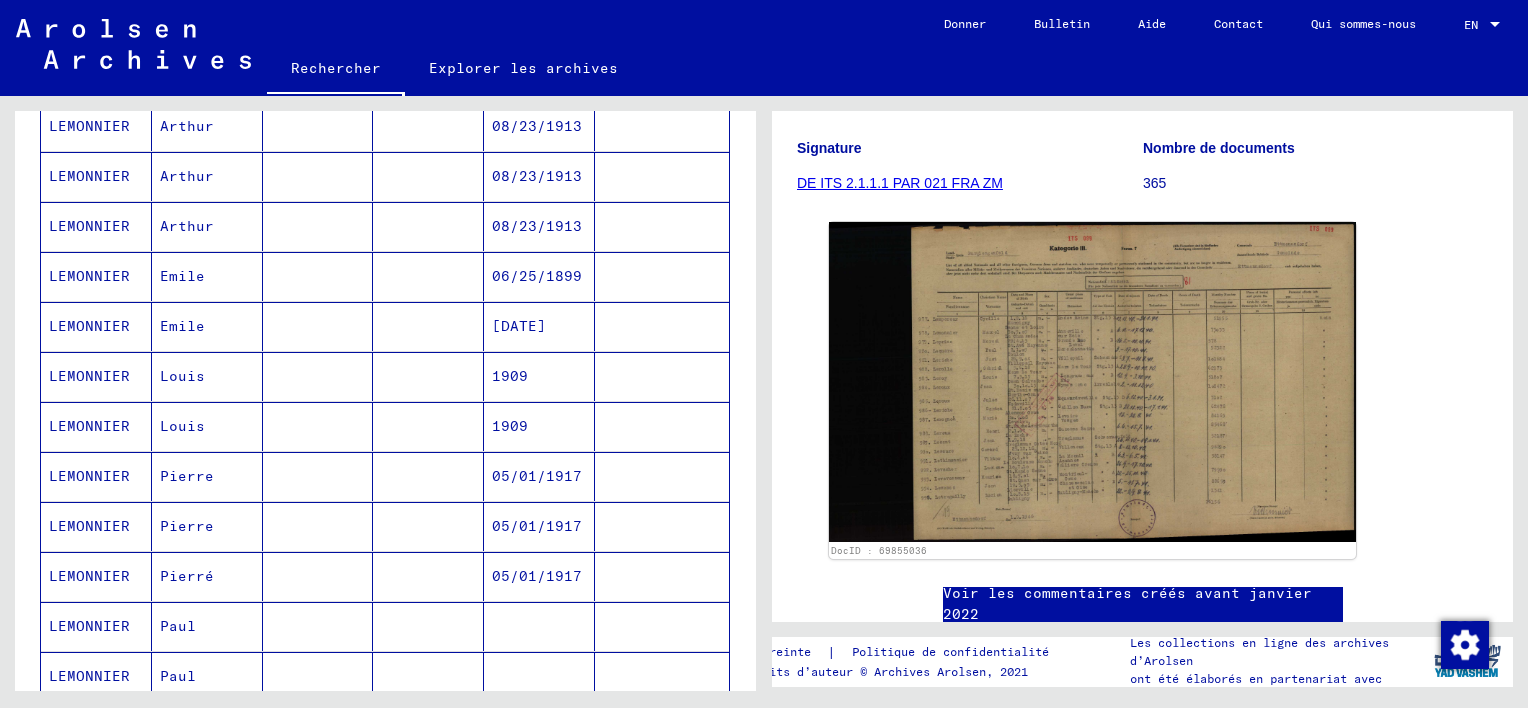 scroll, scrollTop: 344, scrollLeft: 0, axis: vertical 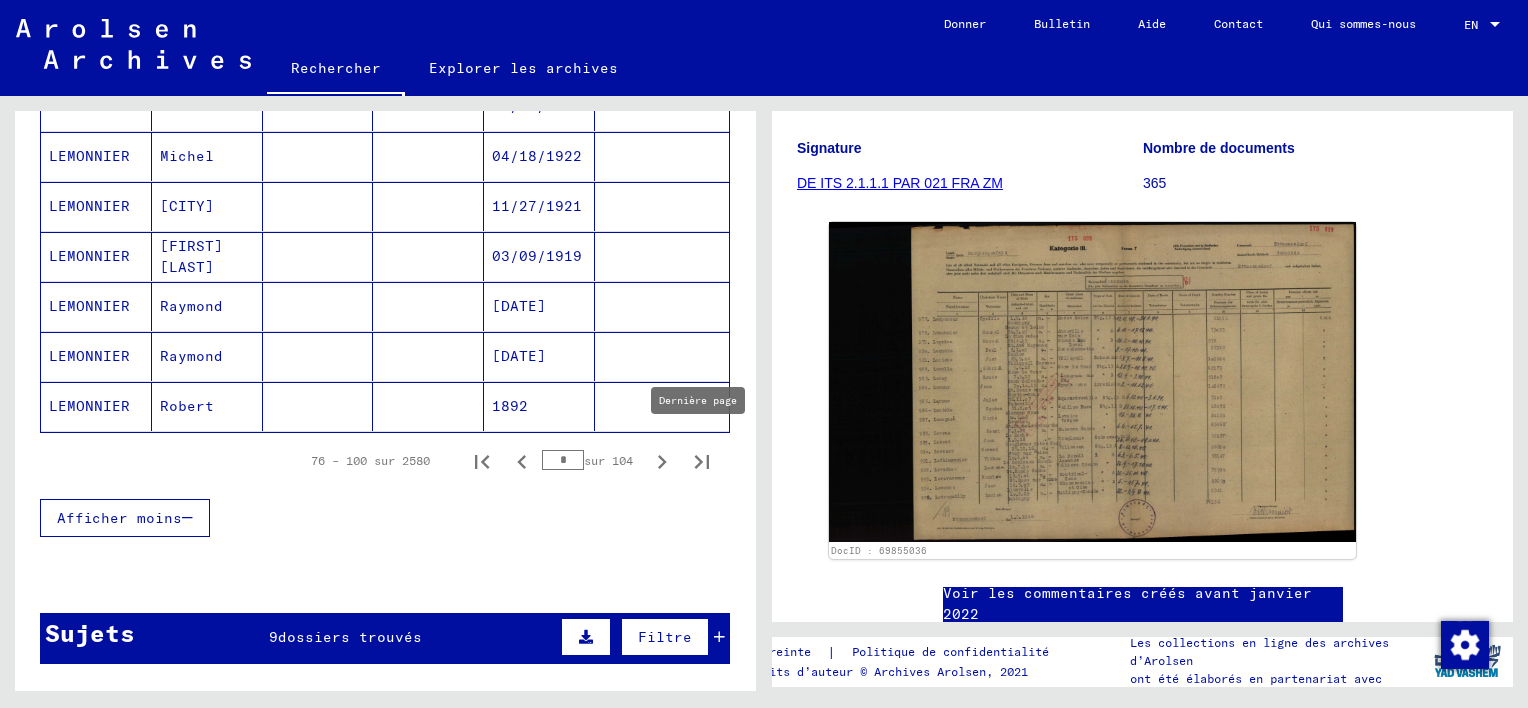 click 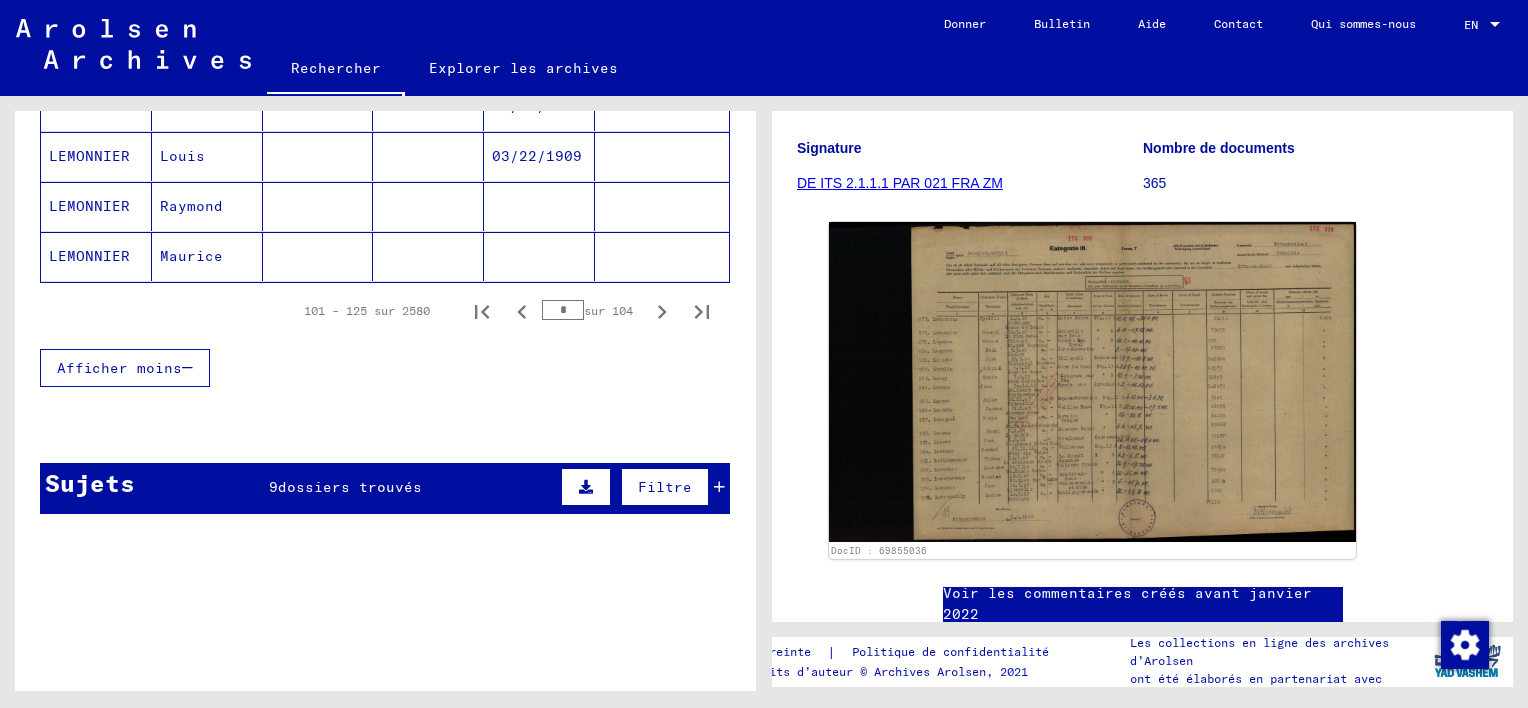 scroll, scrollTop: 1404, scrollLeft: 0, axis: vertical 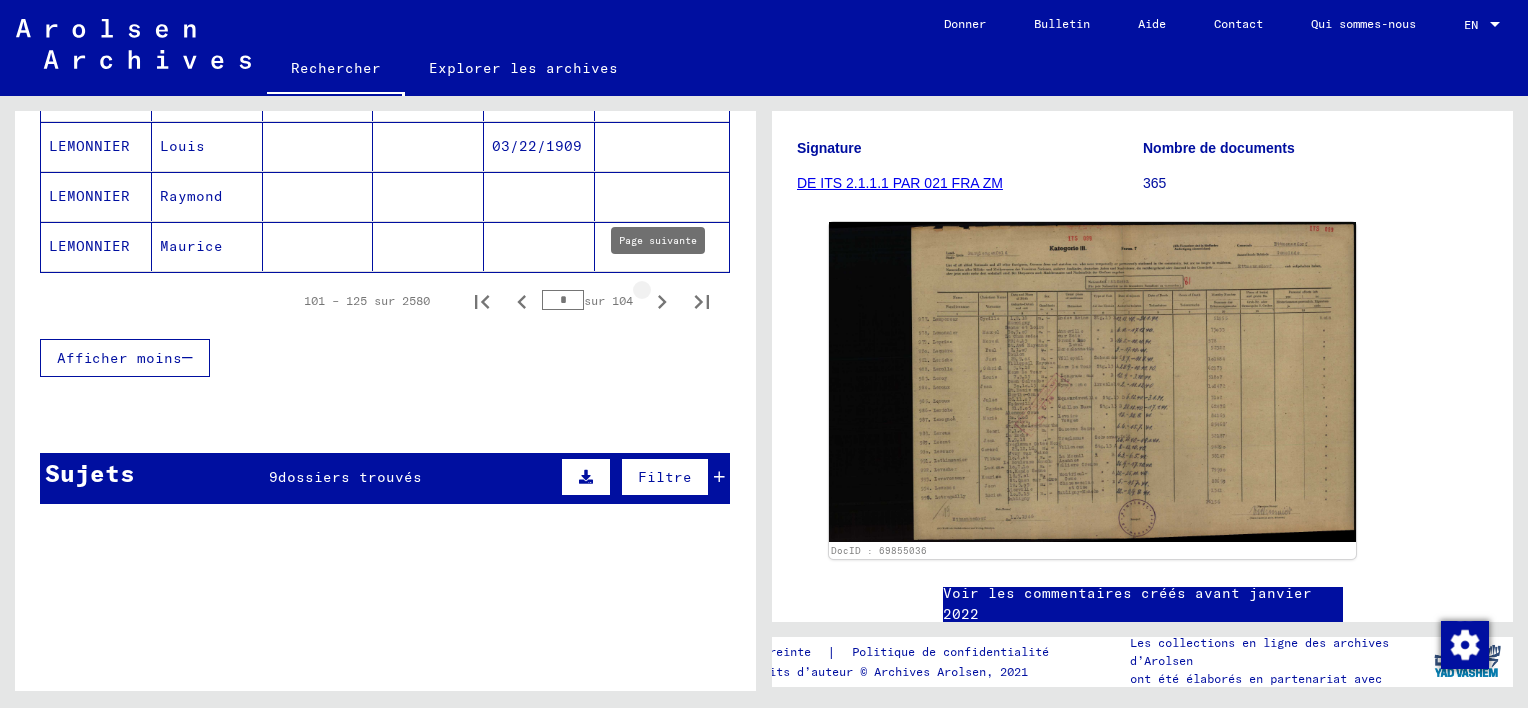 click 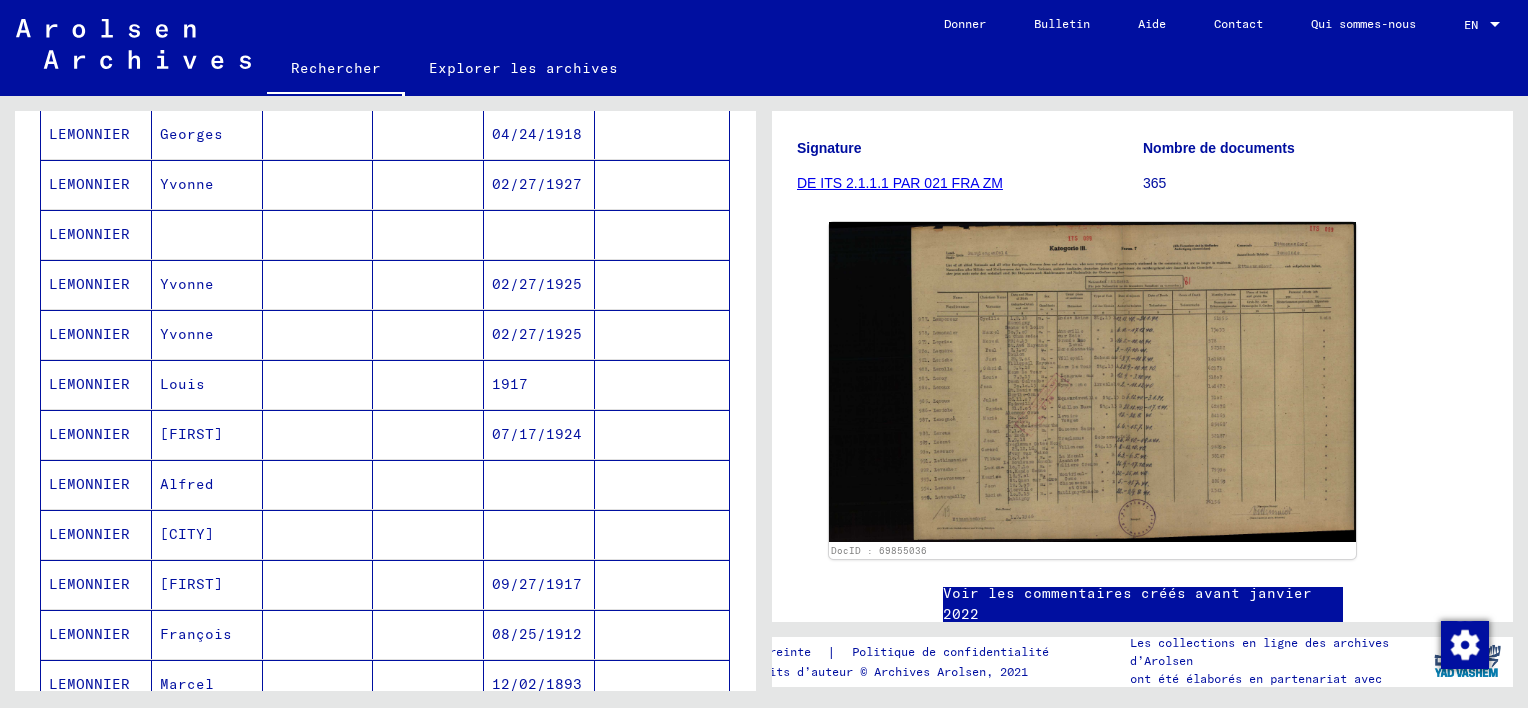 scroll, scrollTop: 403, scrollLeft: 0, axis: vertical 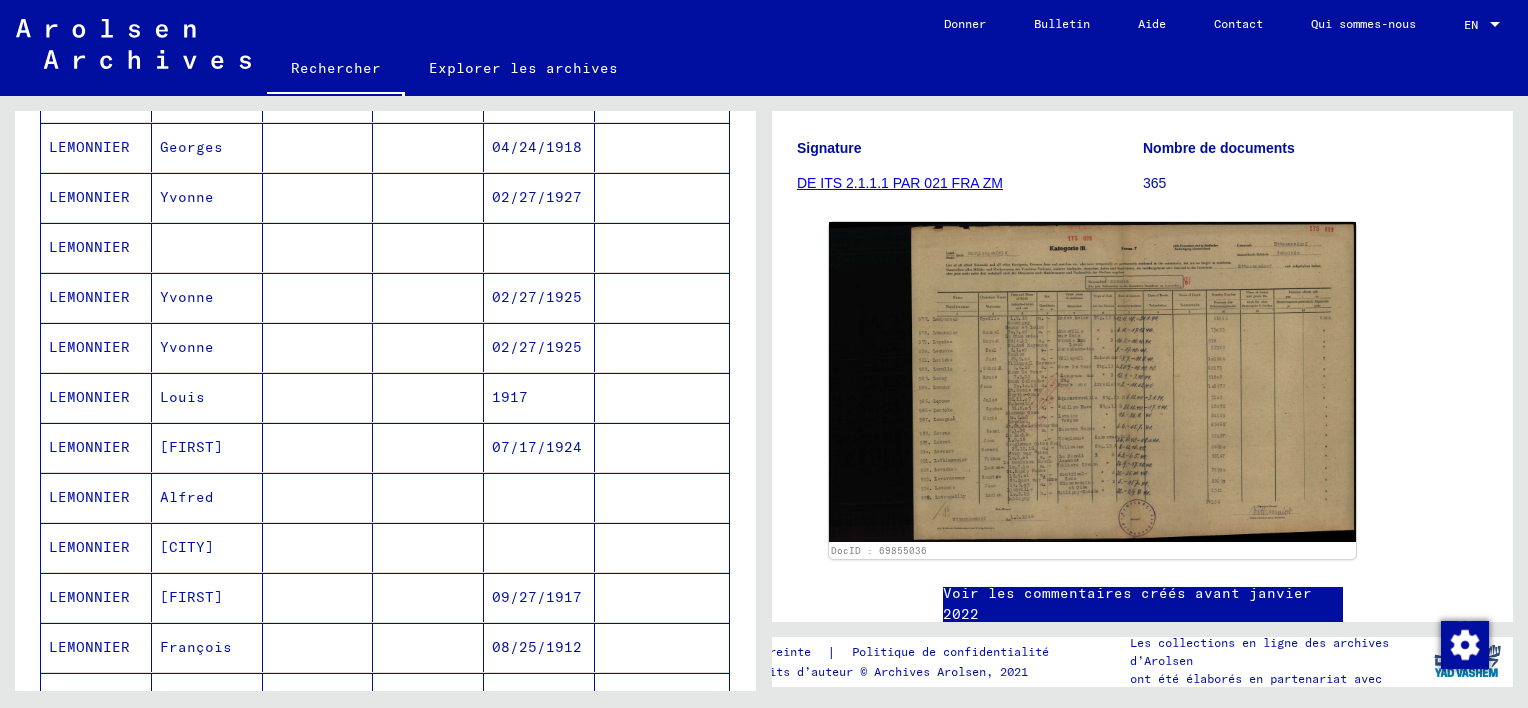 click on "LEMONNIER" at bounding box center (96, 297) 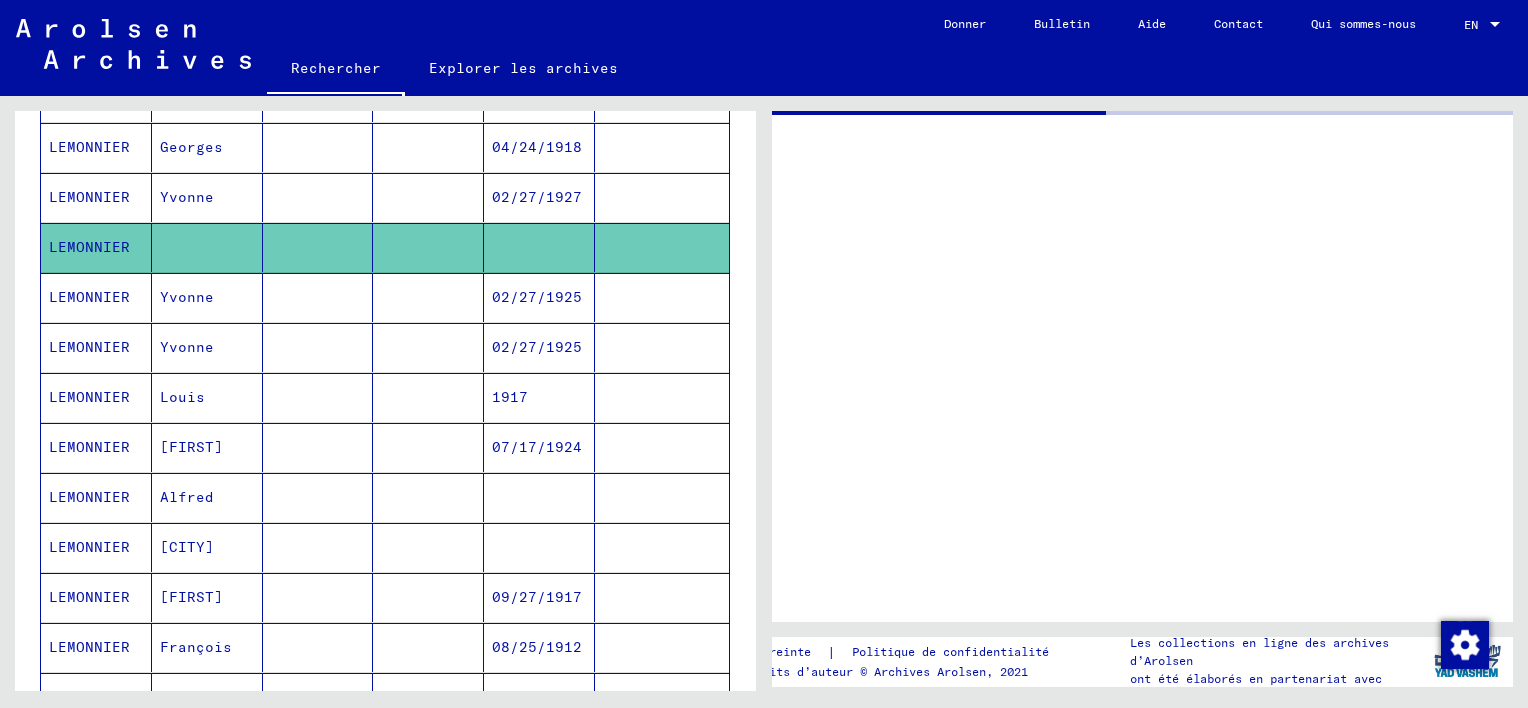 scroll, scrollTop: 0, scrollLeft: 0, axis: both 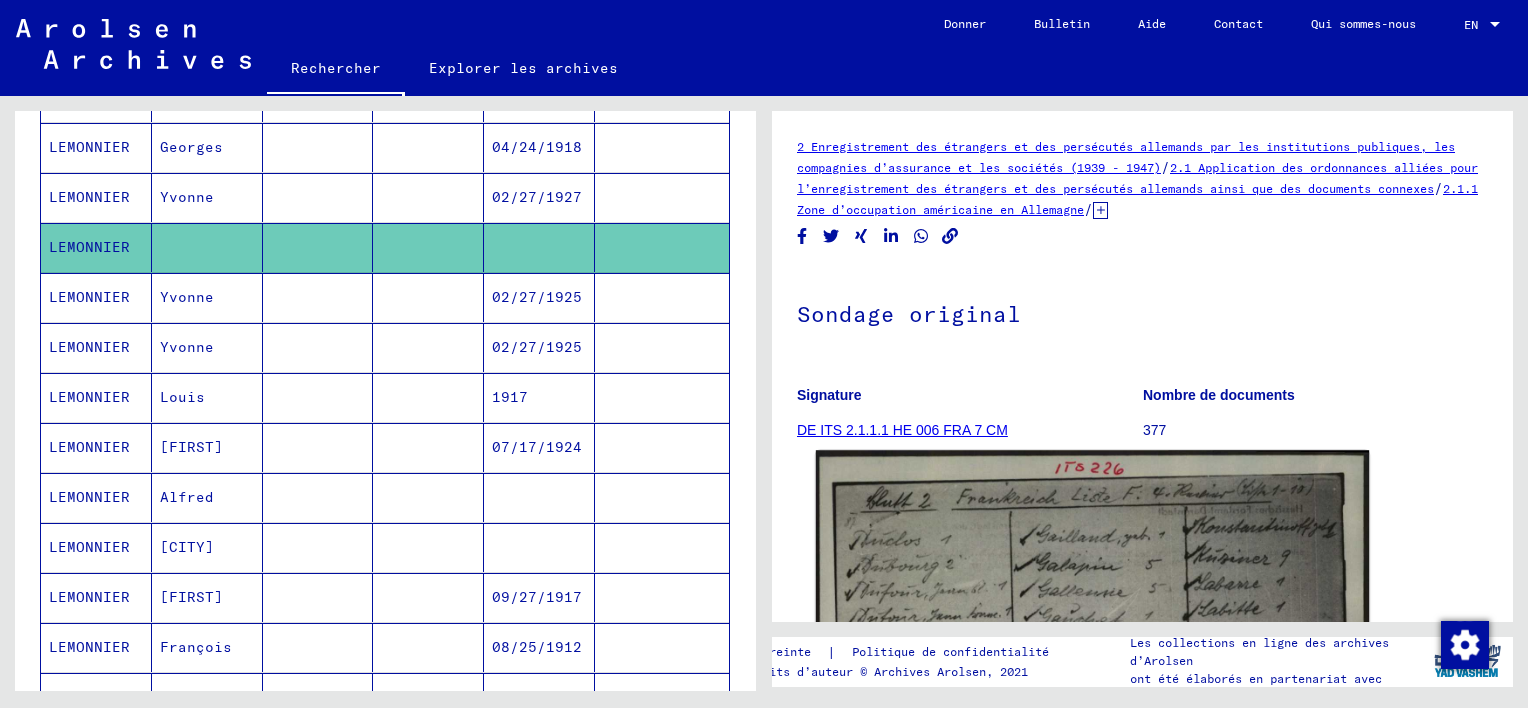click 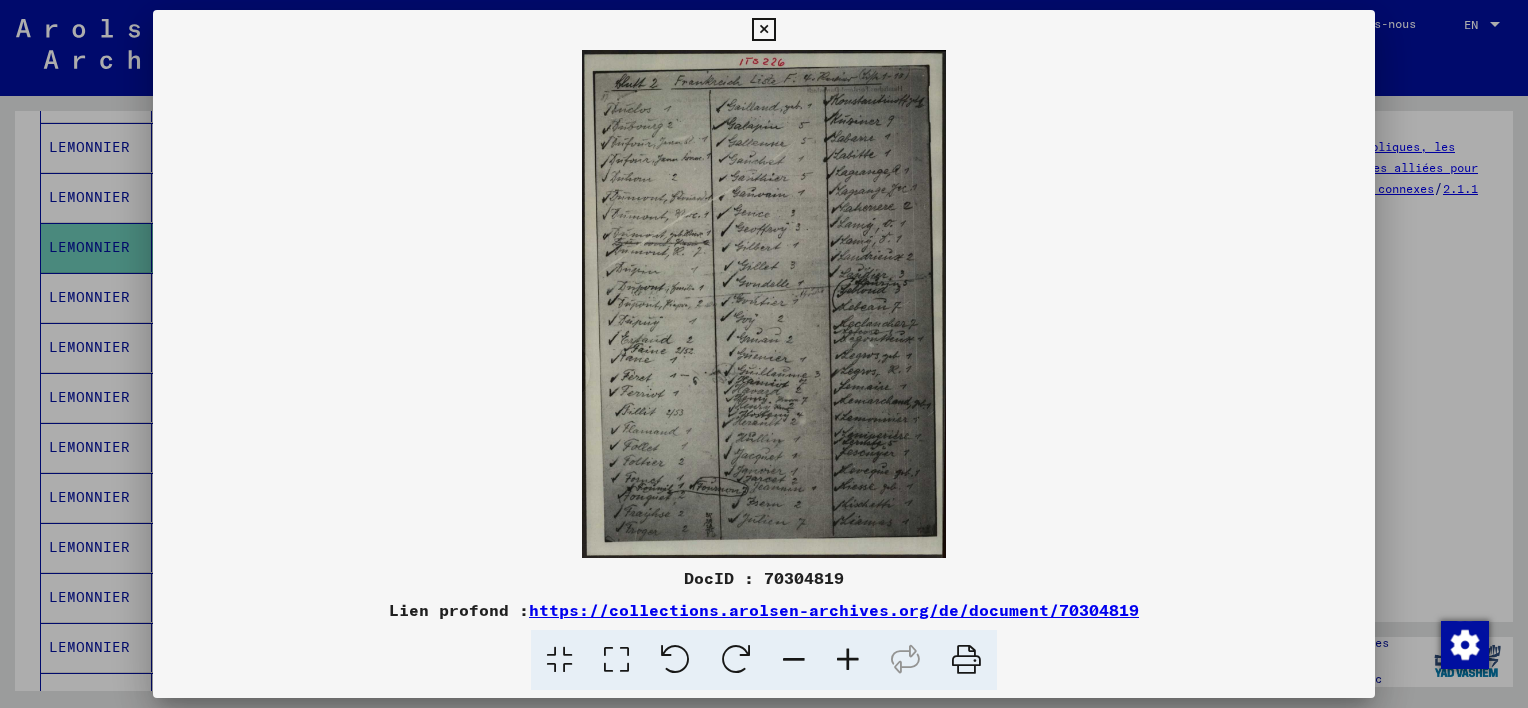 click at bounding box center (764, 304) 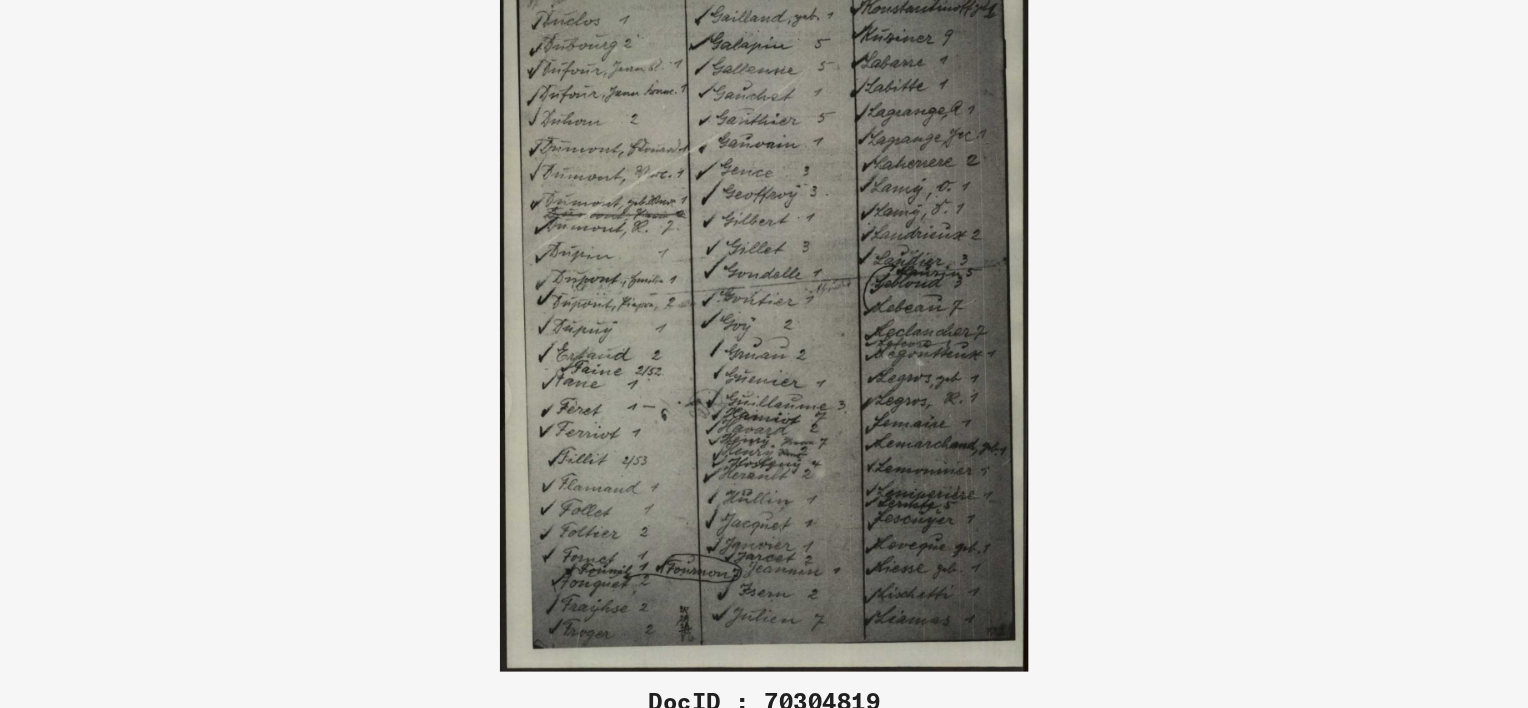 drag, startPoint x: 764, startPoint y: 306, endPoint x: 773, endPoint y: 358, distance: 52.773098 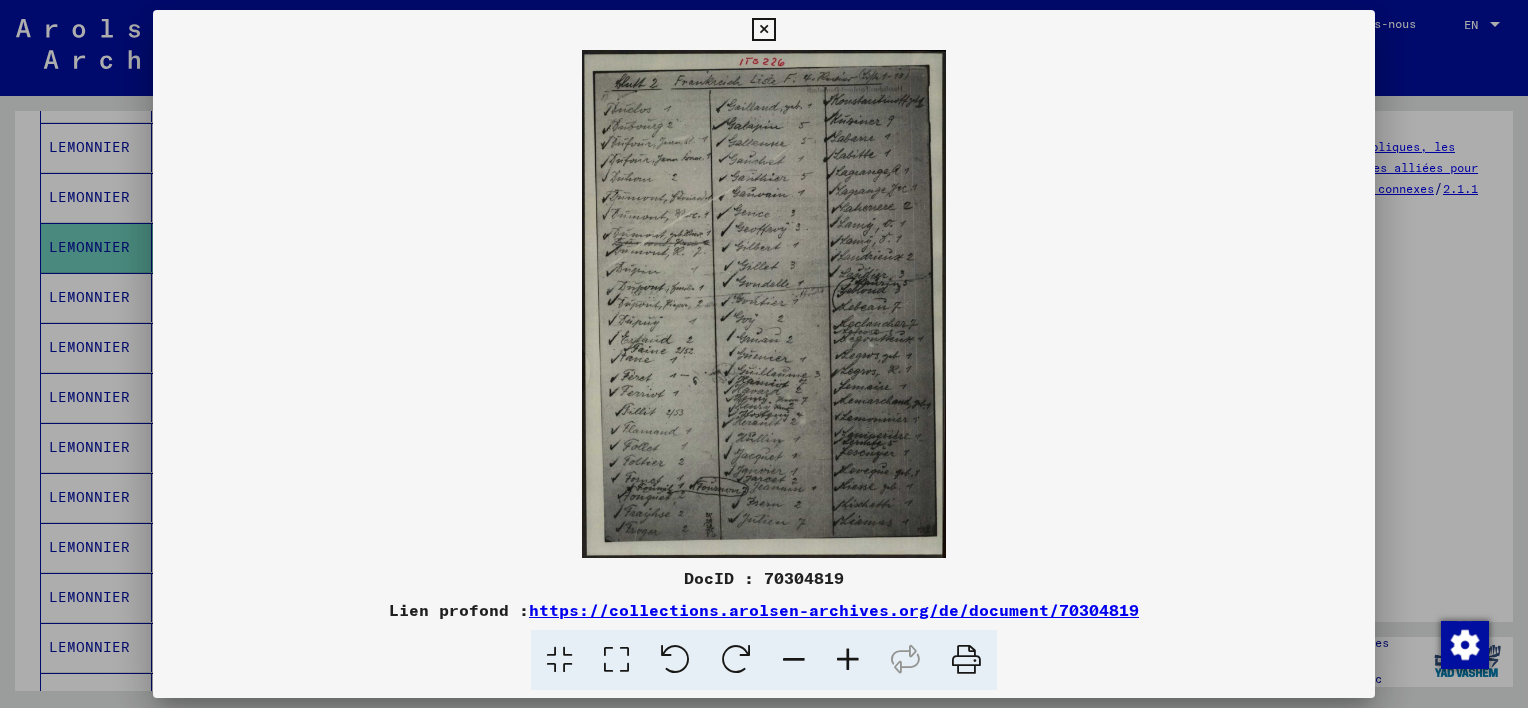 click at bounding box center (763, 30) 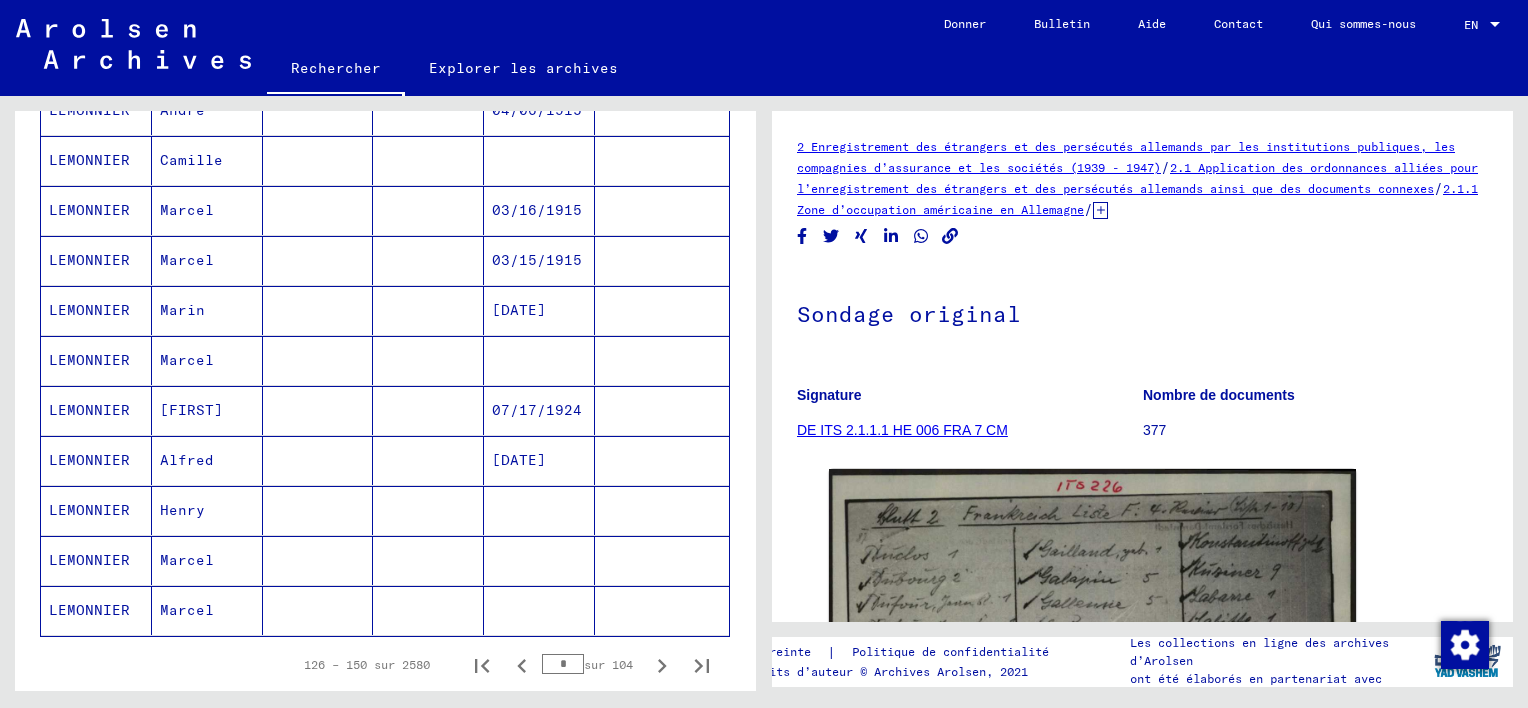 scroll, scrollTop: 1043, scrollLeft: 0, axis: vertical 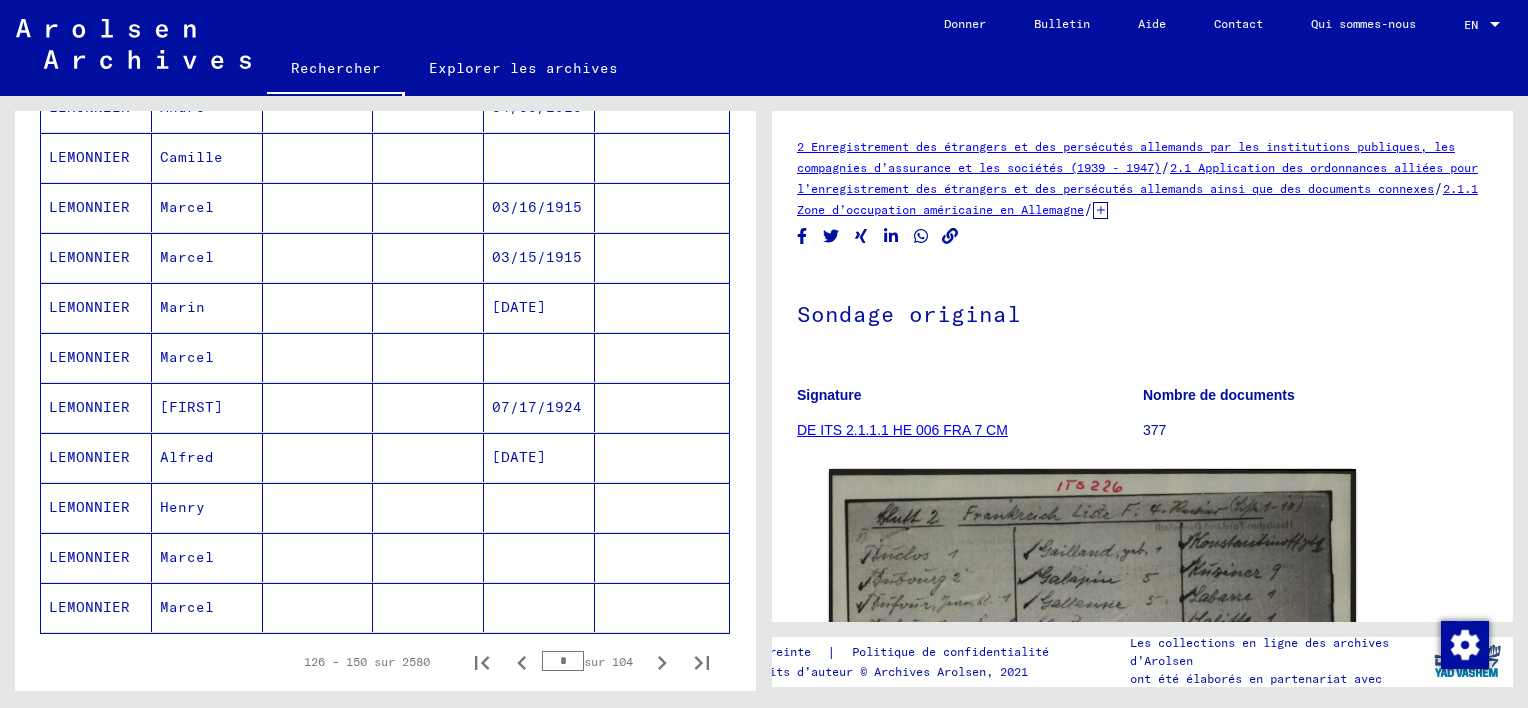 click on "Marcel" at bounding box center (207, 407) 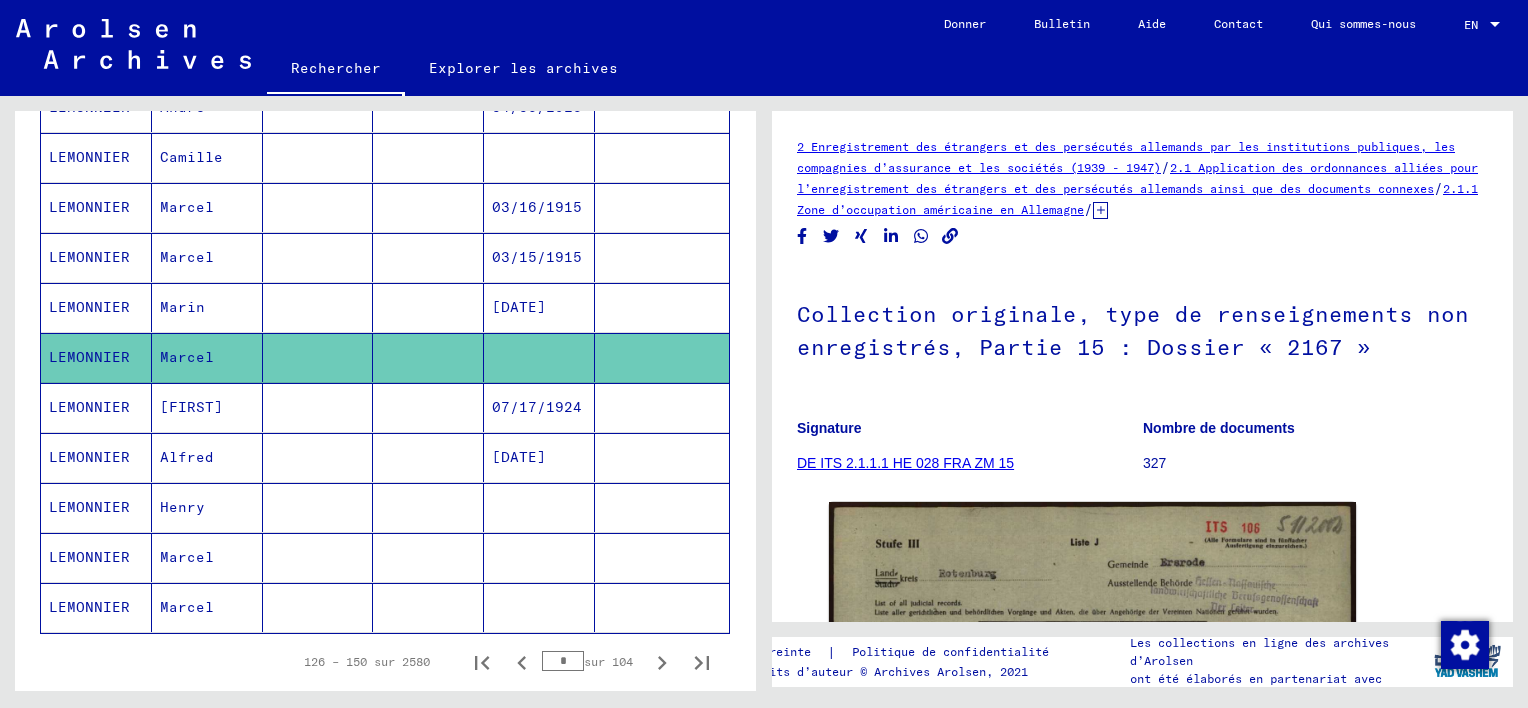 scroll, scrollTop: 0, scrollLeft: 0, axis: both 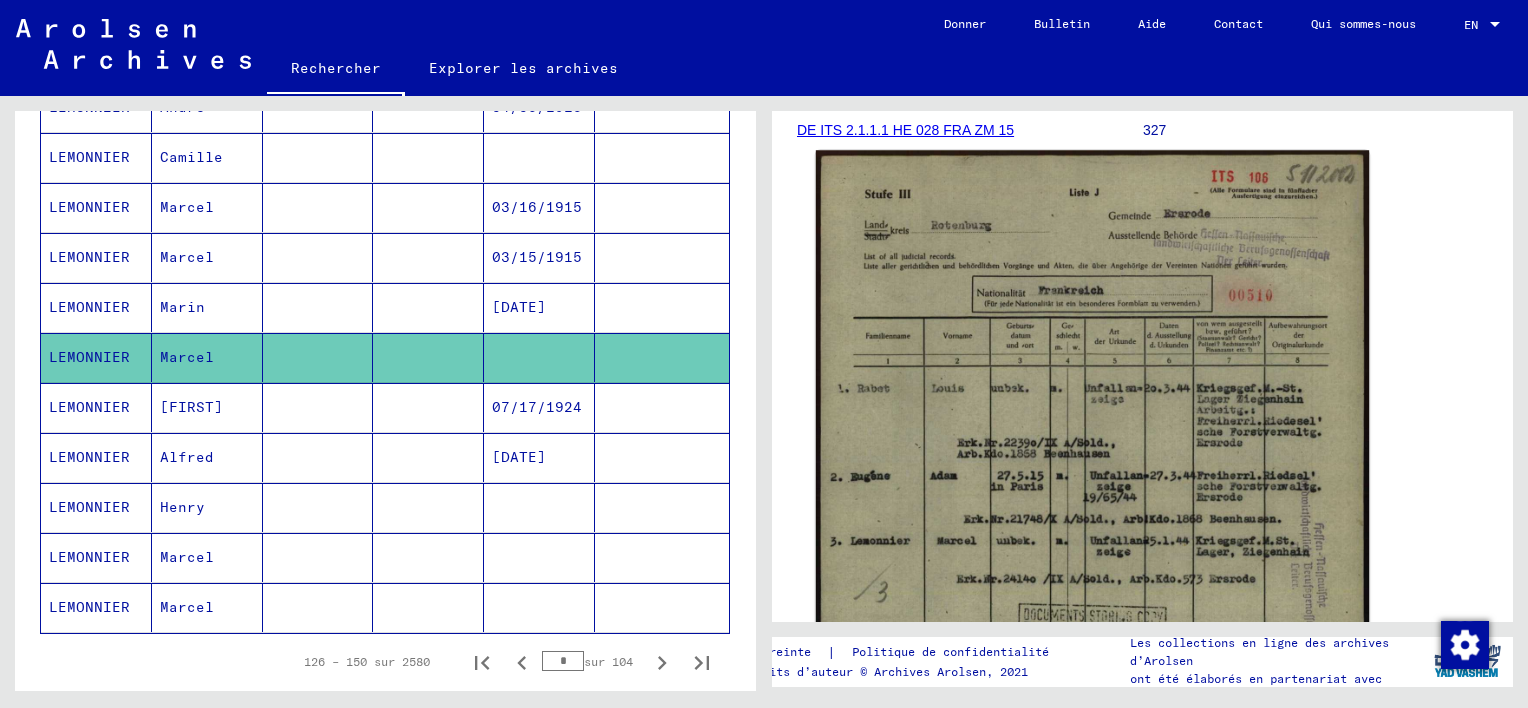 click 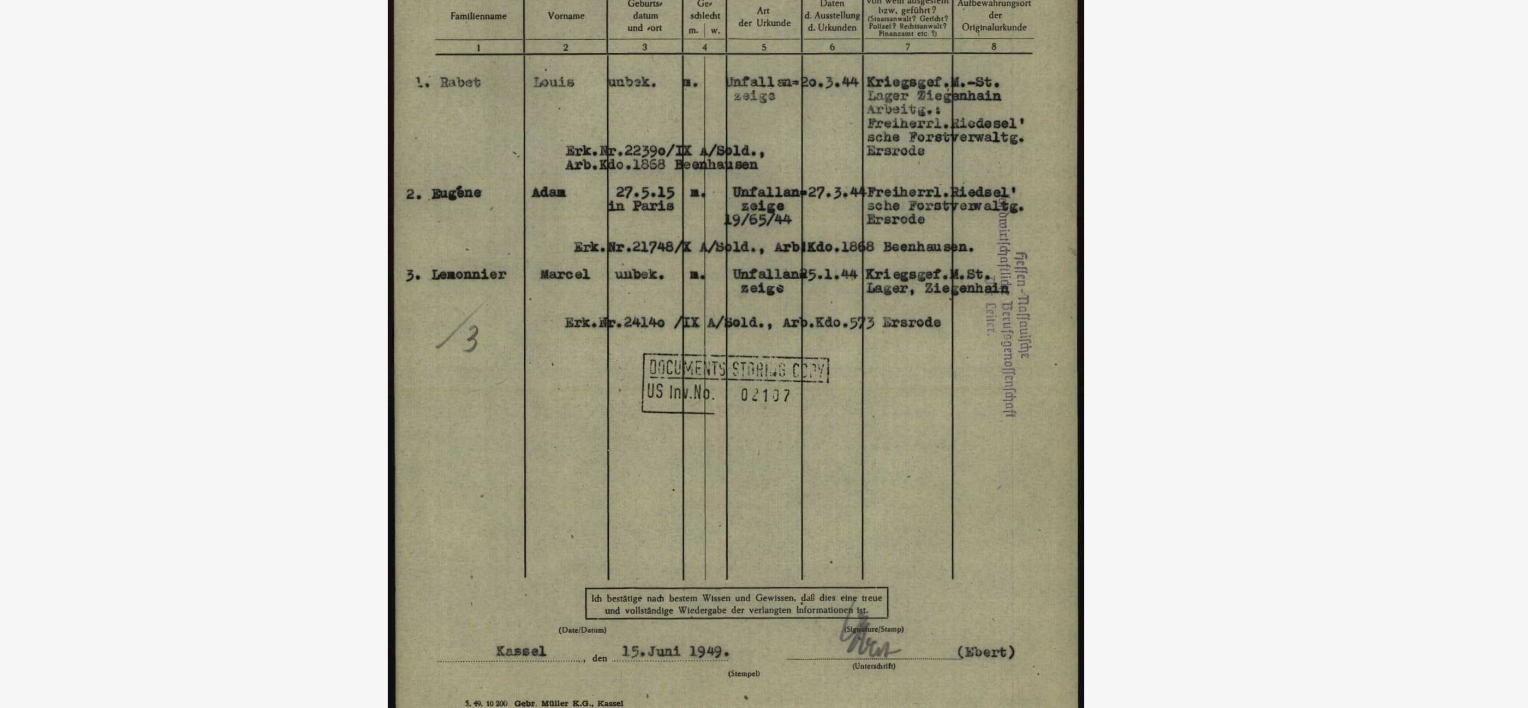 drag, startPoint x: 794, startPoint y: 344, endPoint x: 794, endPoint y: 312, distance: 32 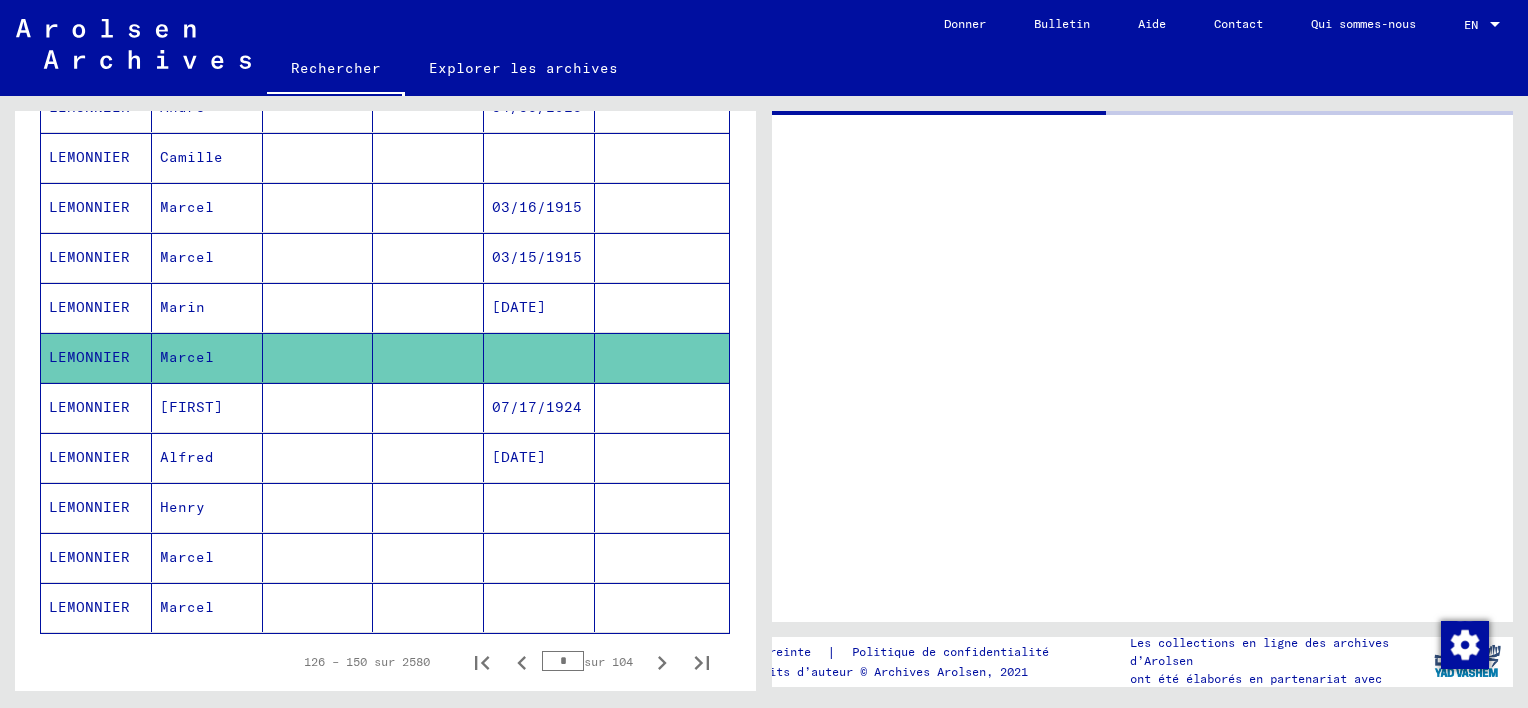 scroll, scrollTop: 0, scrollLeft: 0, axis: both 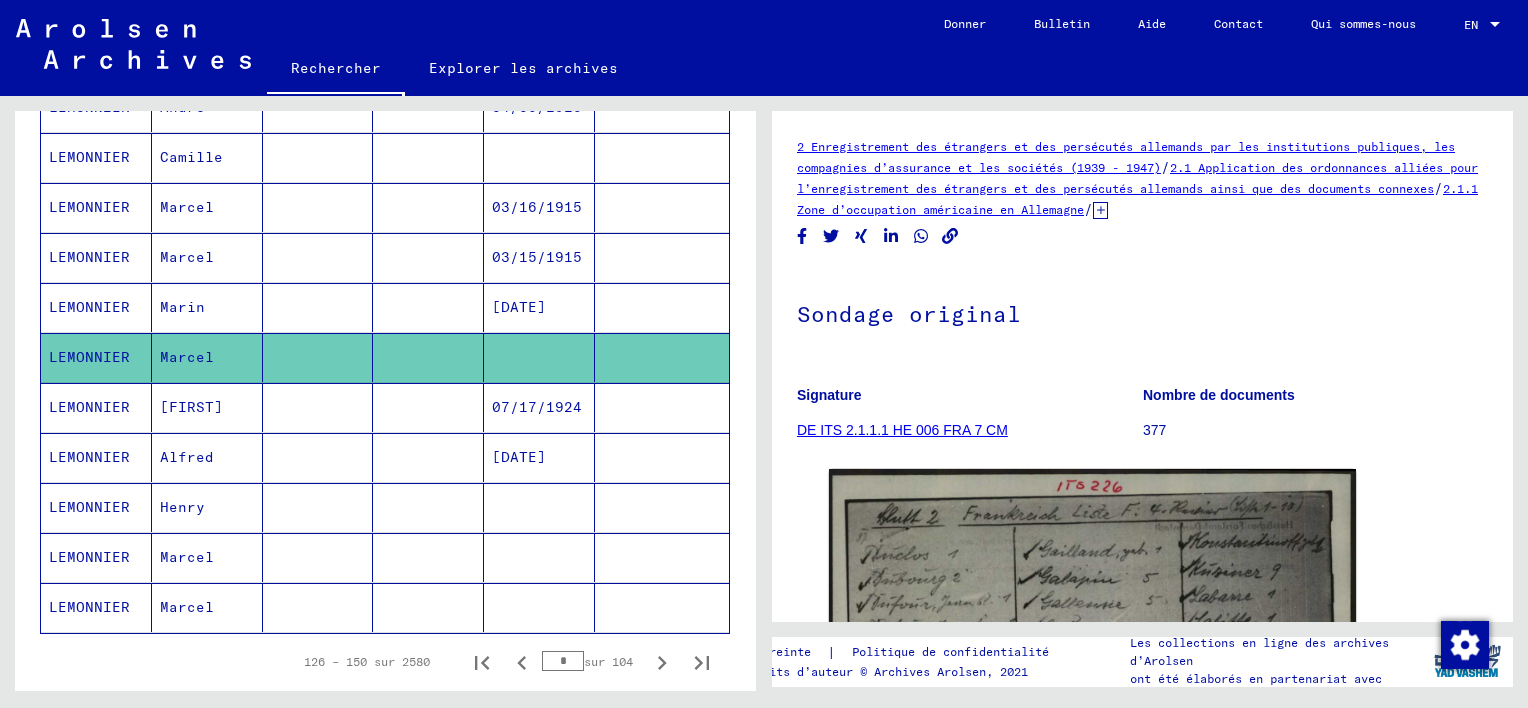 click on "LEMONNIER" at bounding box center (96, 607) 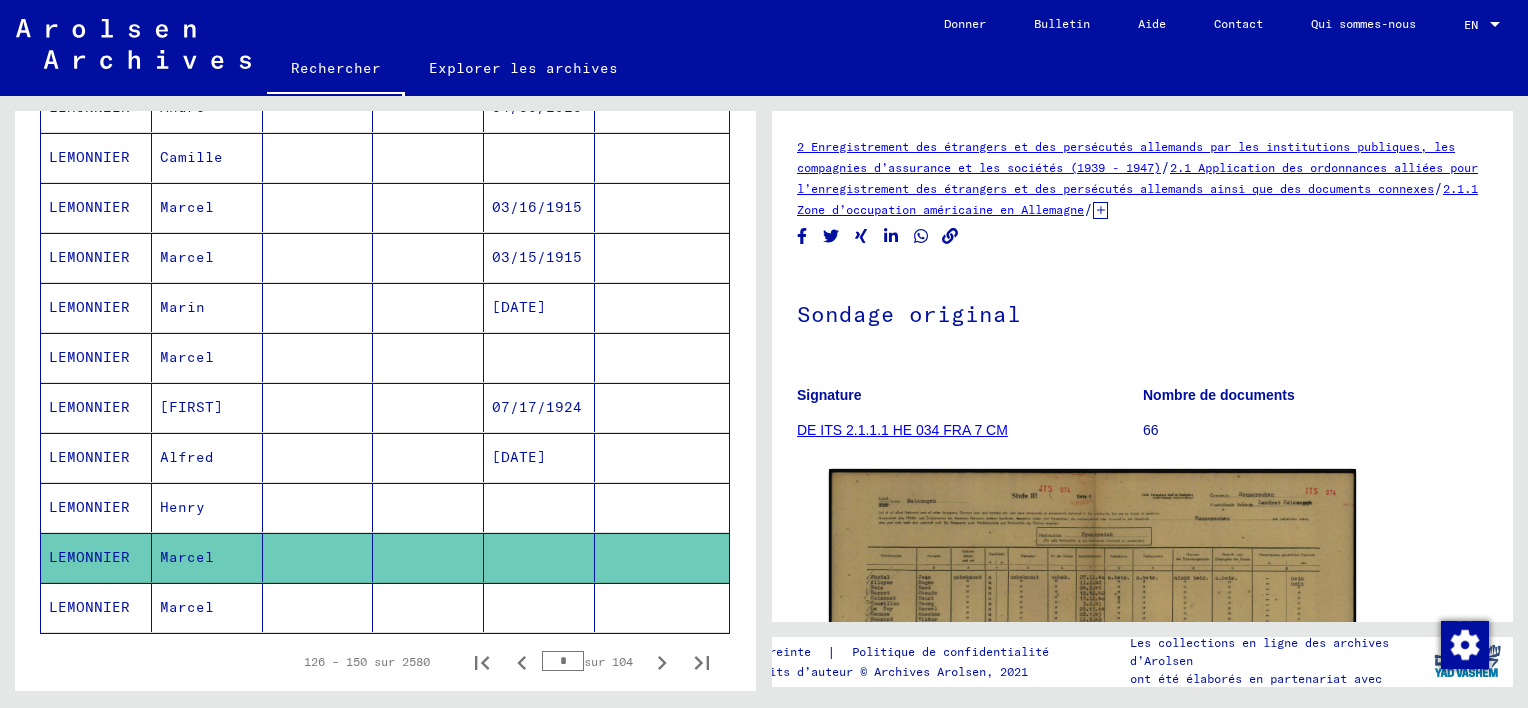 scroll, scrollTop: 0, scrollLeft: 0, axis: both 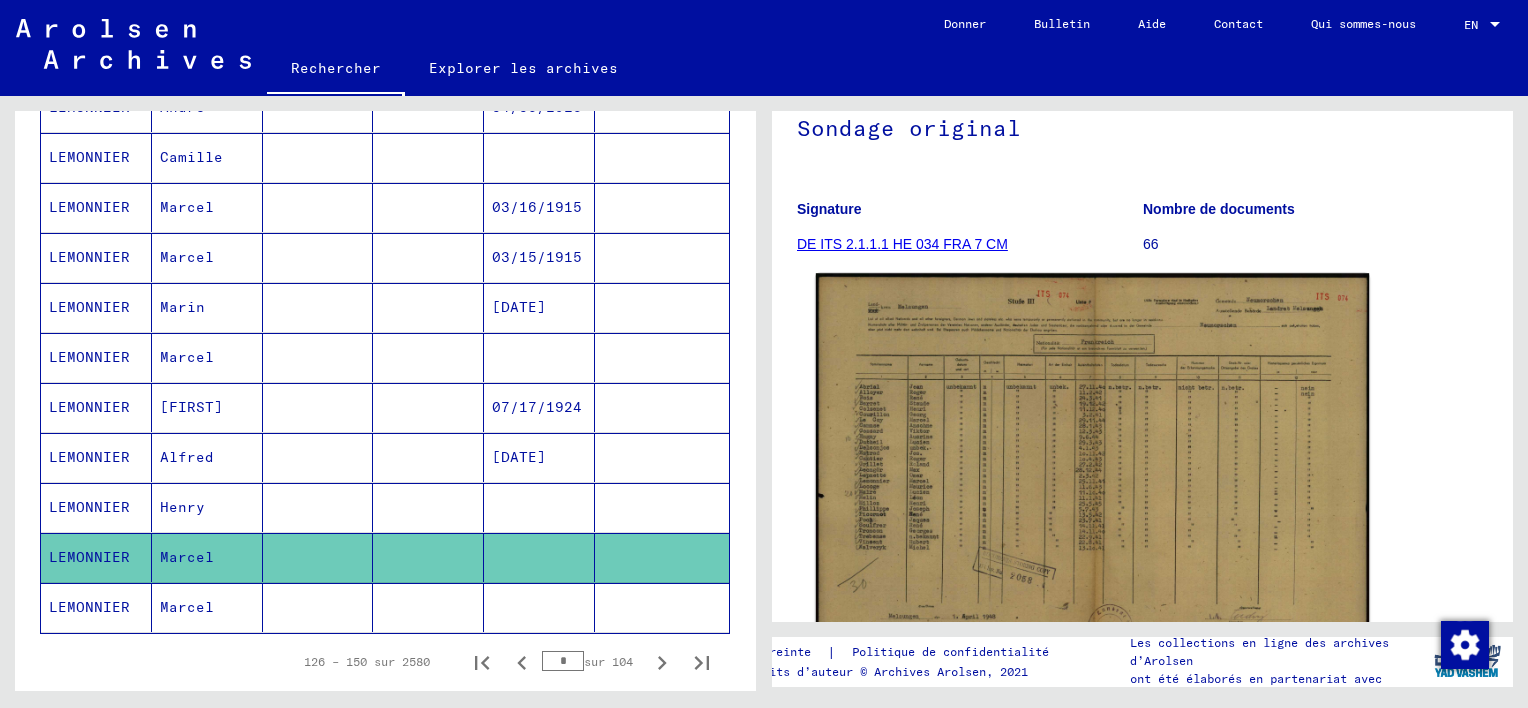 click 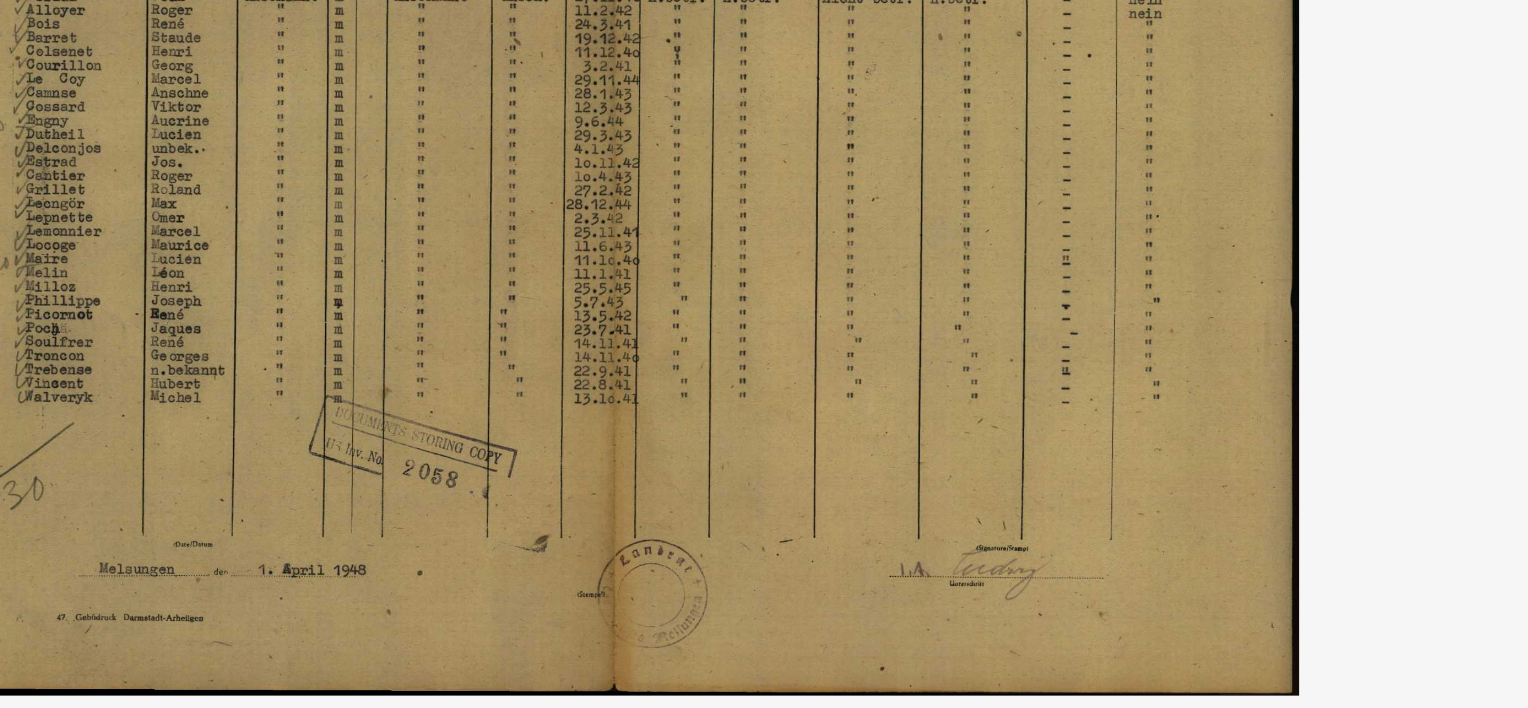 drag, startPoint x: 892, startPoint y: 284, endPoint x: 897, endPoint y: 342, distance: 58.21512 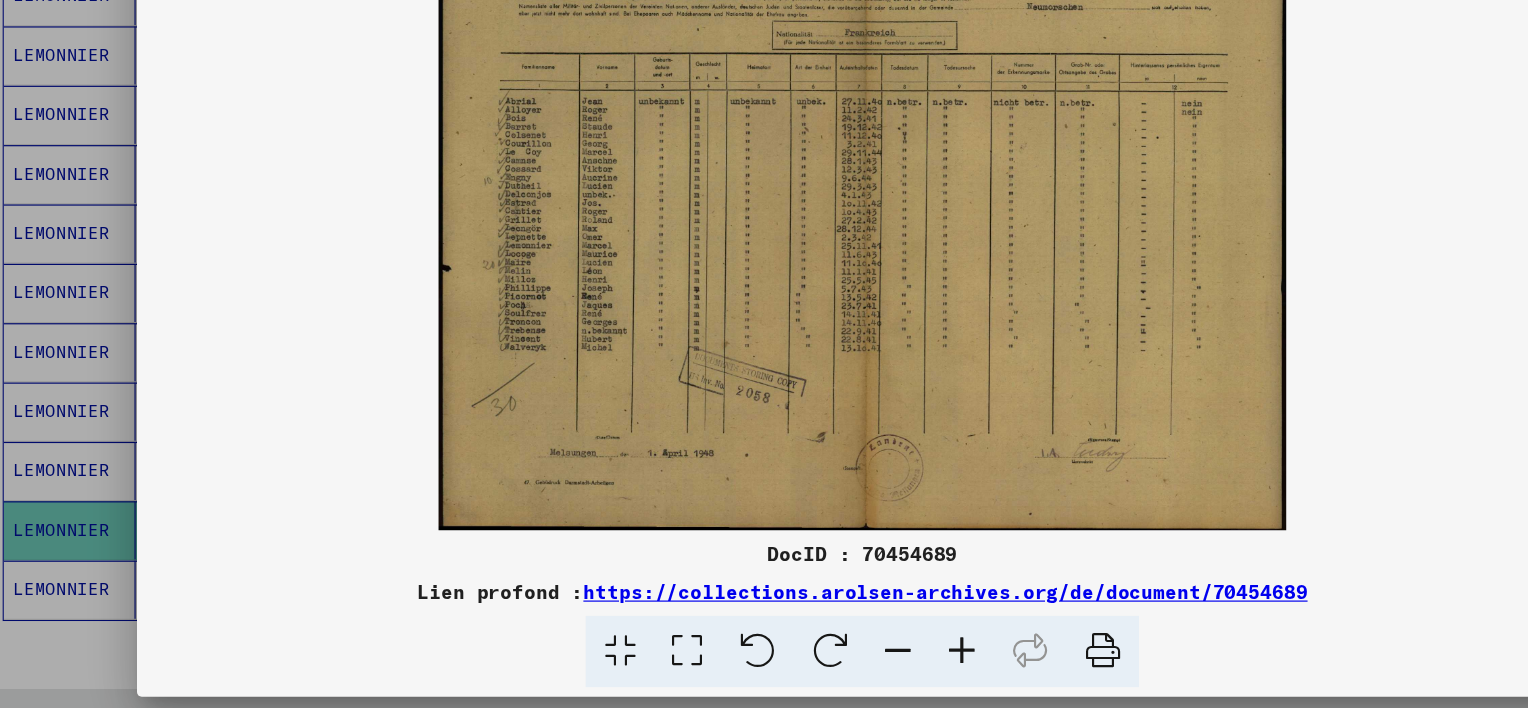 scroll, scrollTop: 0, scrollLeft: 0, axis: both 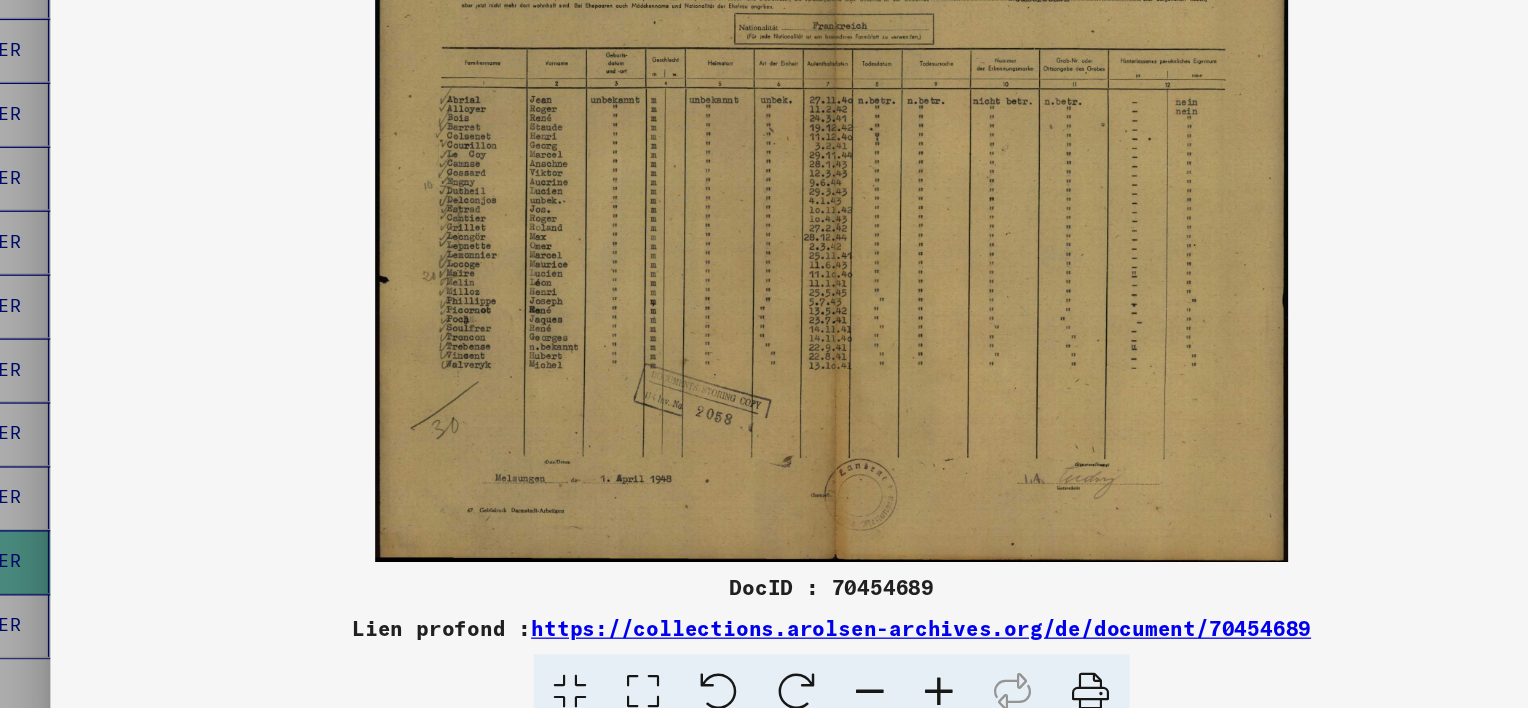 click on "https://collections.arolsen-archives.org/de/document/70454689" at bounding box center [834, 610] 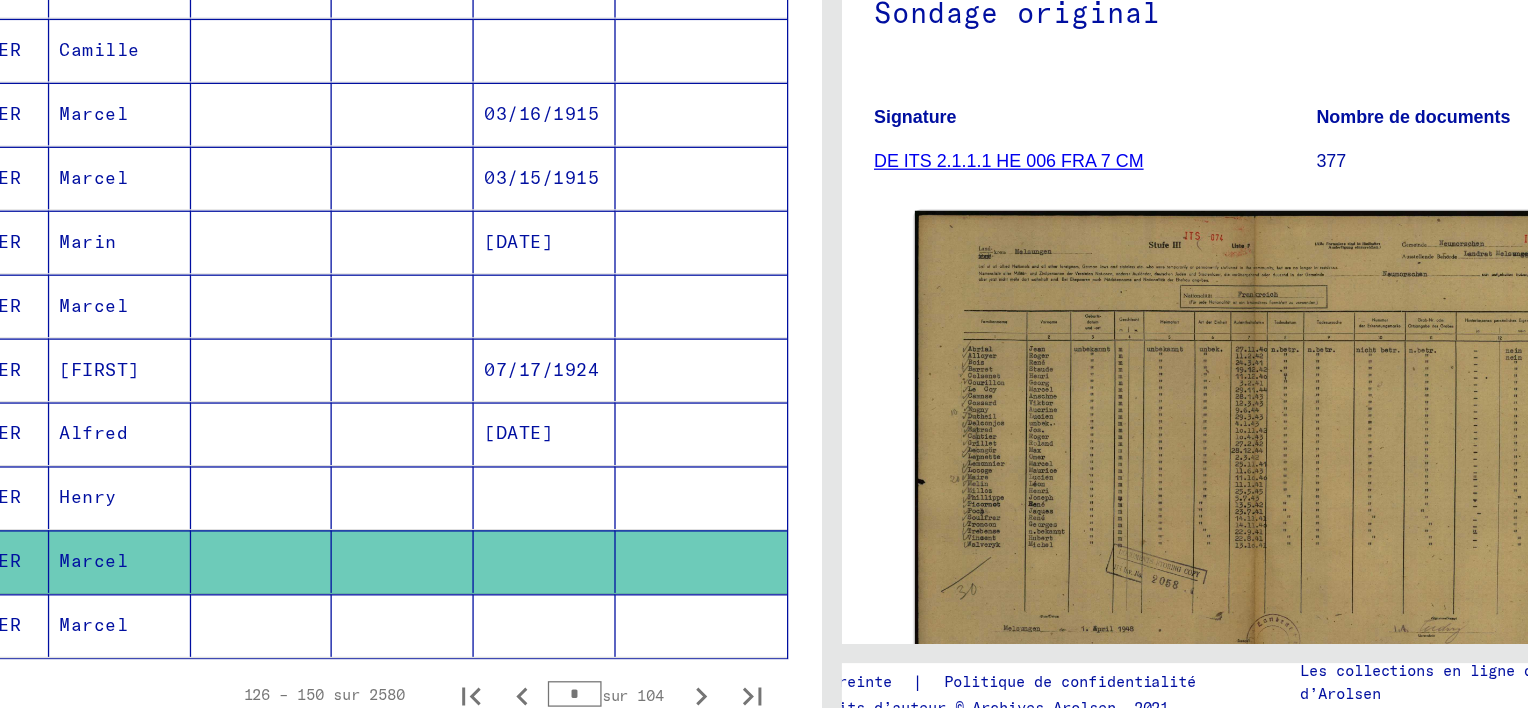 scroll, scrollTop: 0, scrollLeft: 0, axis: both 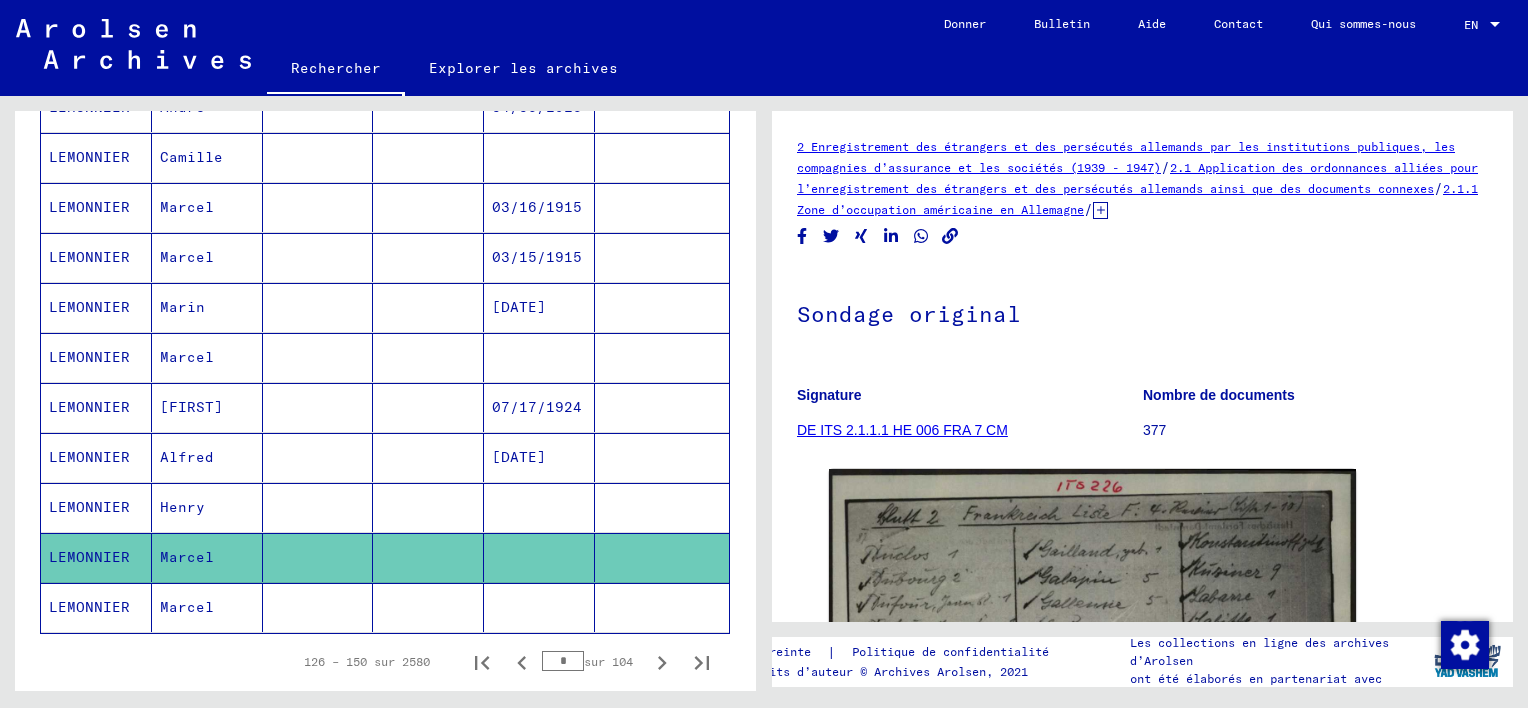 click on "Marcel" 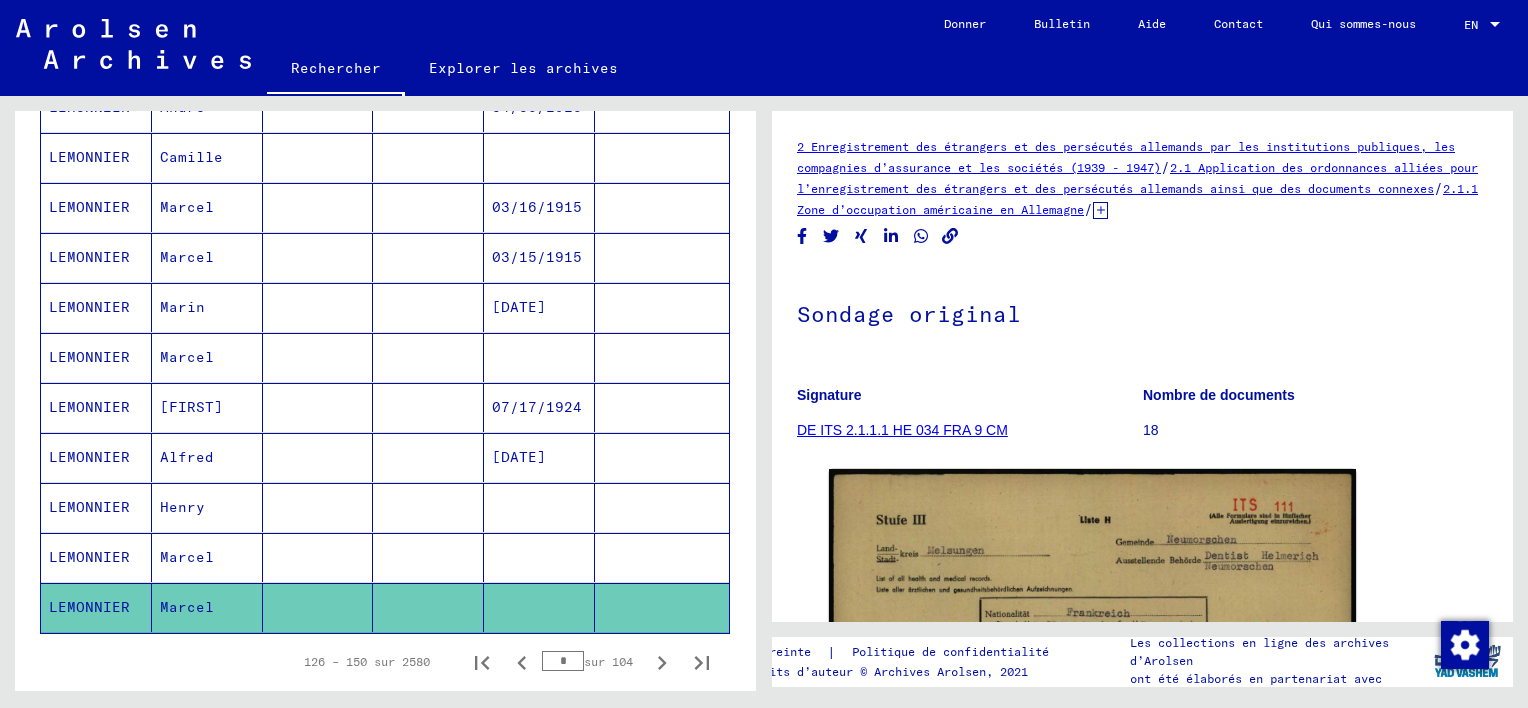 scroll, scrollTop: 0, scrollLeft: 0, axis: both 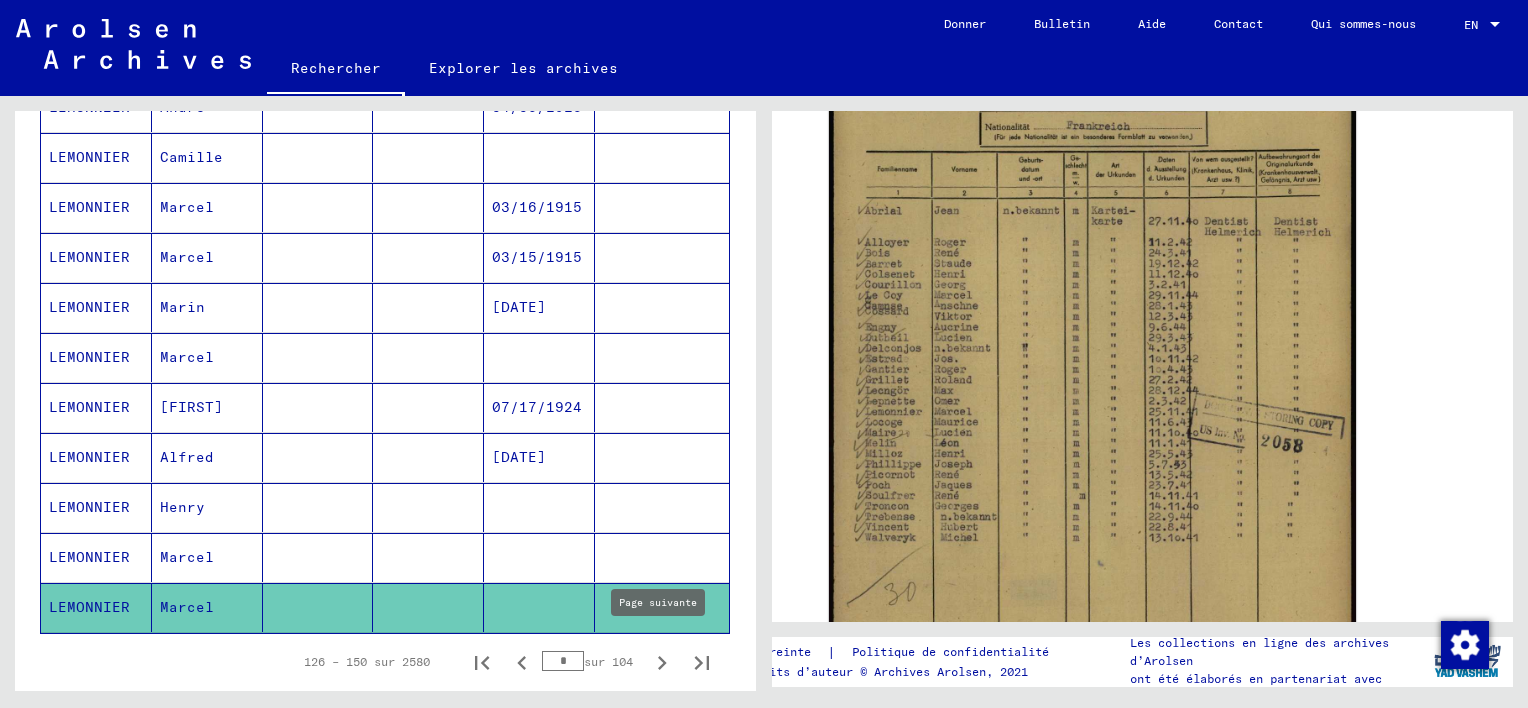 click 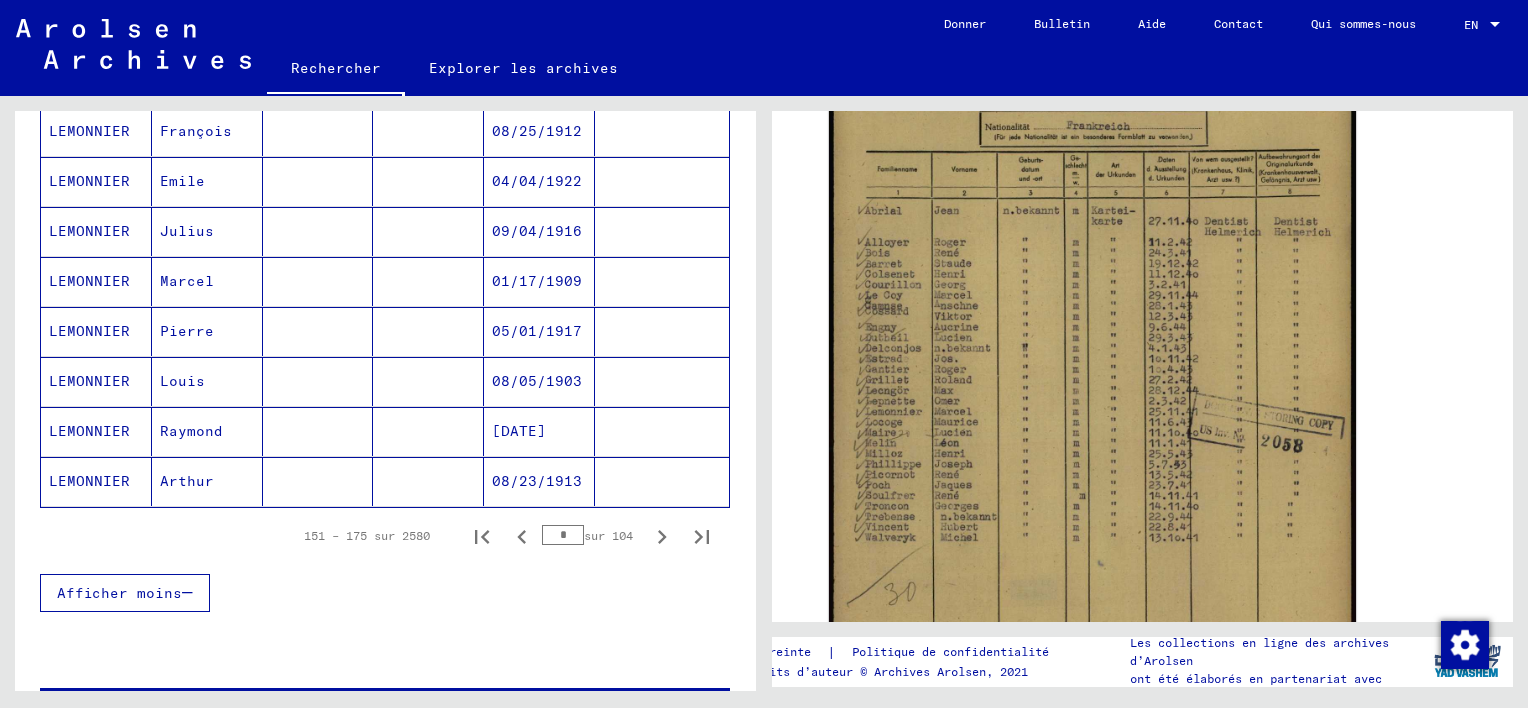 scroll, scrollTop: 1172, scrollLeft: 0, axis: vertical 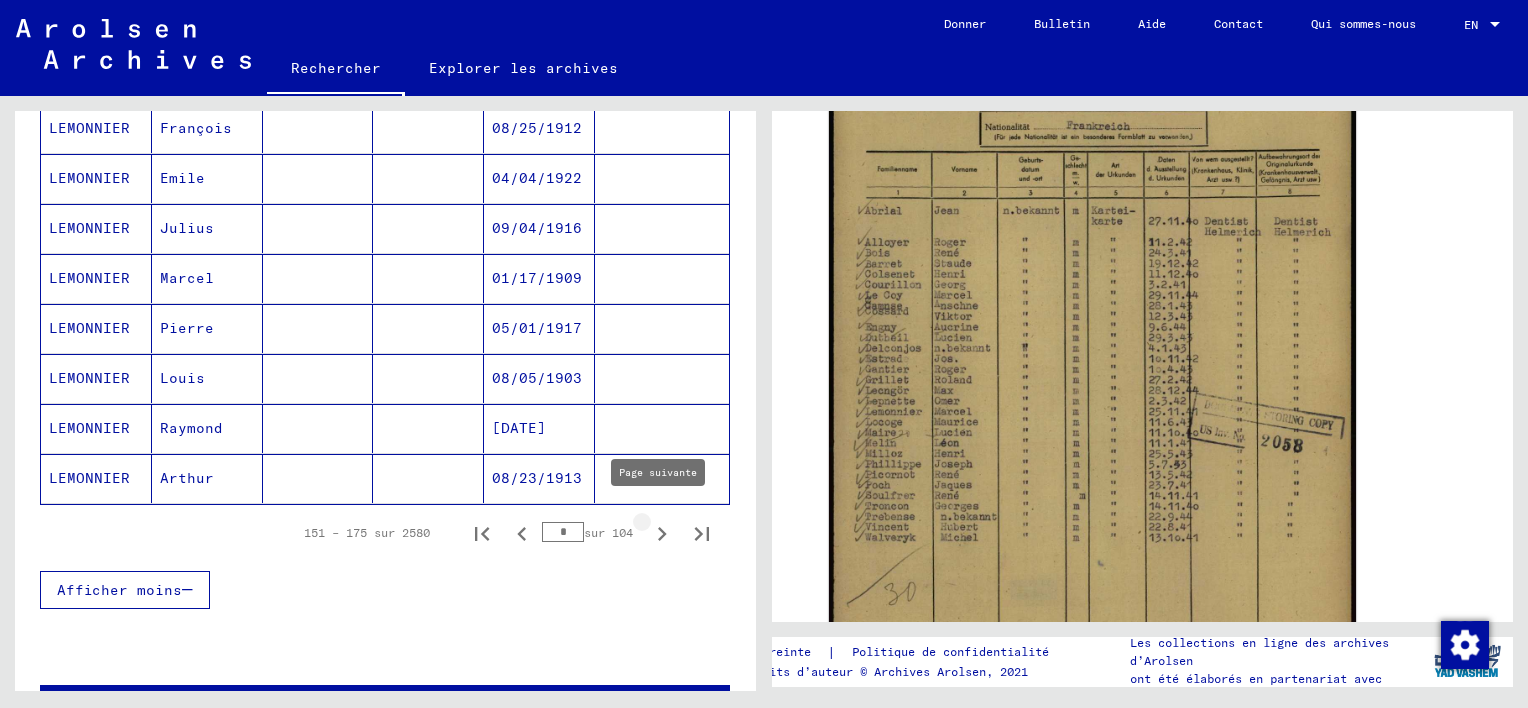 click 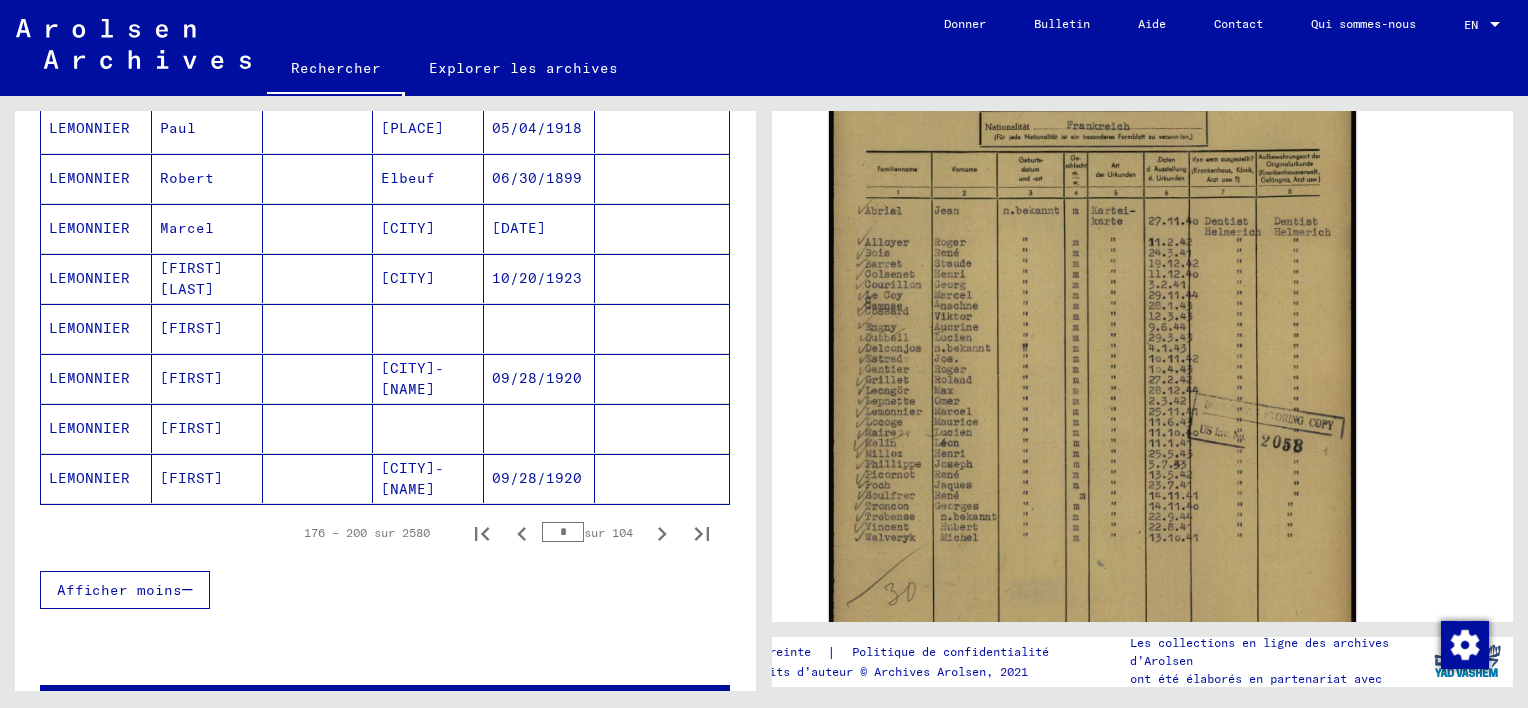 scroll, scrollTop: 1180, scrollLeft: 0, axis: vertical 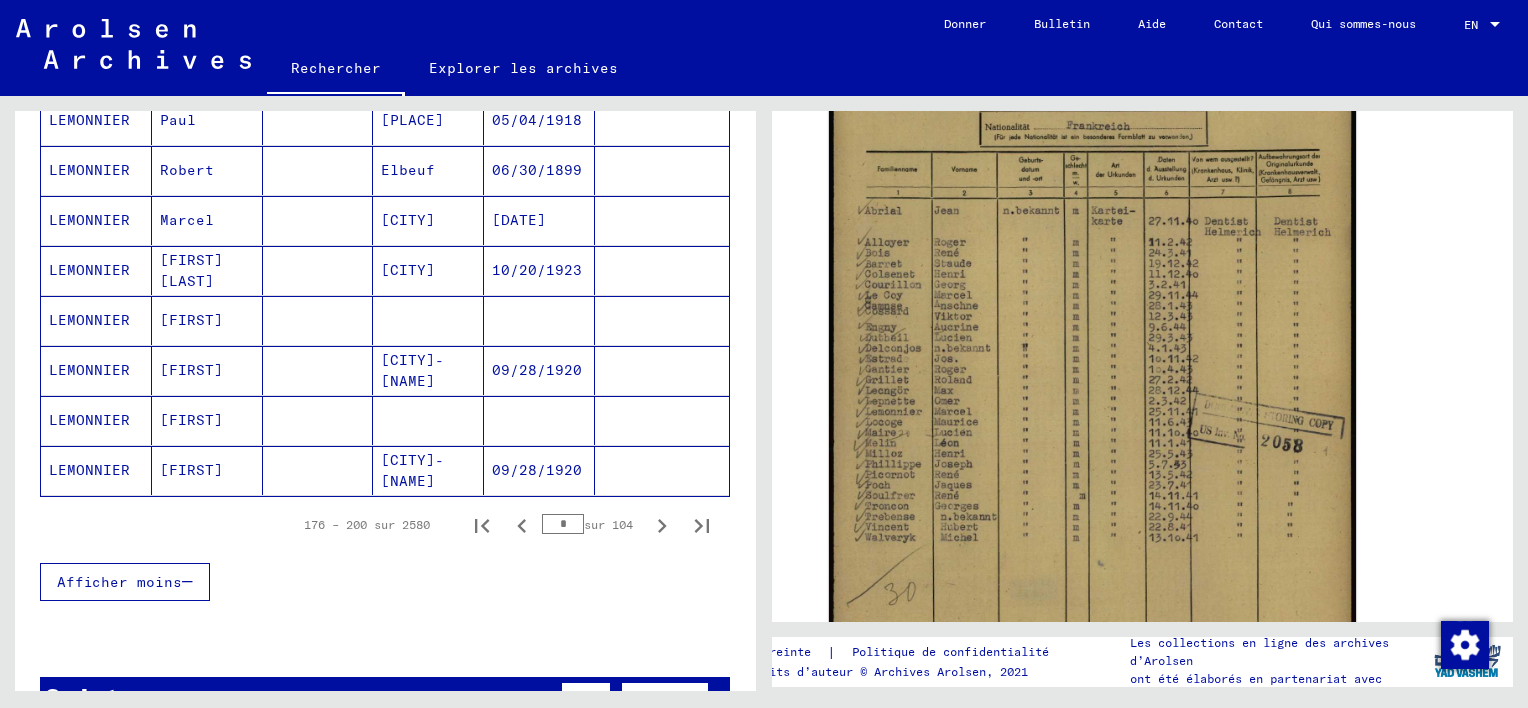 click 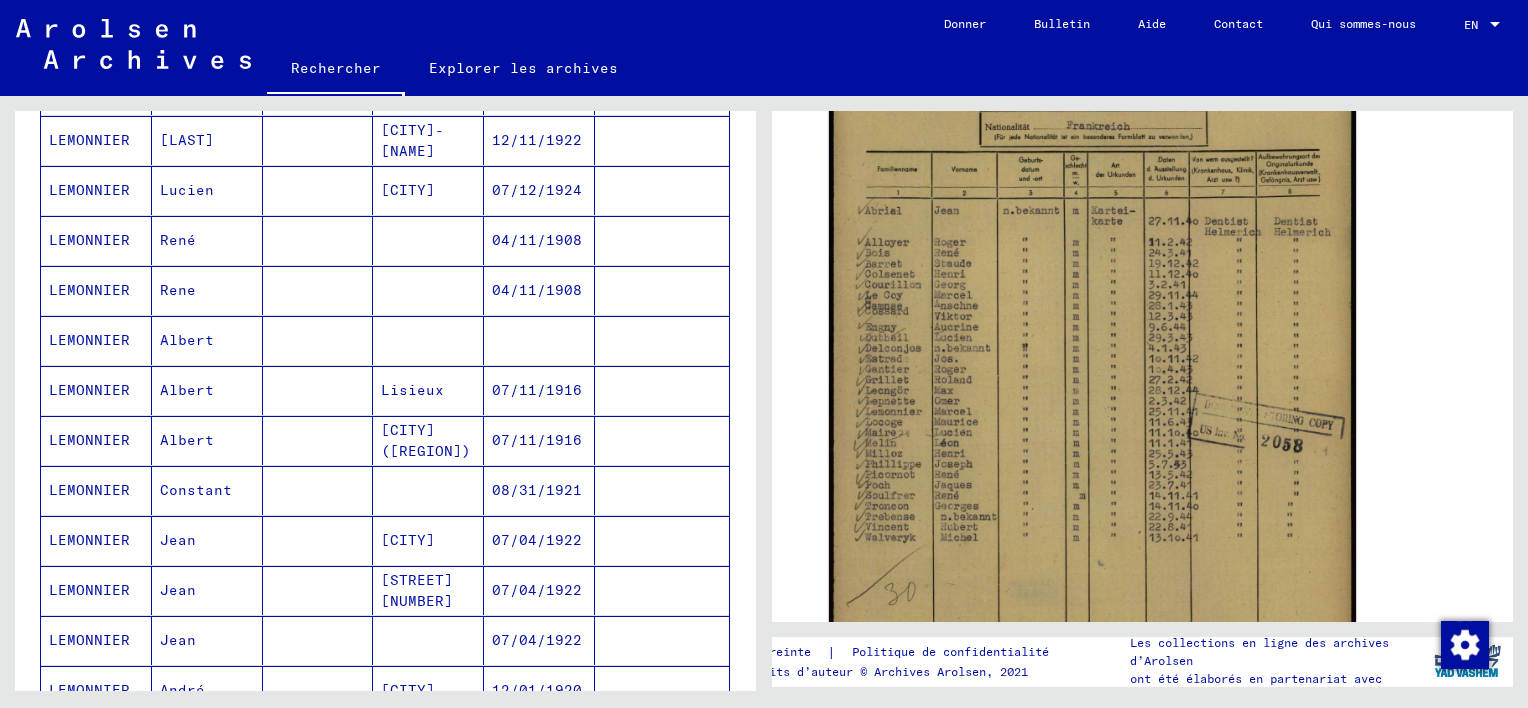 scroll, scrollTop: 890, scrollLeft: 0, axis: vertical 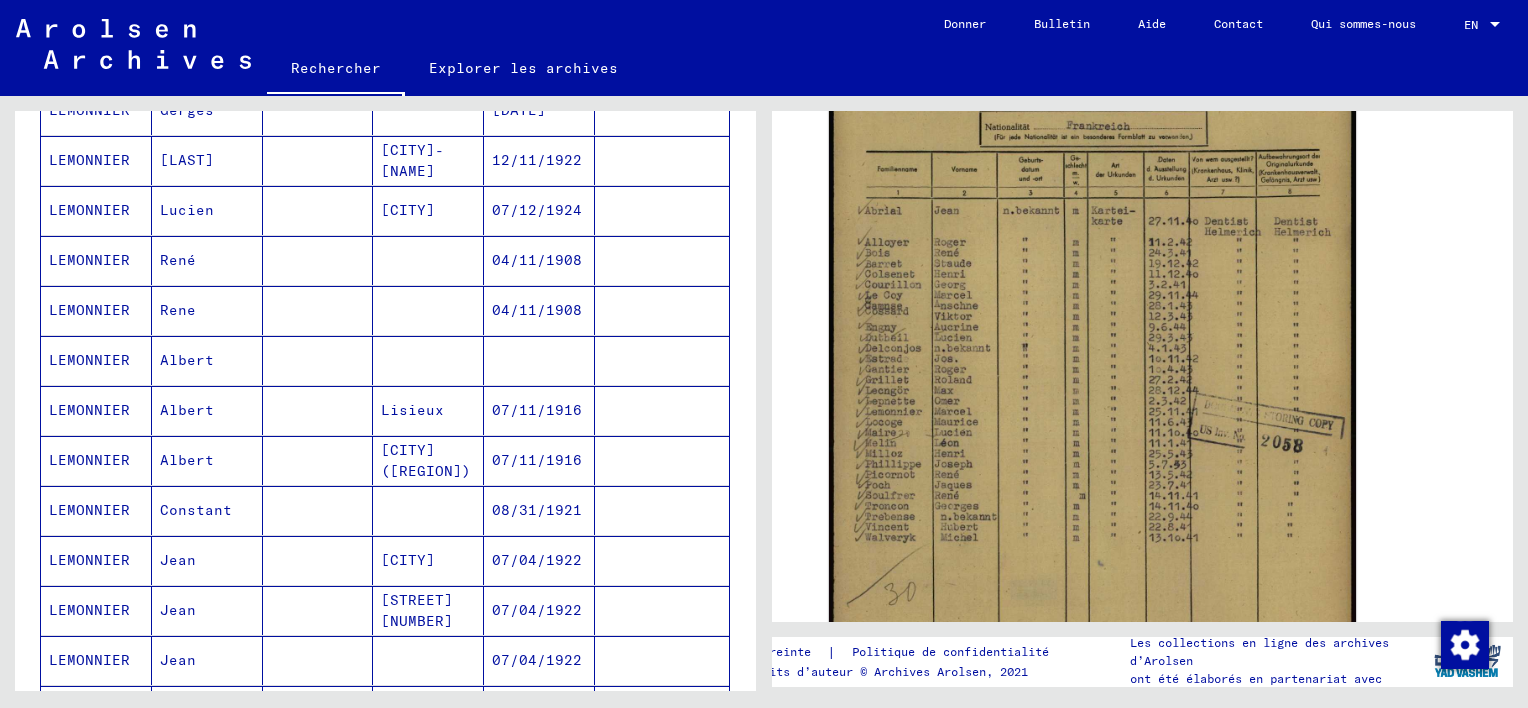 click on "René" at bounding box center (207, 310) 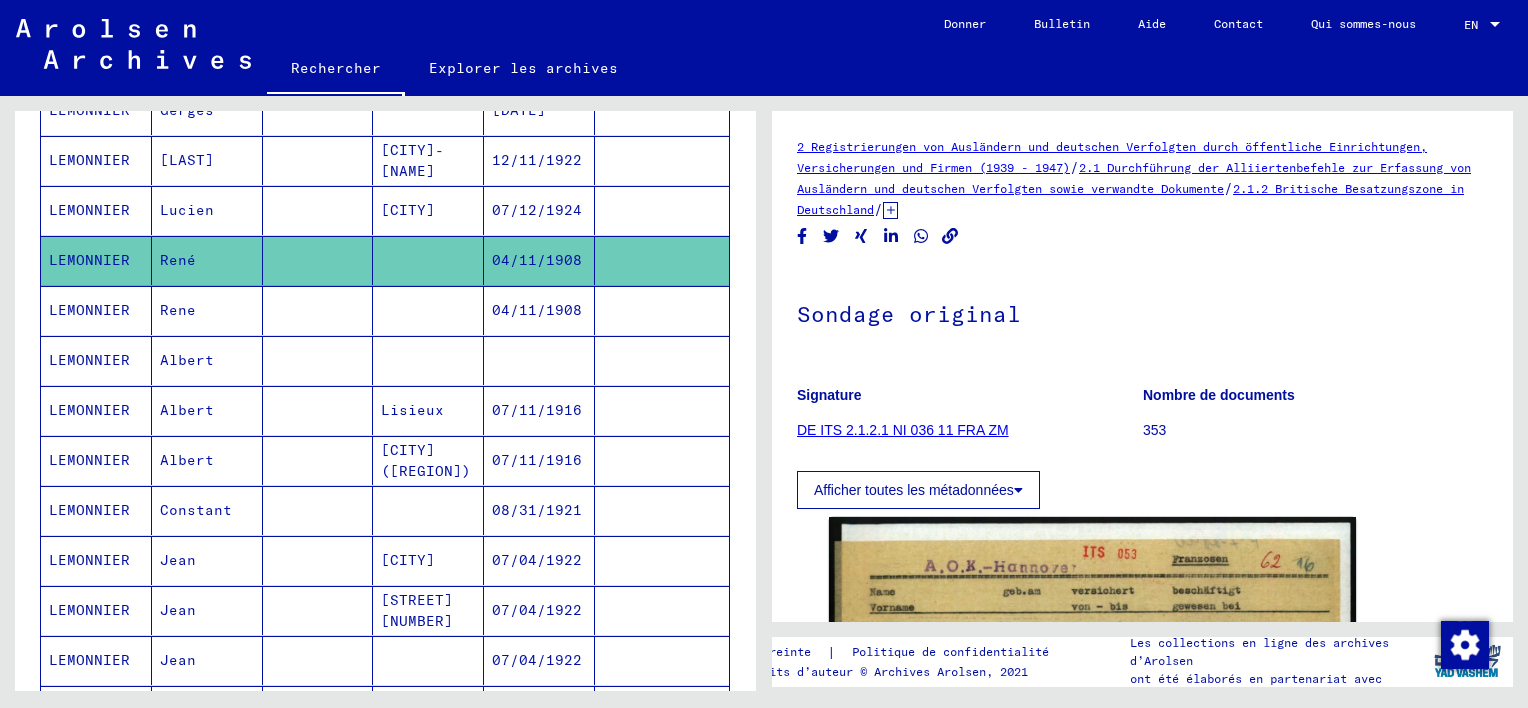 scroll, scrollTop: 0, scrollLeft: 0, axis: both 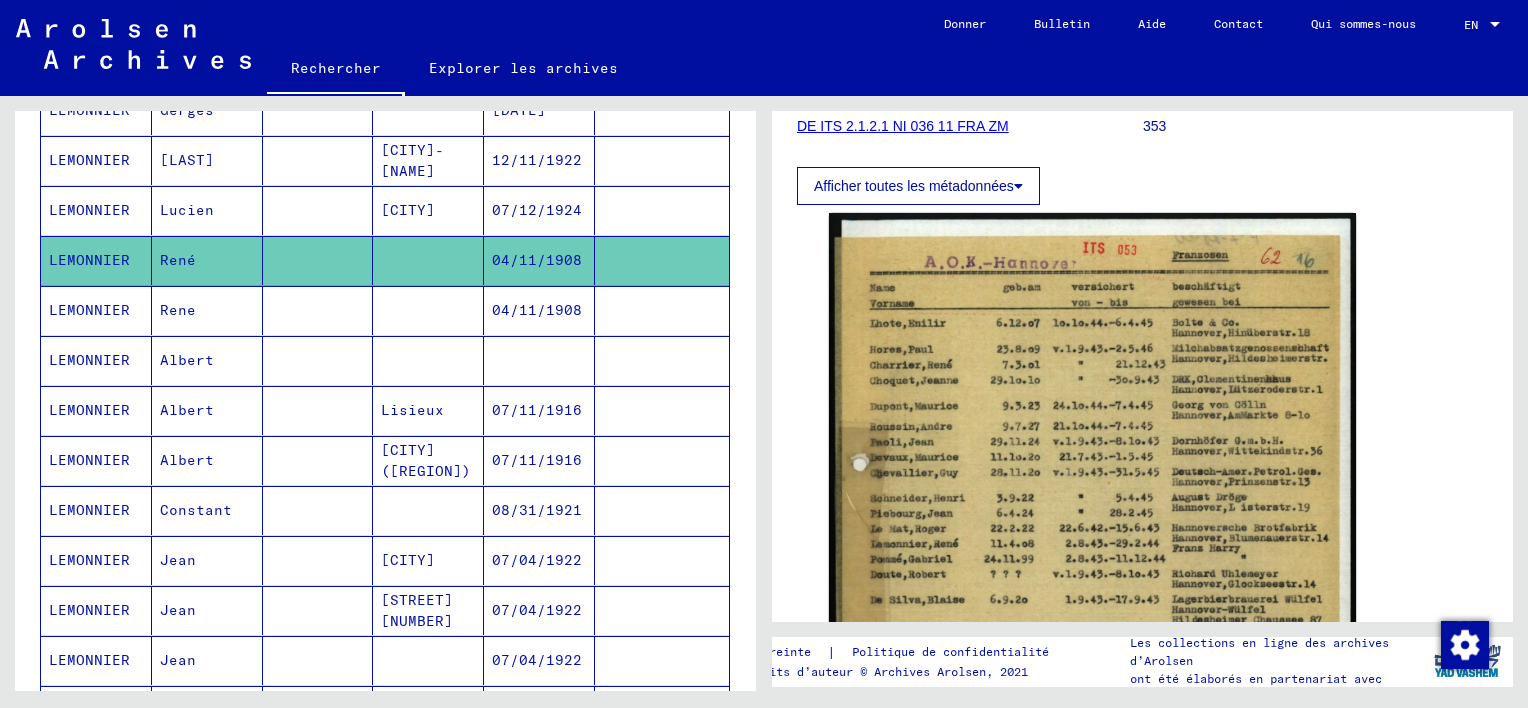 click at bounding box center [428, 360] 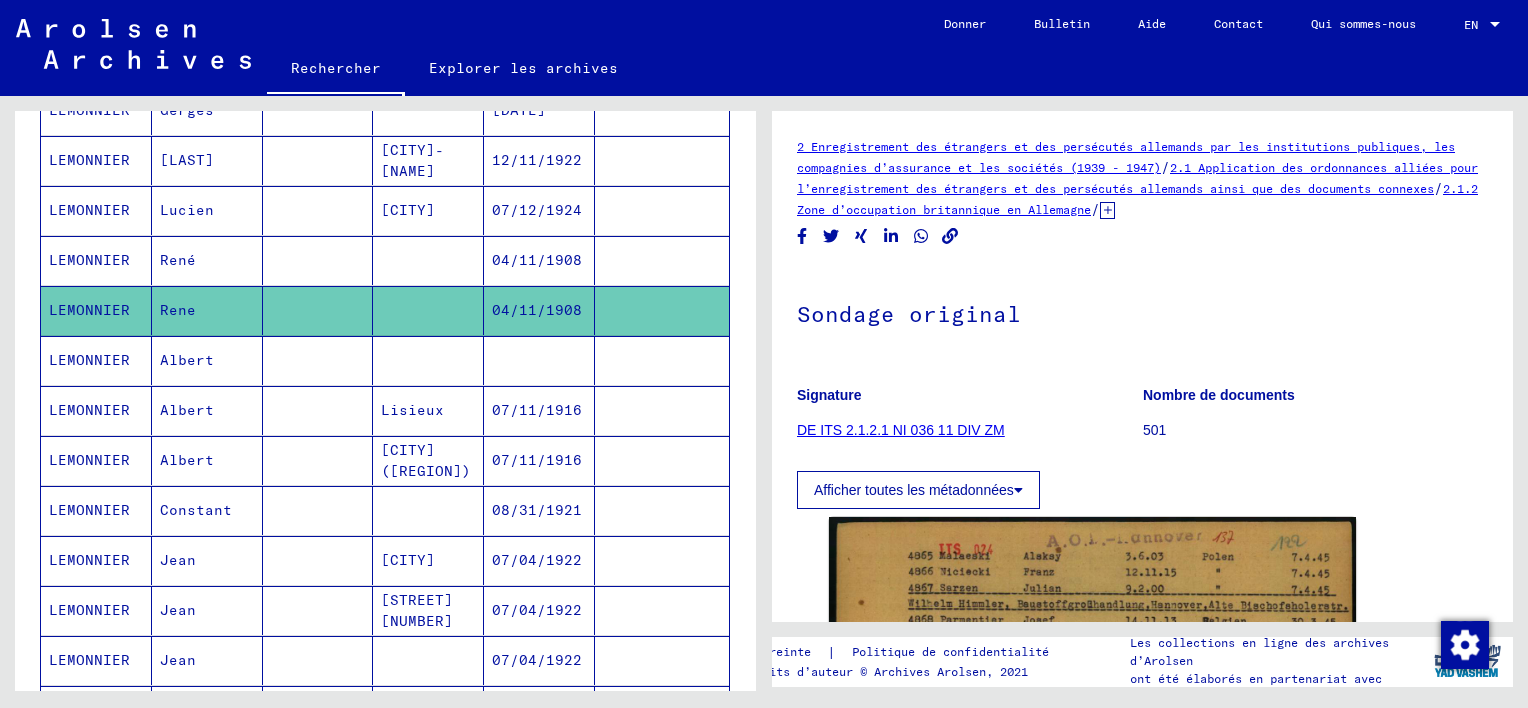 scroll, scrollTop: 0, scrollLeft: 0, axis: both 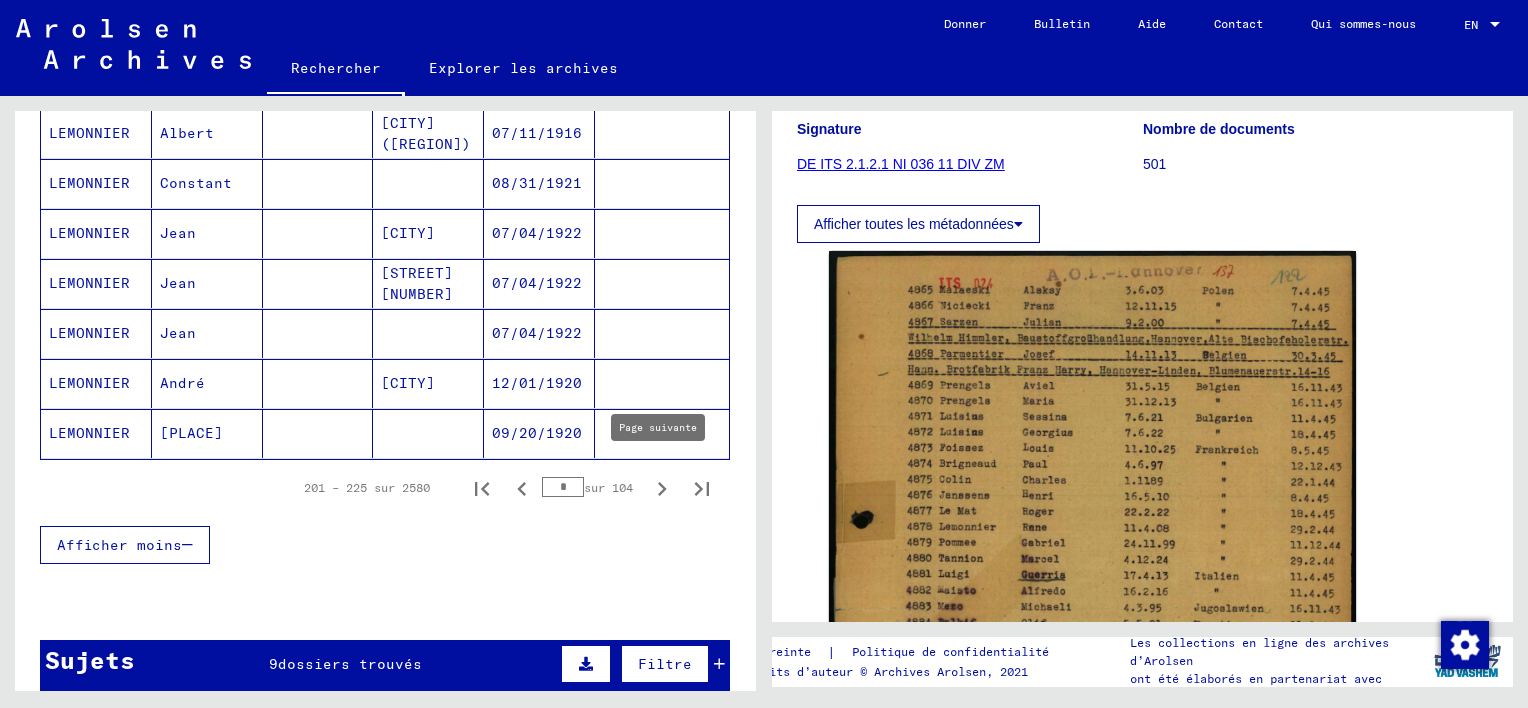click 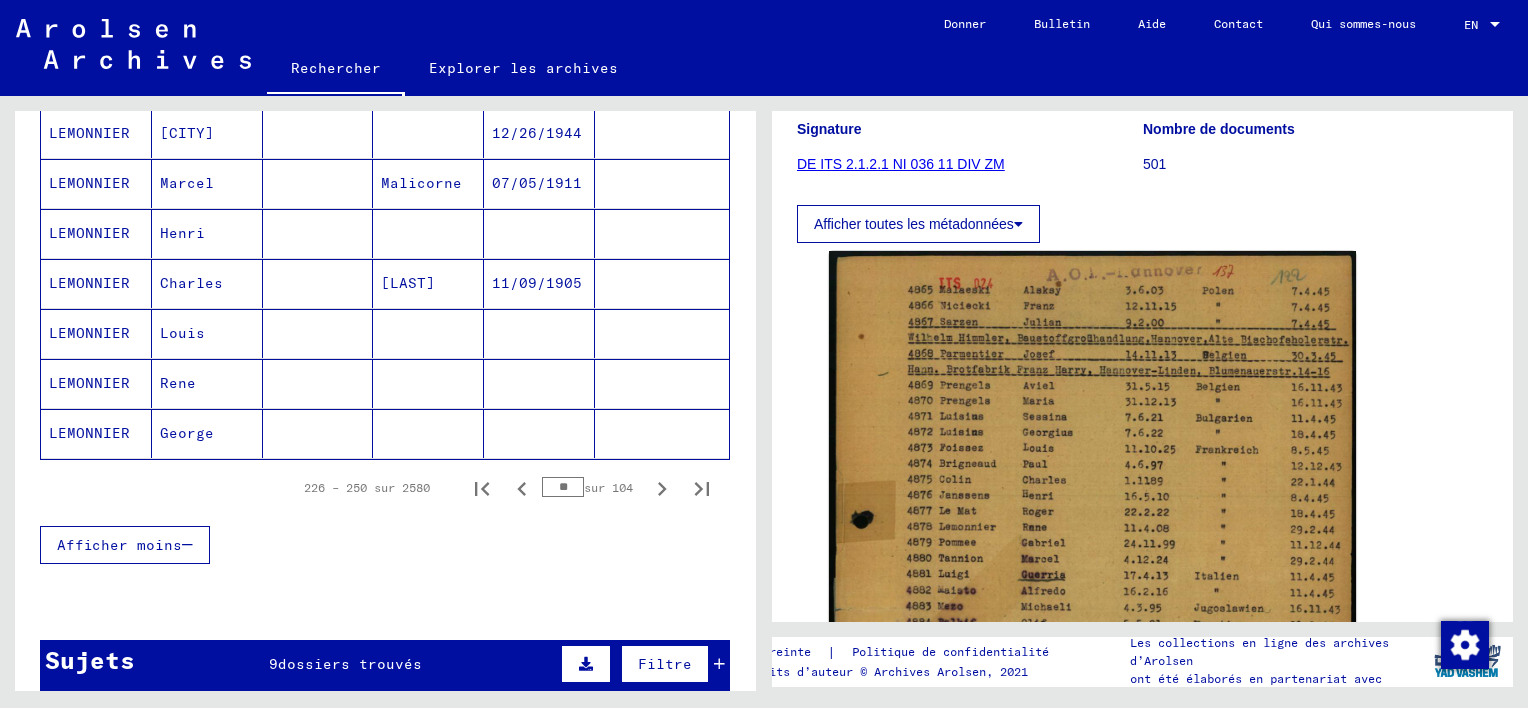 click on "Rene" at bounding box center [207, 433] 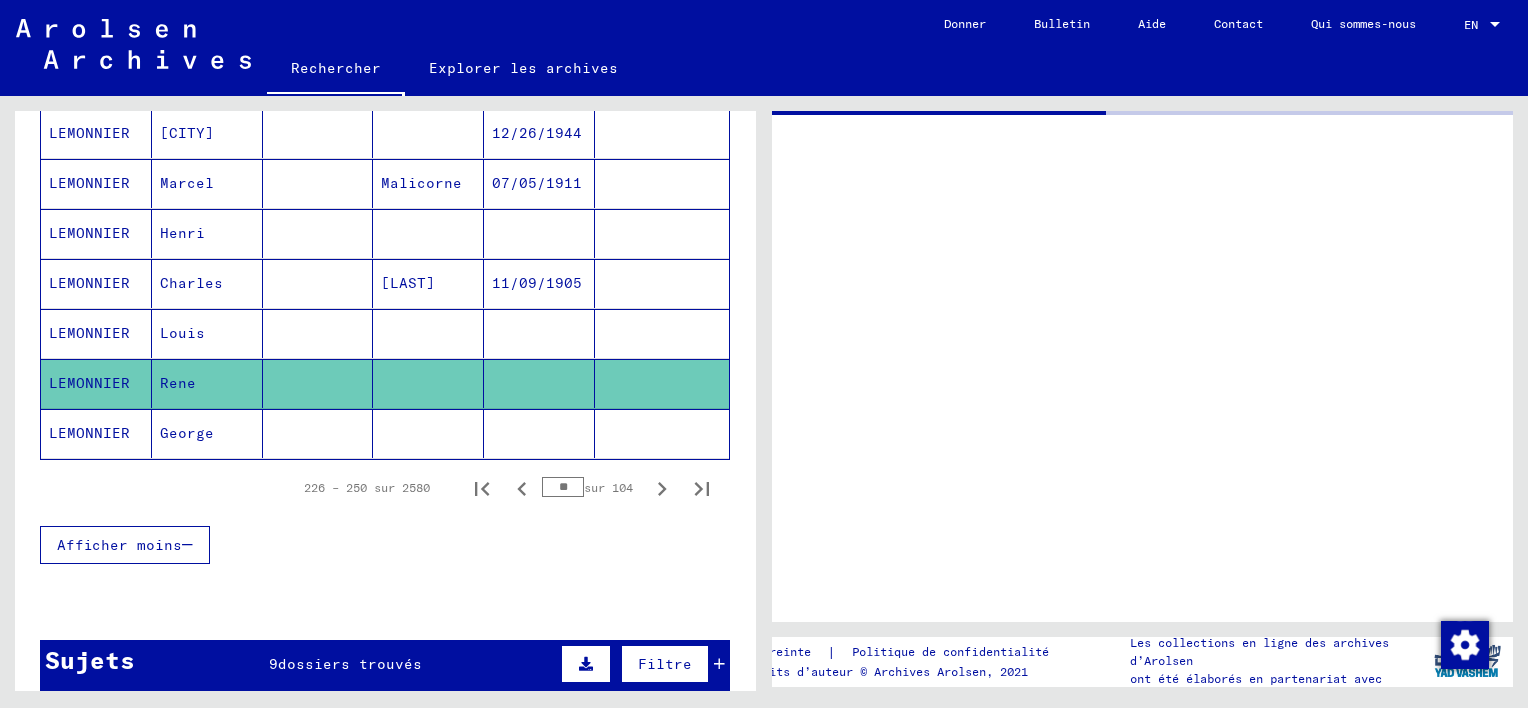 scroll, scrollTop: 0, scrollLeft: 0, axis: both 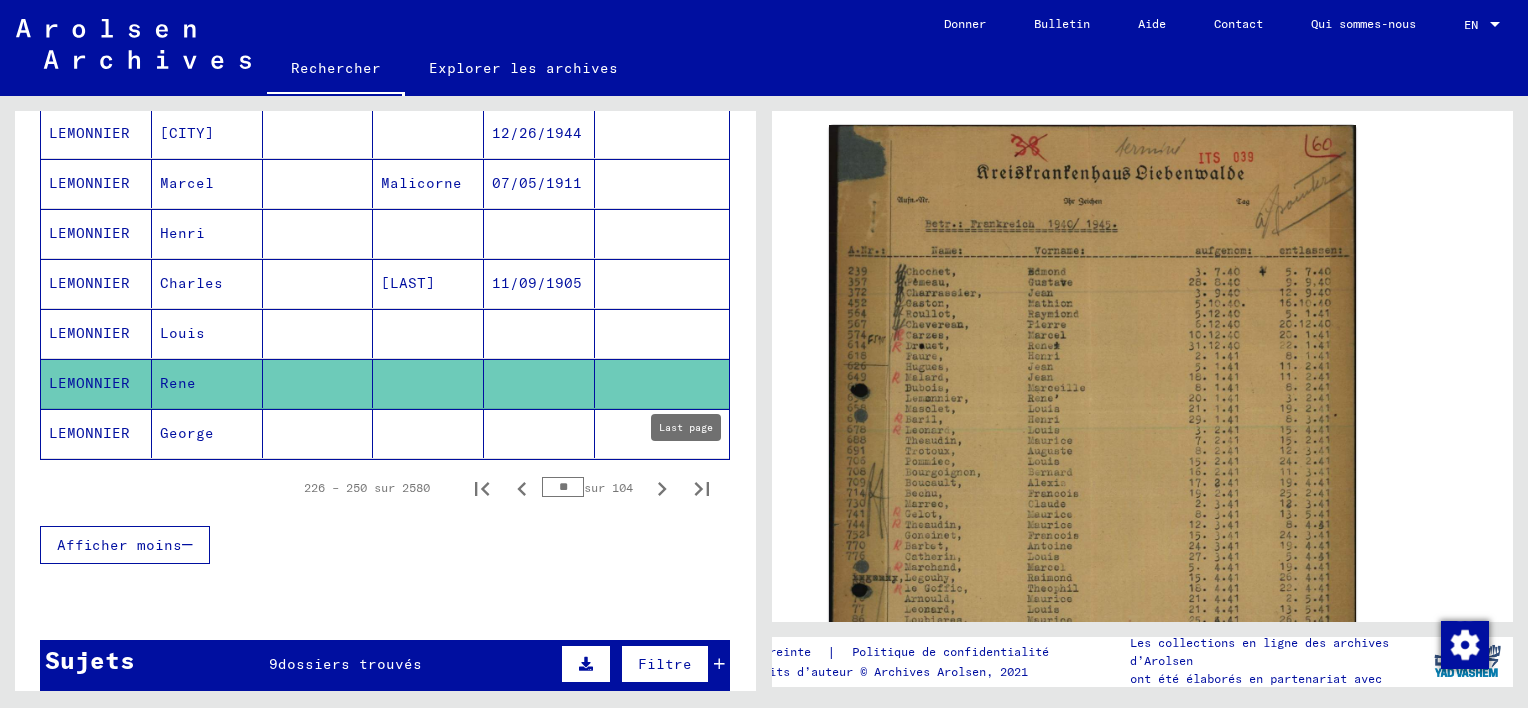 click 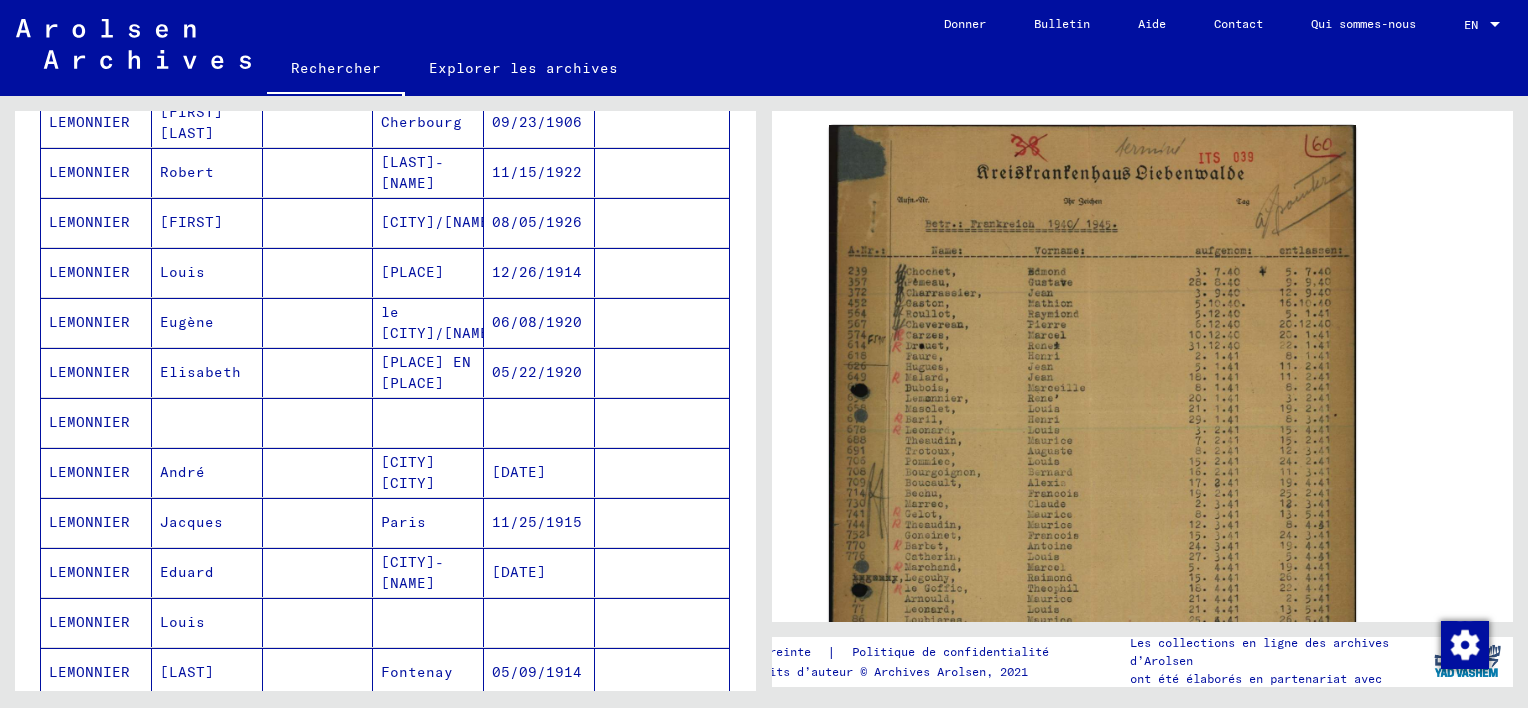 scroll, scrollTop: 519, scrollLeft: 0, axis: vertical 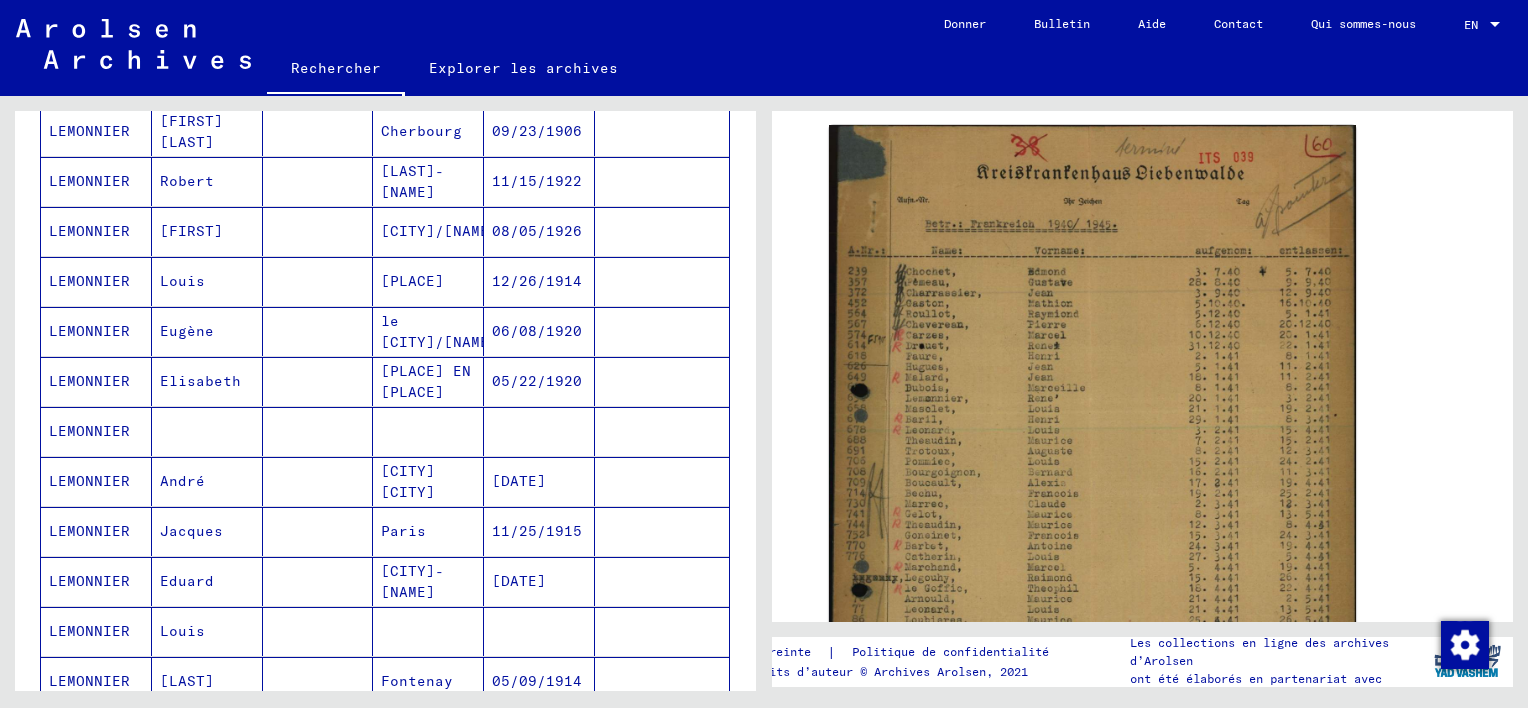 click on "LEMONNIER" at bounding box center [96, 481] 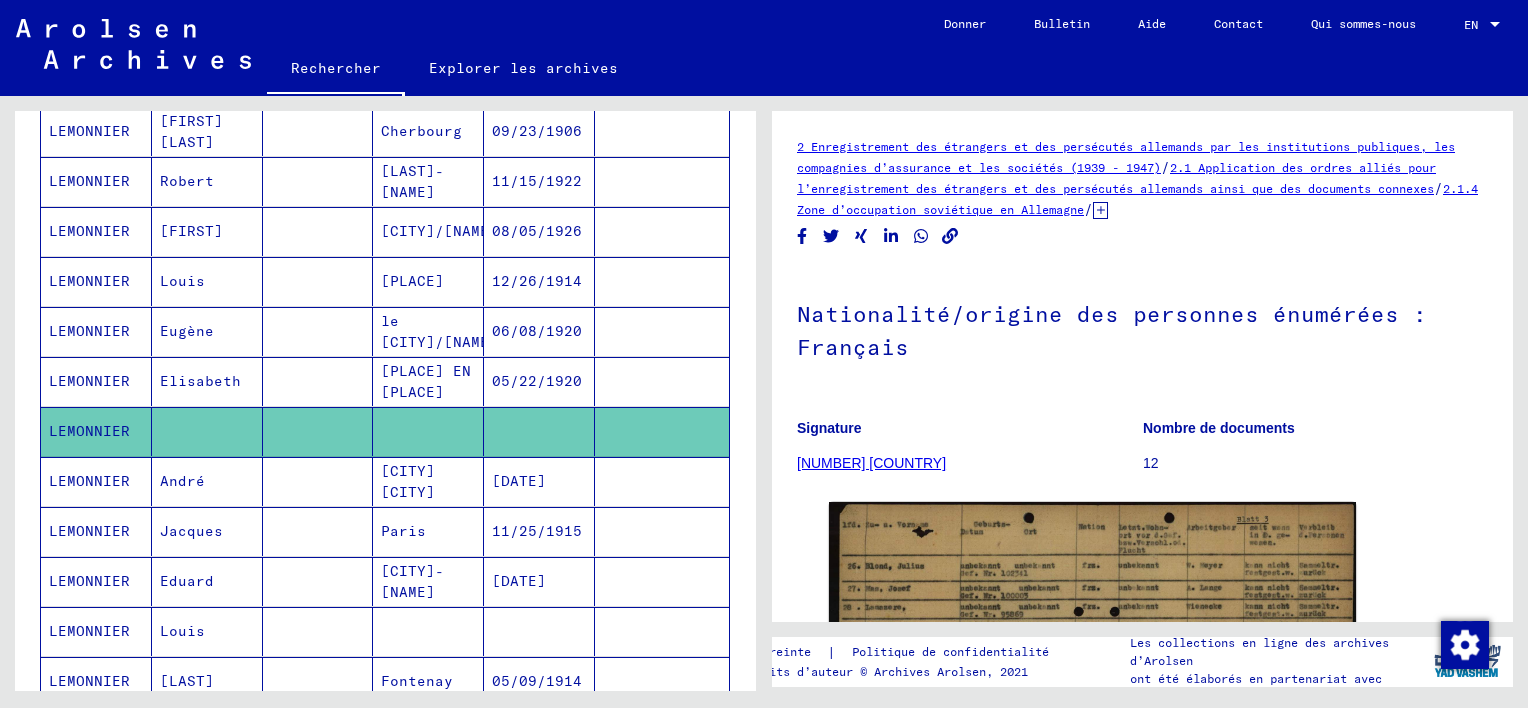 scroll, scrollTop: 0, scrollLeft: 0, axis: both 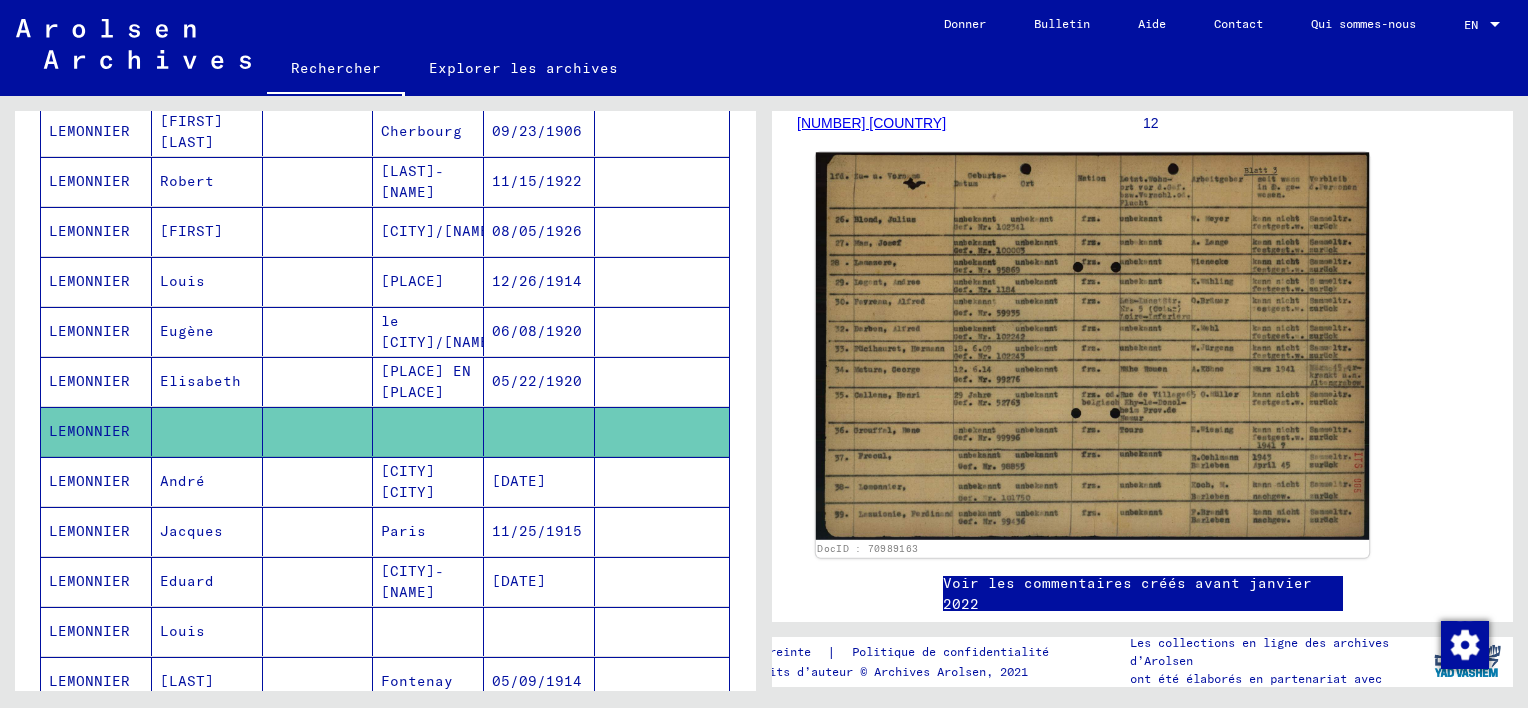 click 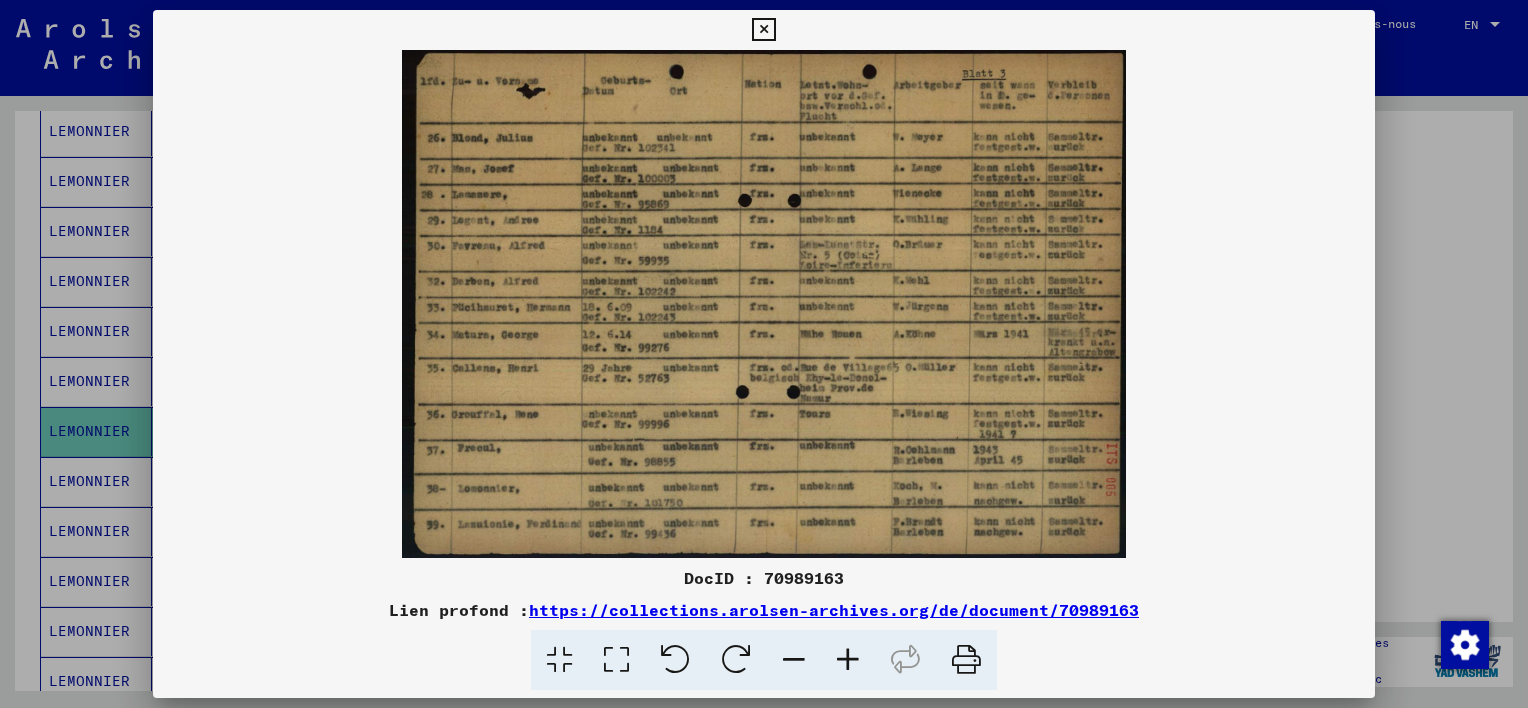 click at bounding box center (763, 30) 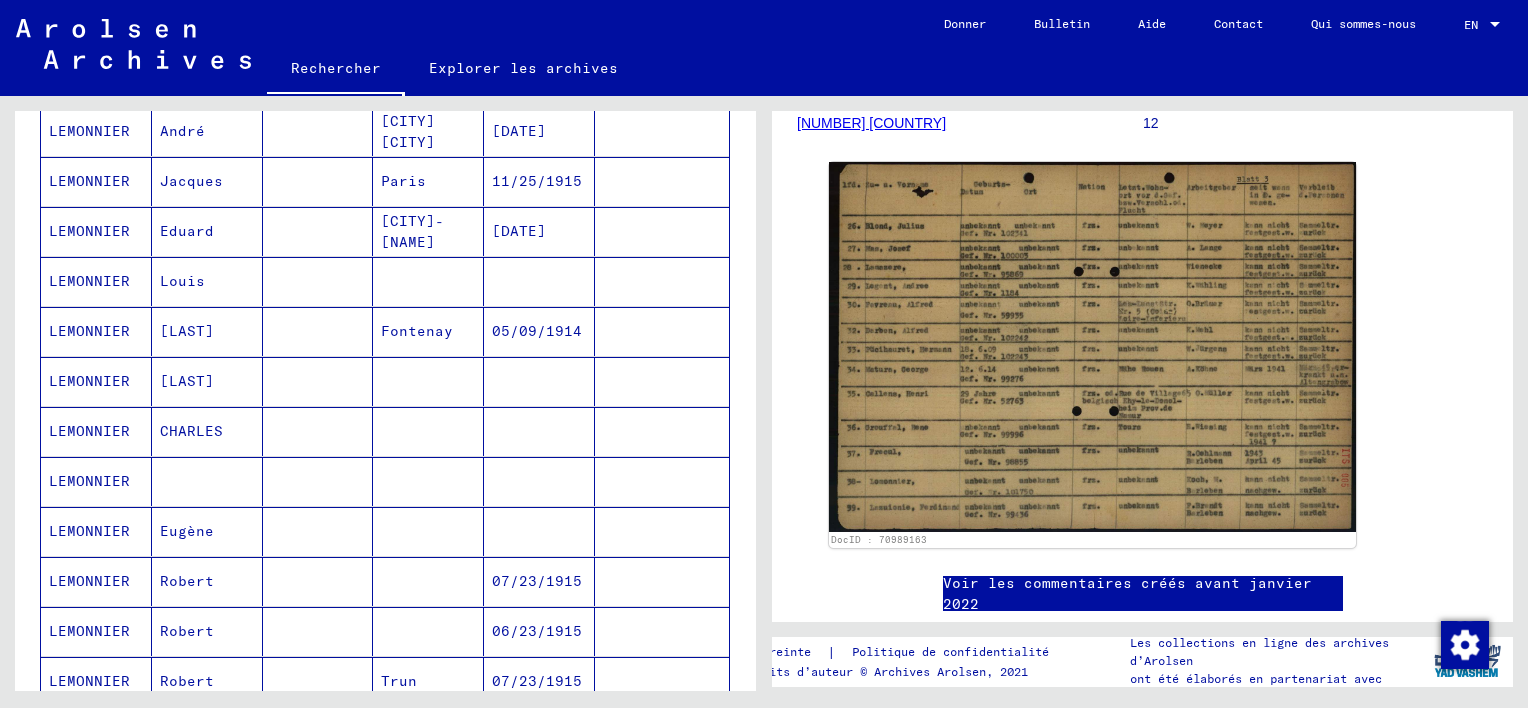 scroll, scrollTop: 876, scrollLeft: 0, axis: vertical 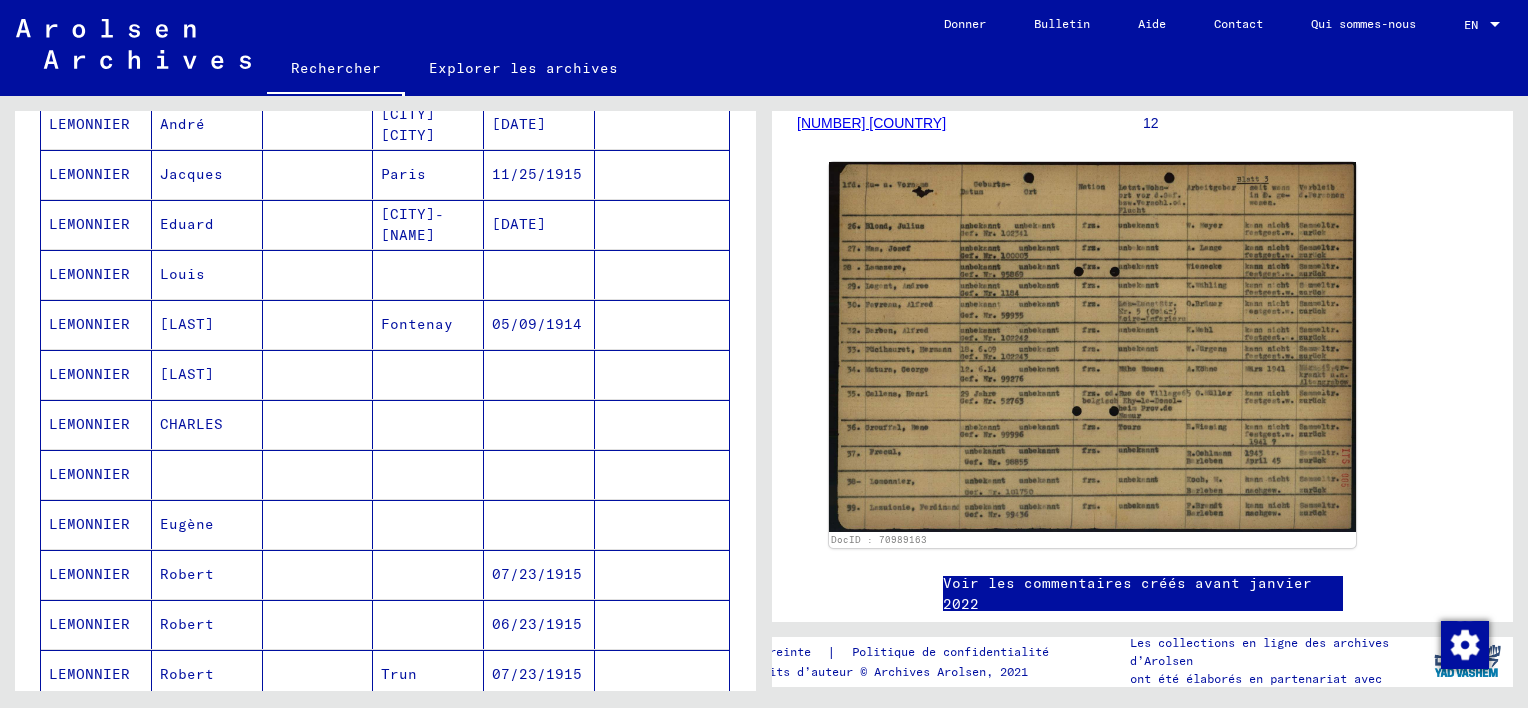 click at bounding box center [207, 524] 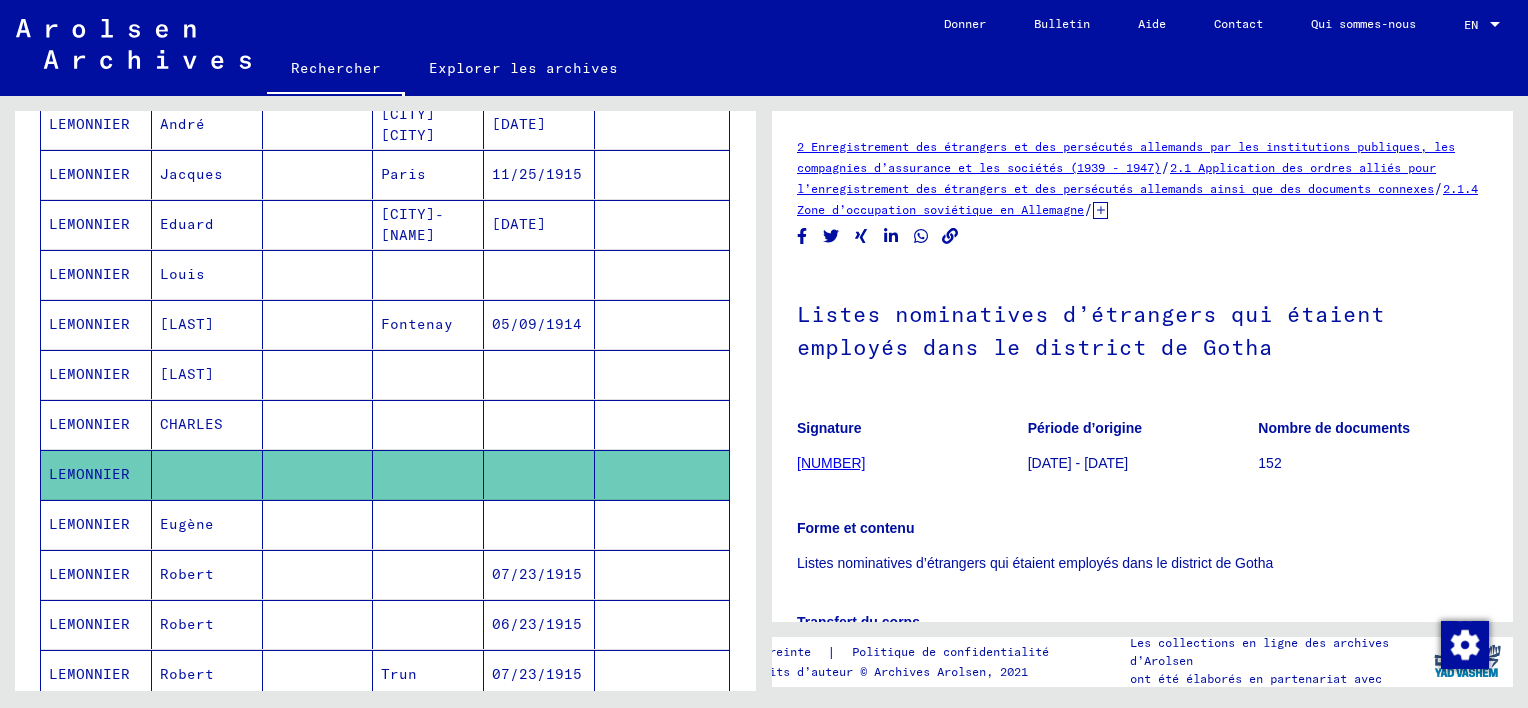 scroll, scrollTop: 0, scrollLeft: 0, axis: both 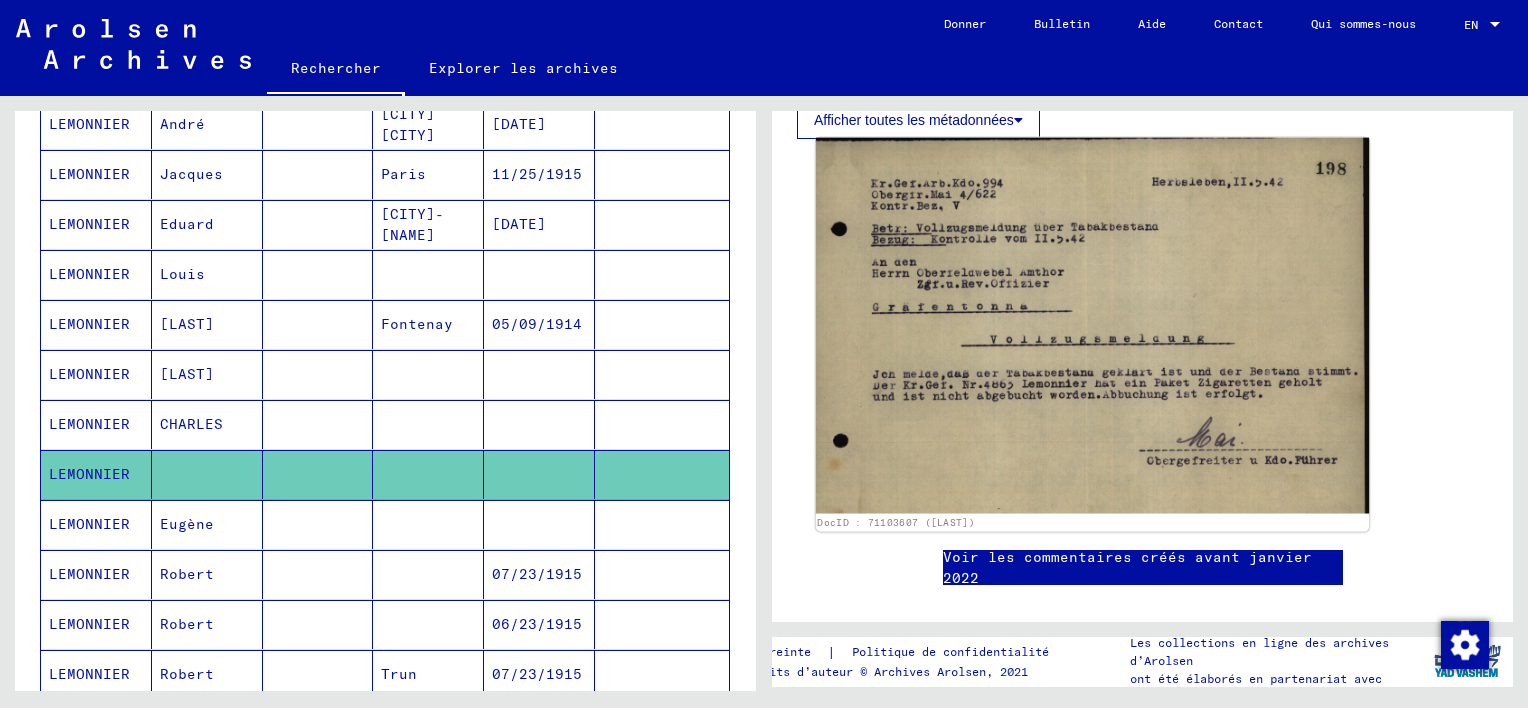 click 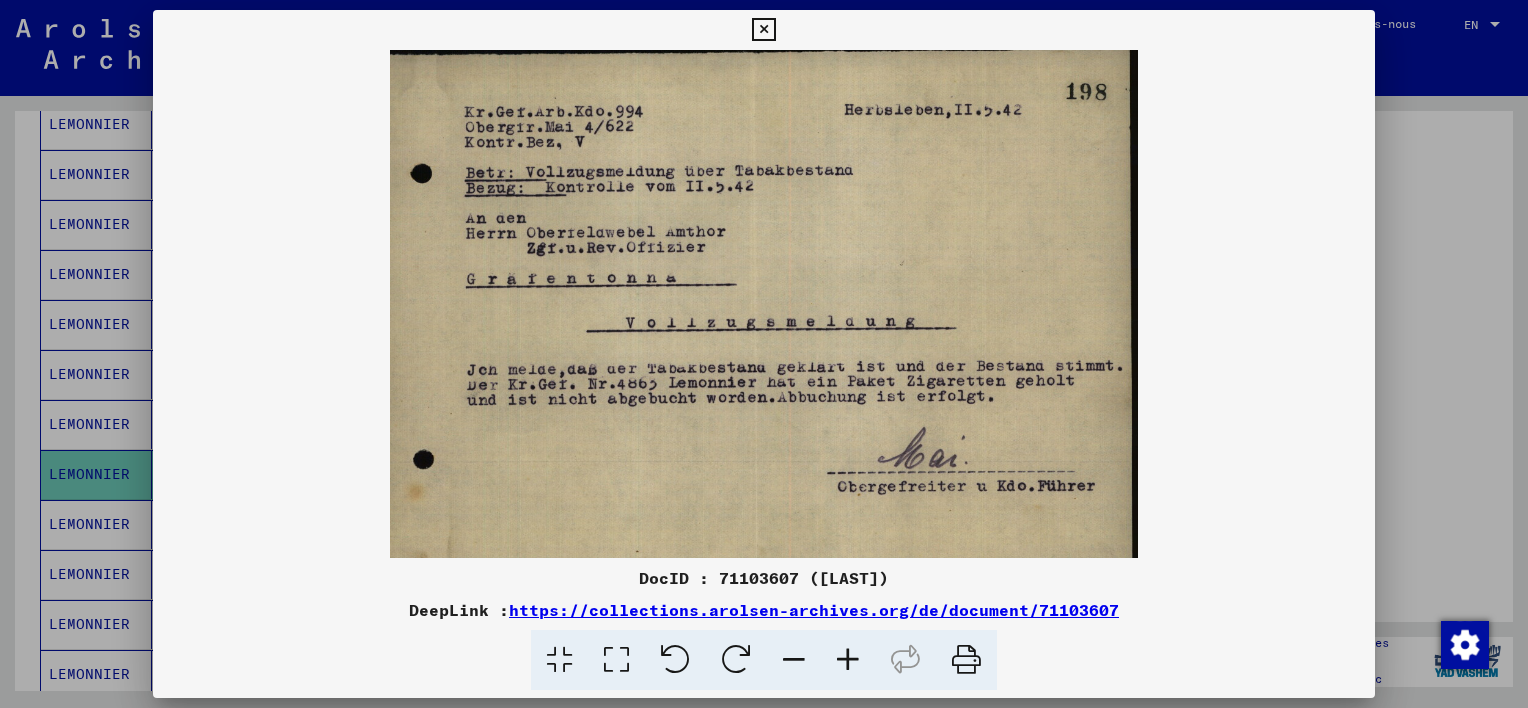 click at bounding box center (763, 30) 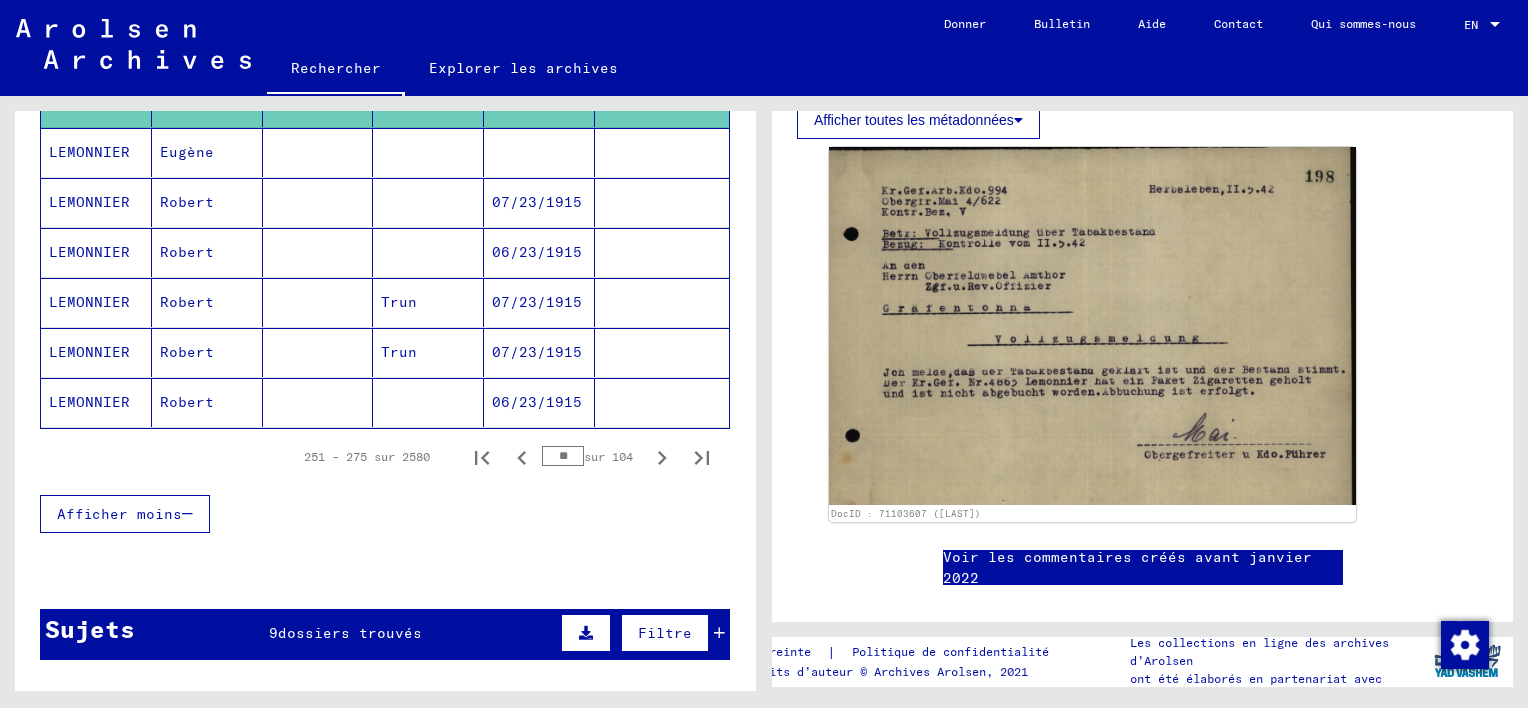scroll, scrollTop: 1254, scrollLeft: 0, axis: vertical 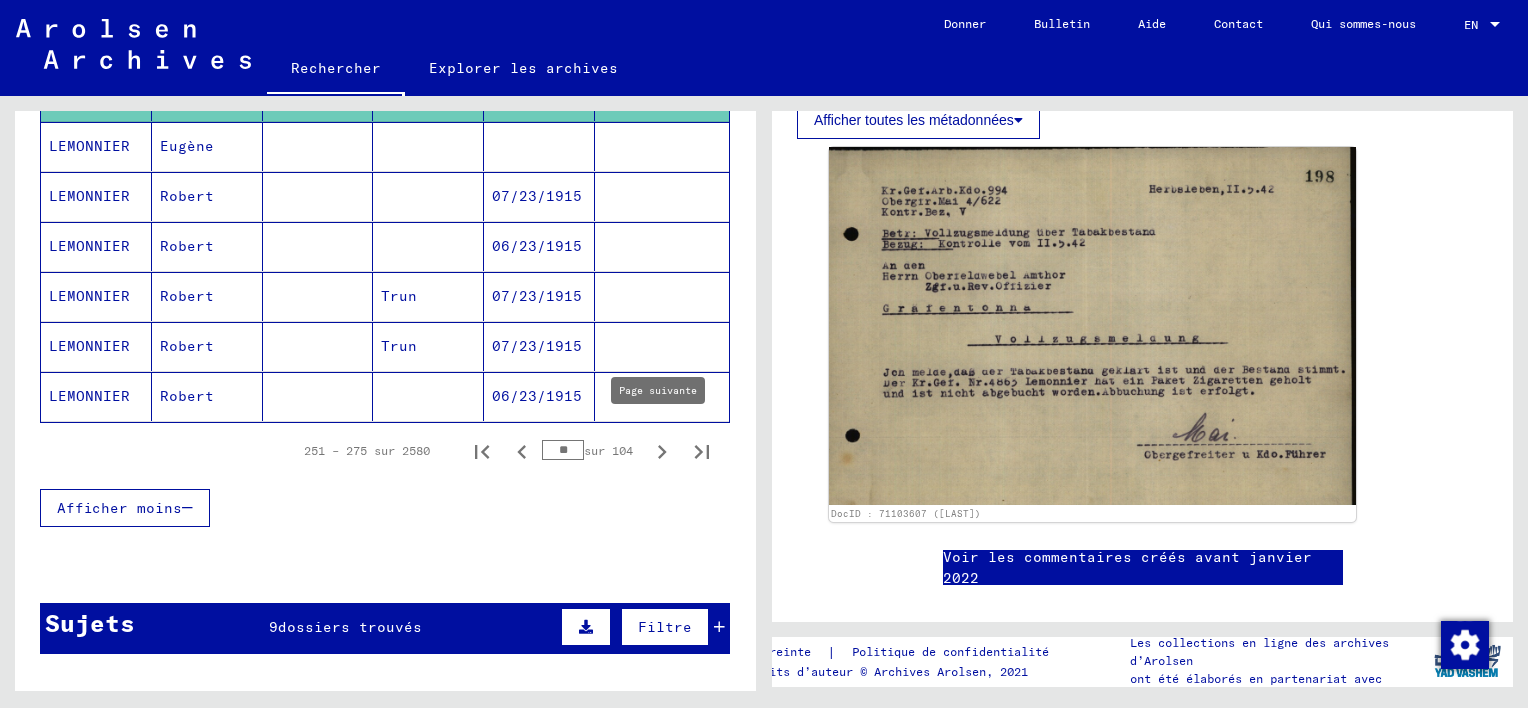 click 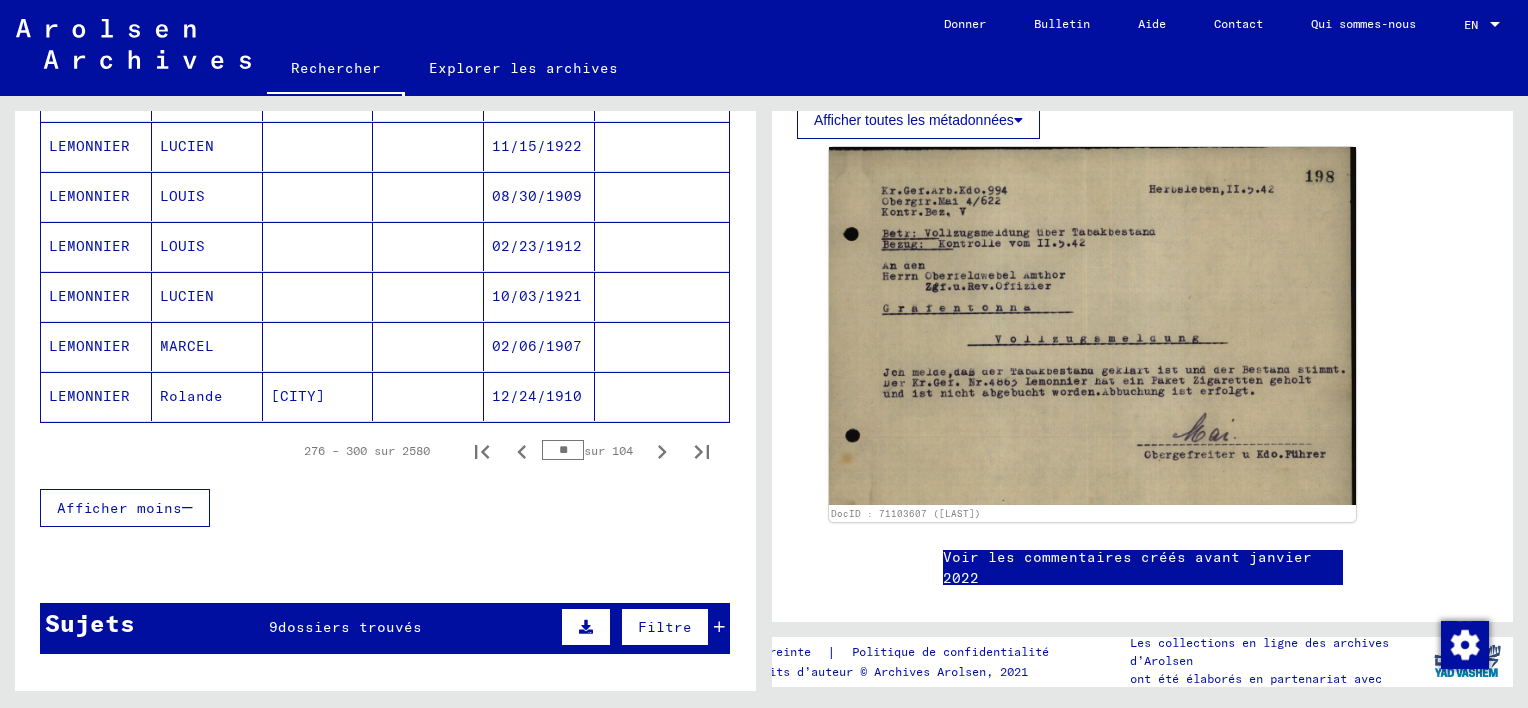 click 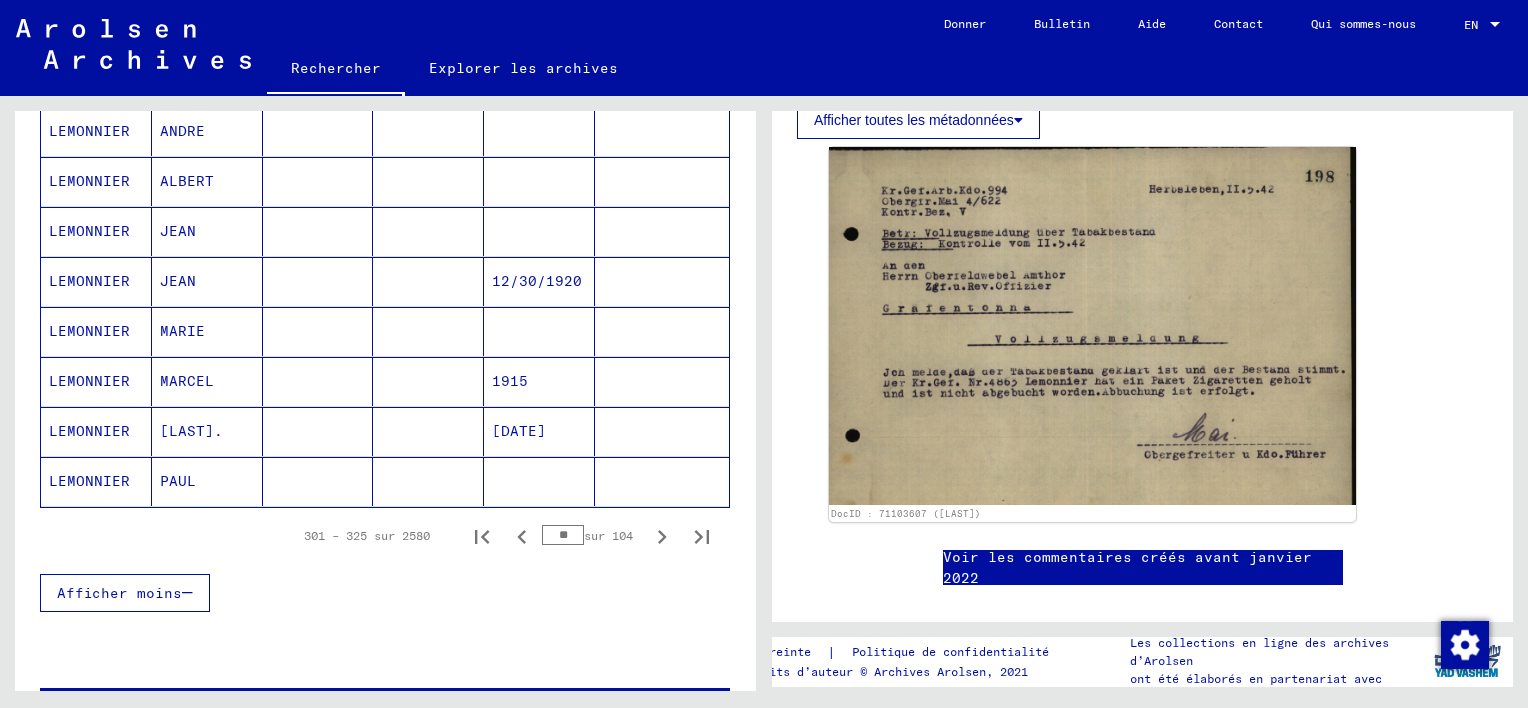 scroll, scrollTop: 1159, scrollLeft: 0, axis: vertical 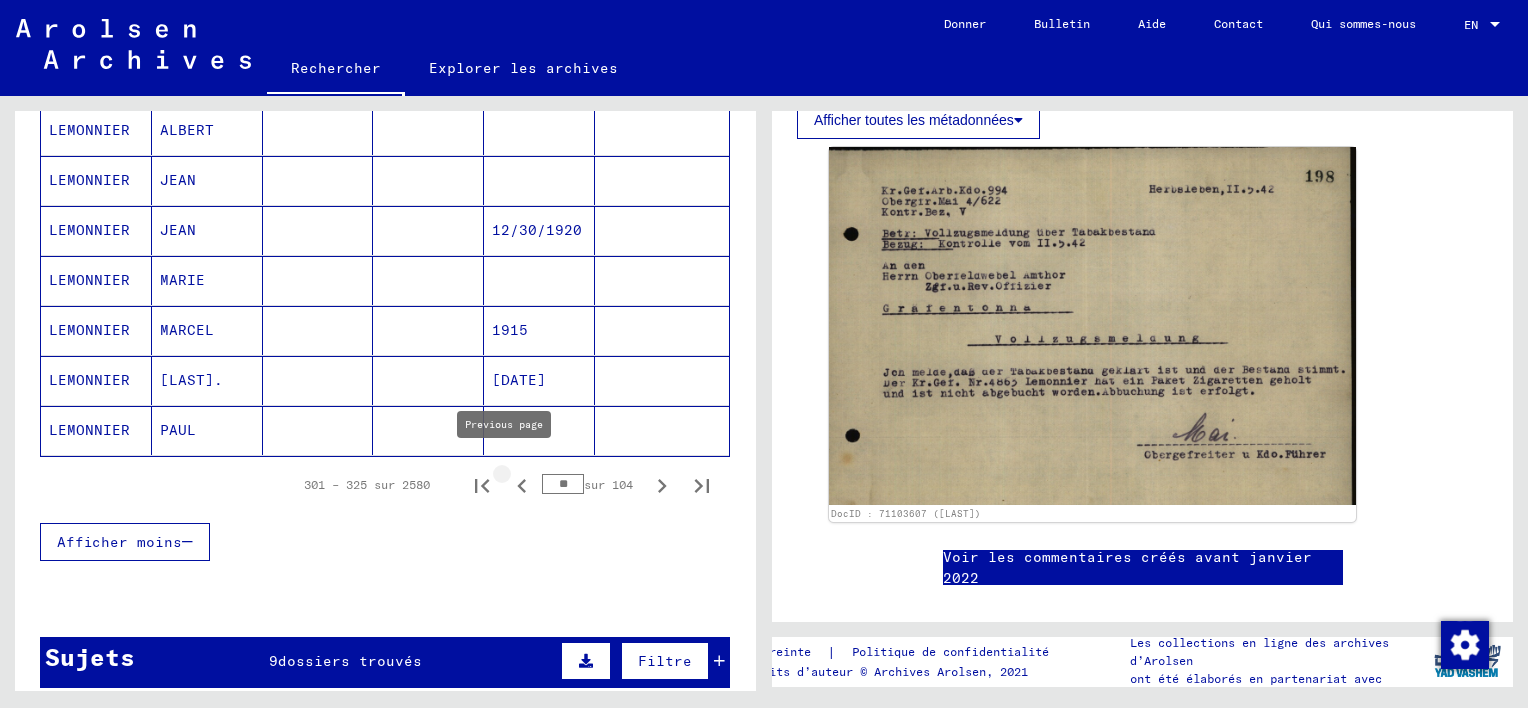 click 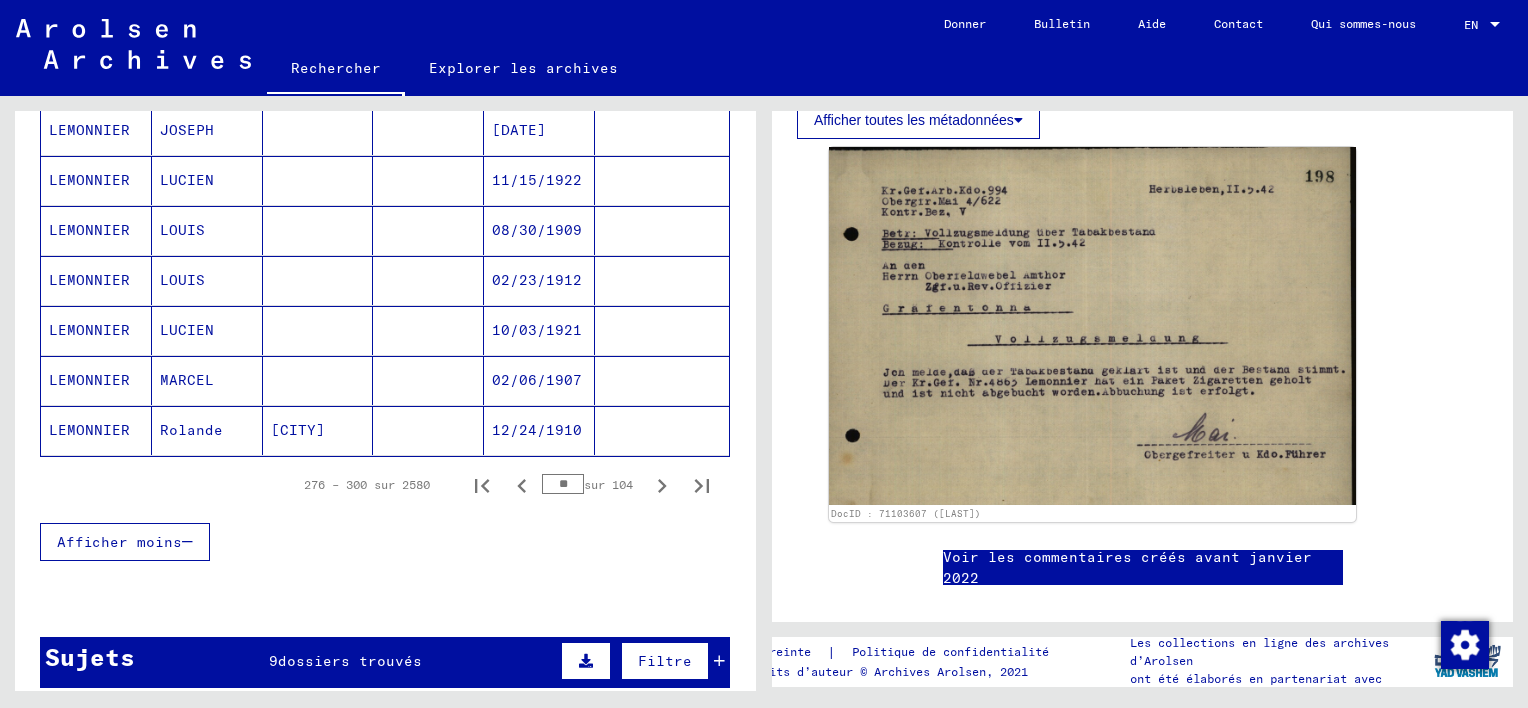 click on "MARCEL" at bounding box center (207, 430) 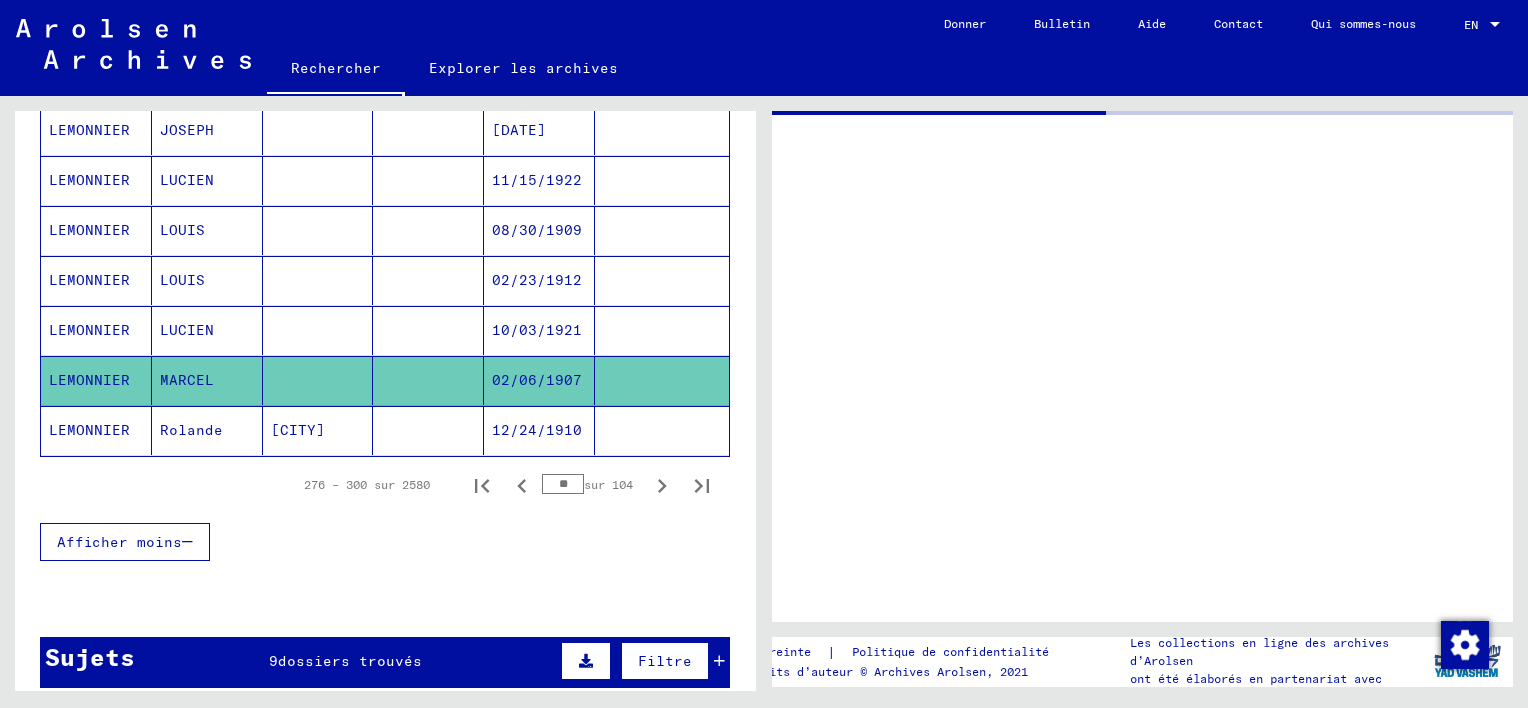 scroll, scrollTop: 0, scrollLeft: 0, axis: both 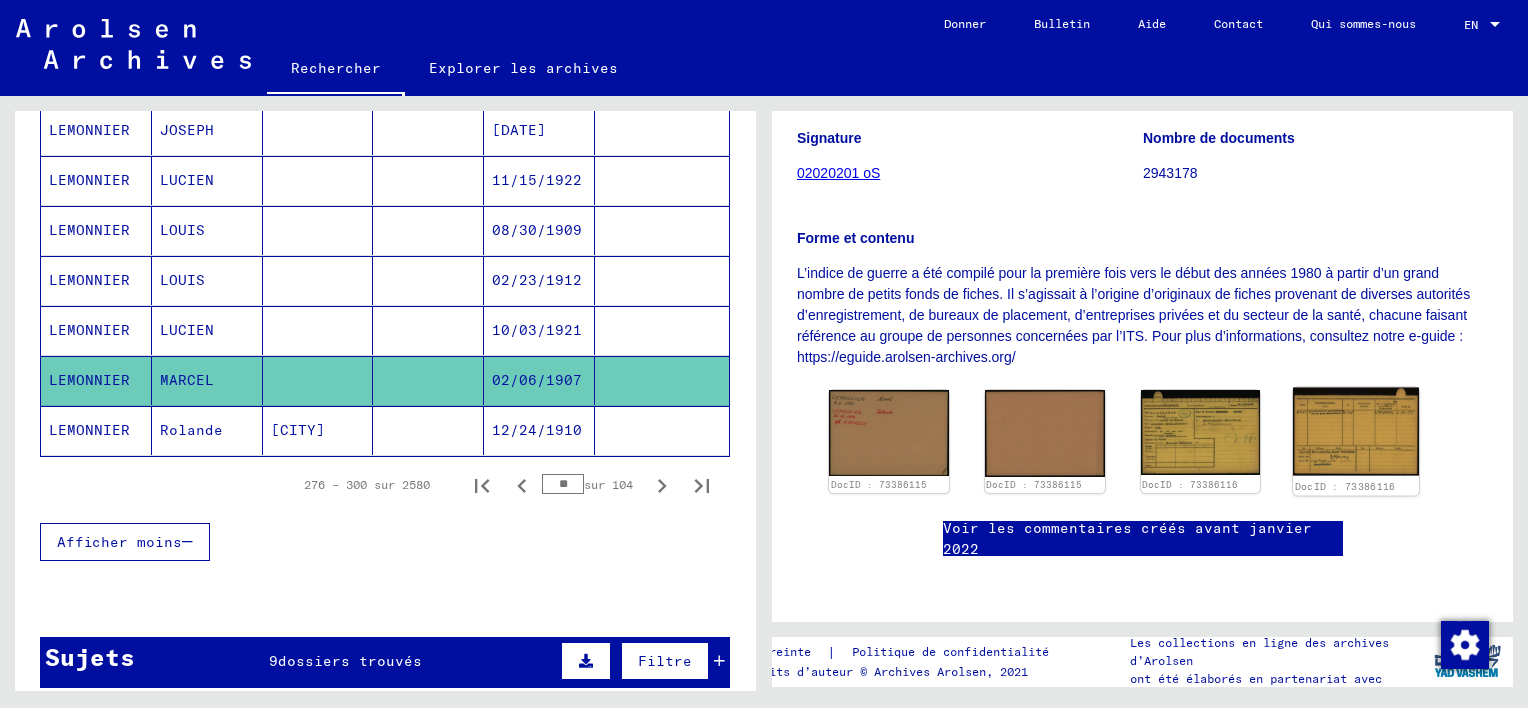 click 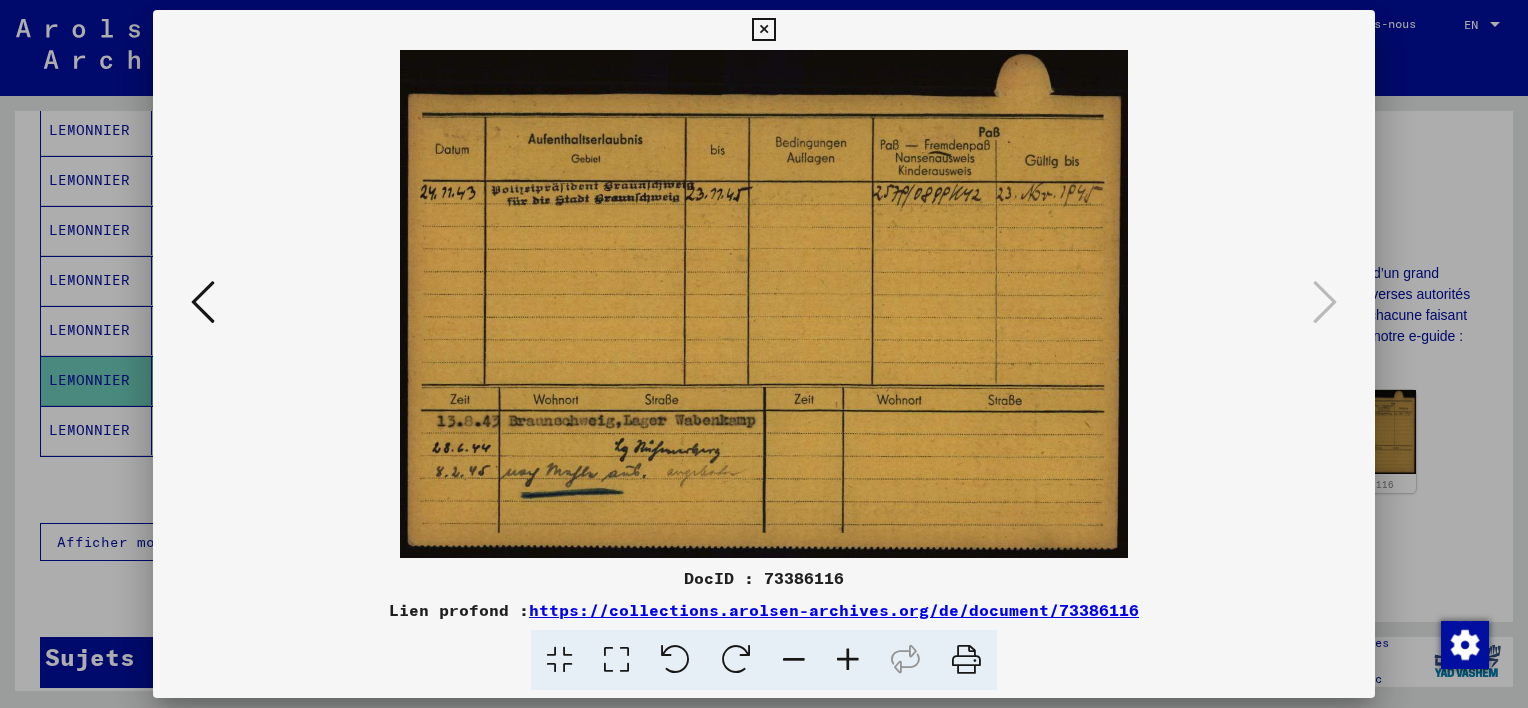 click at bounding box center (203, 302) 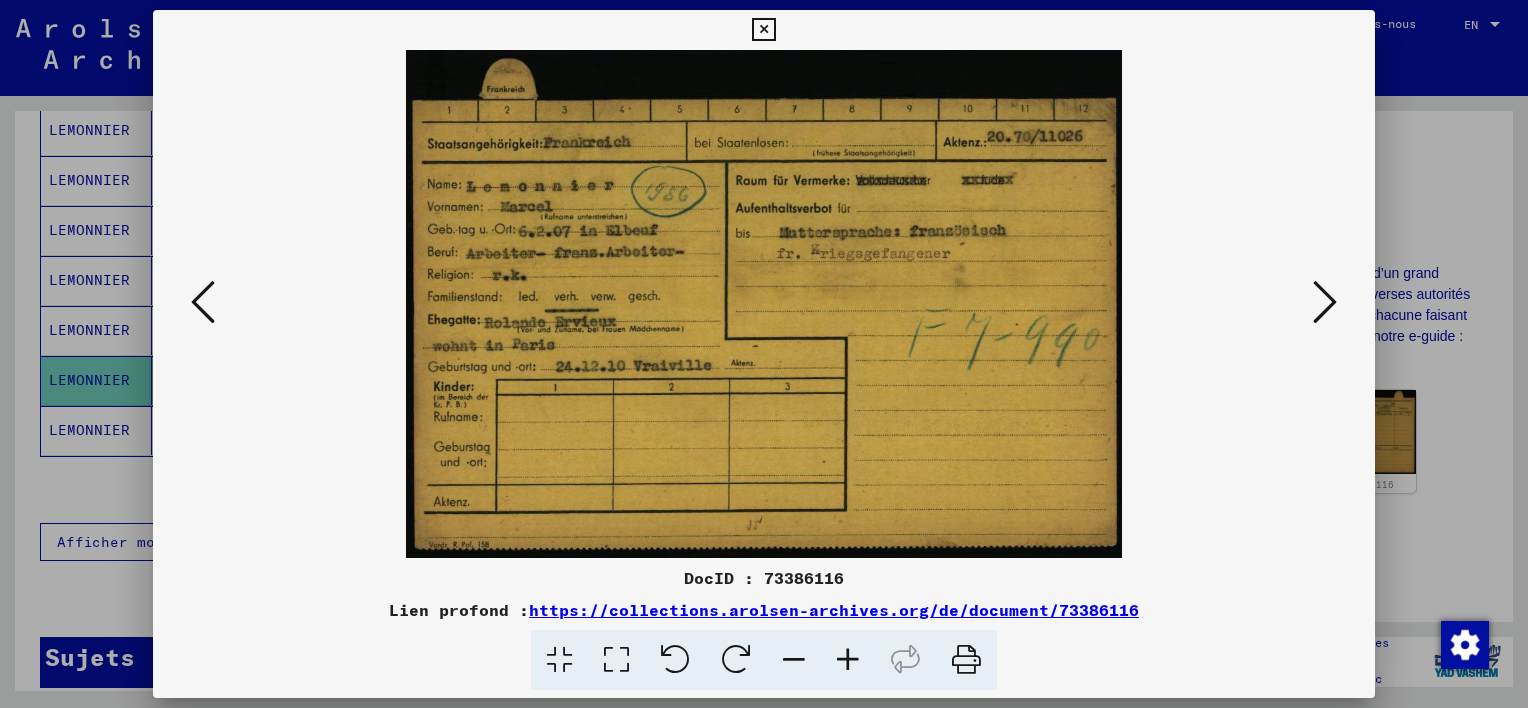 click at bounding box center (203, 302) 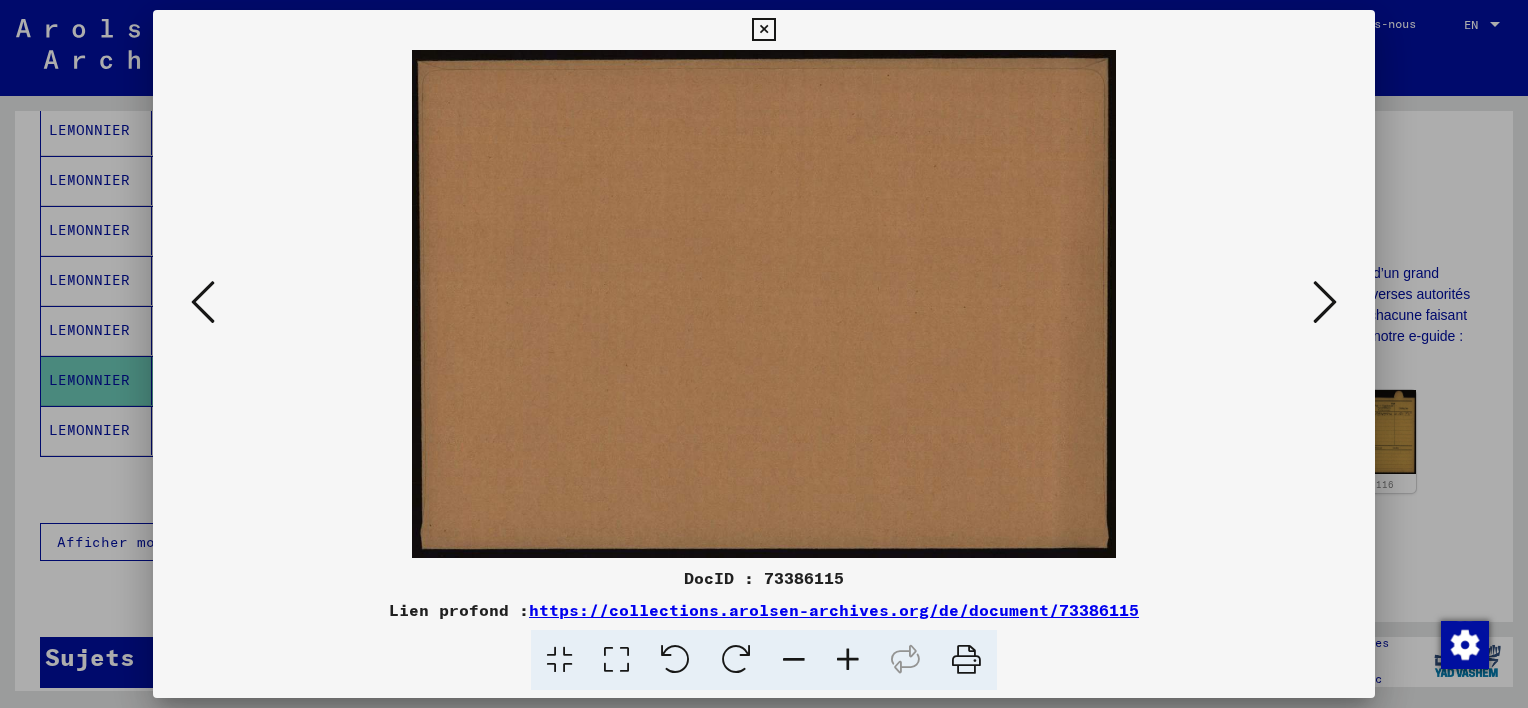 click at bounding box center (203, 302) 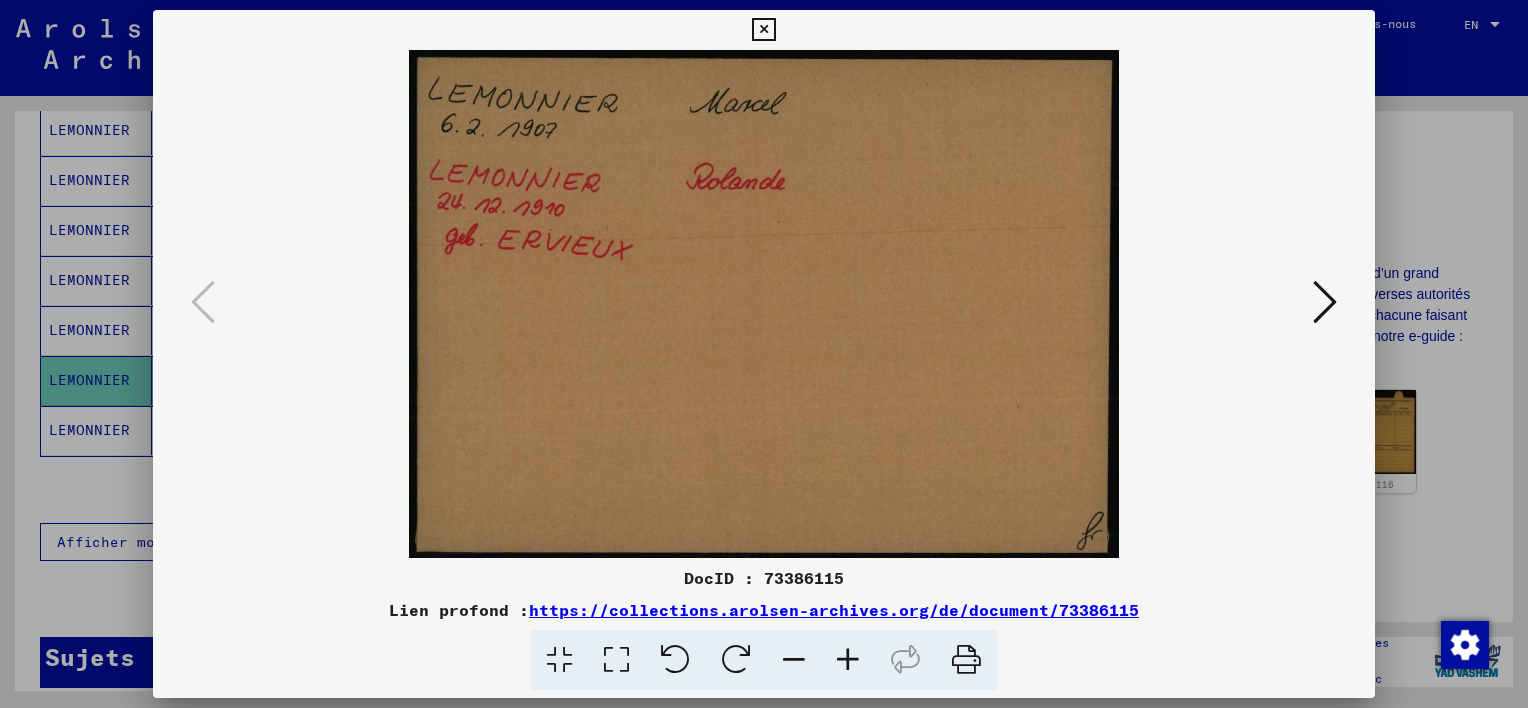 click at bounding box center (1325, 302) 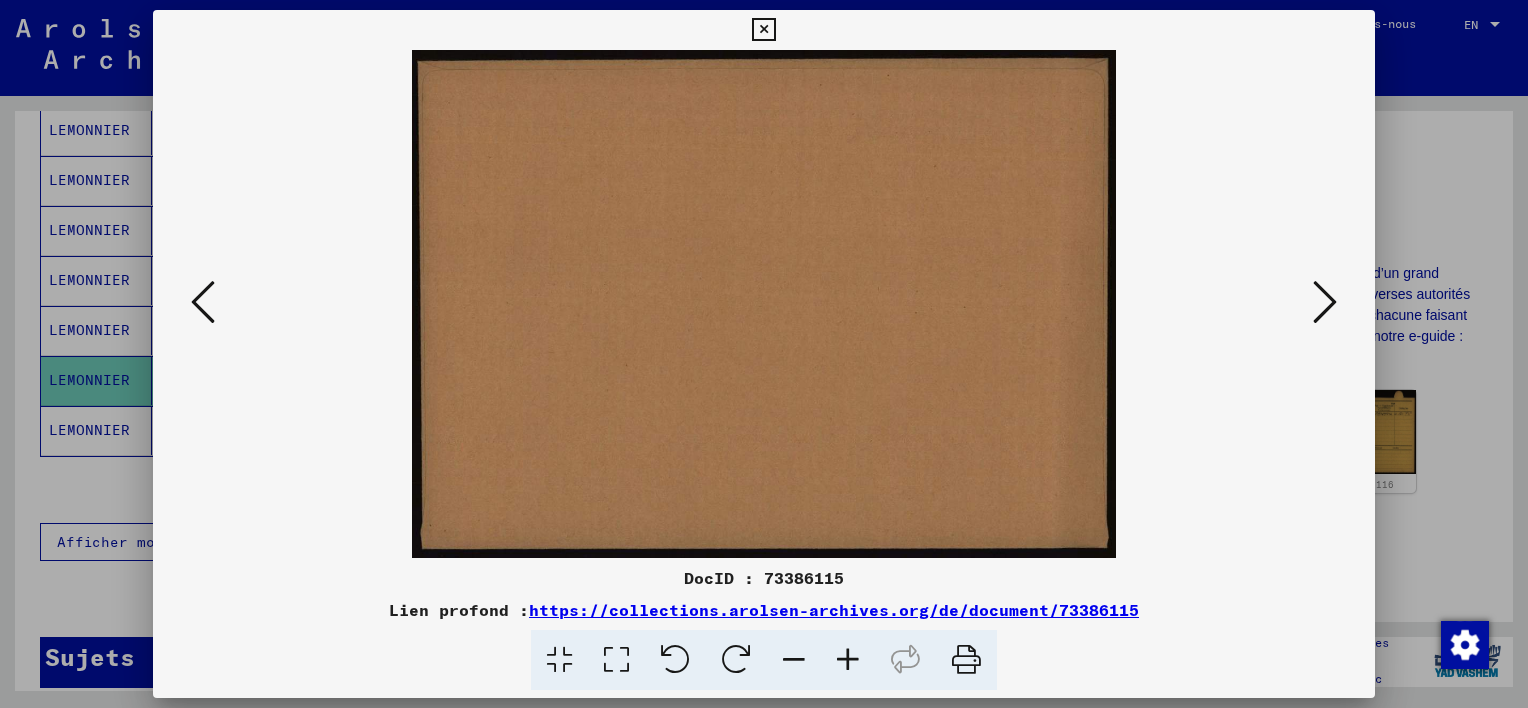 click at bounding box center [1325, 302] 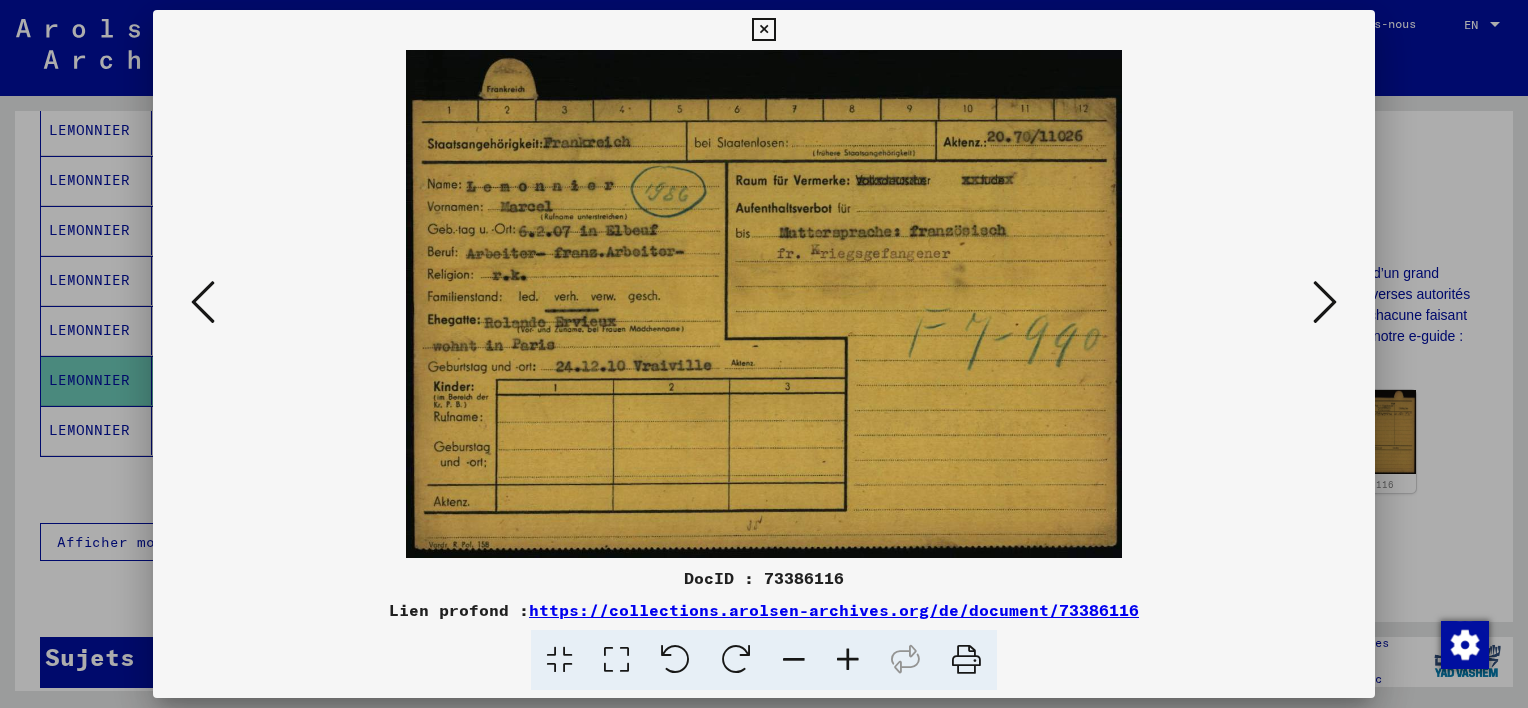 click at bounding box center (1325, 302) 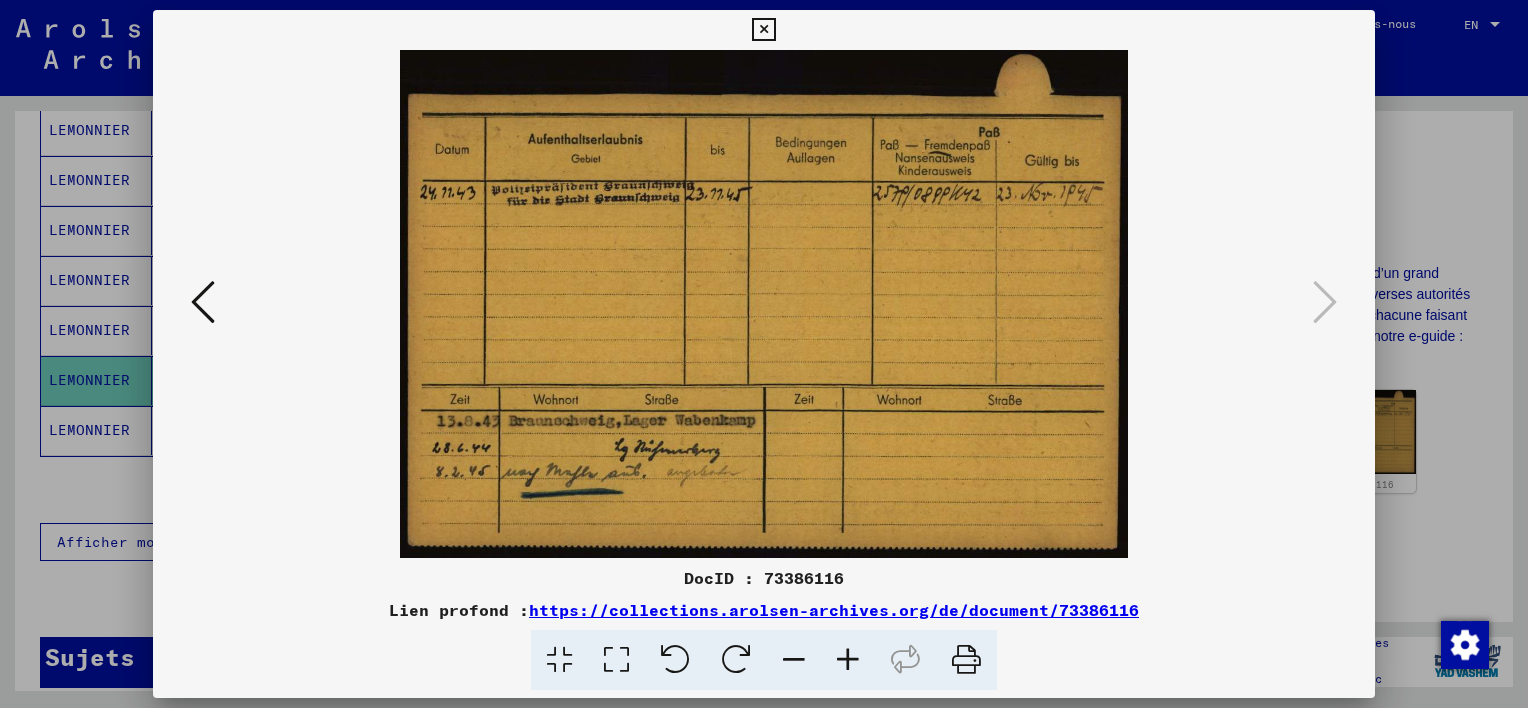 click at bounding box center [203, 302] 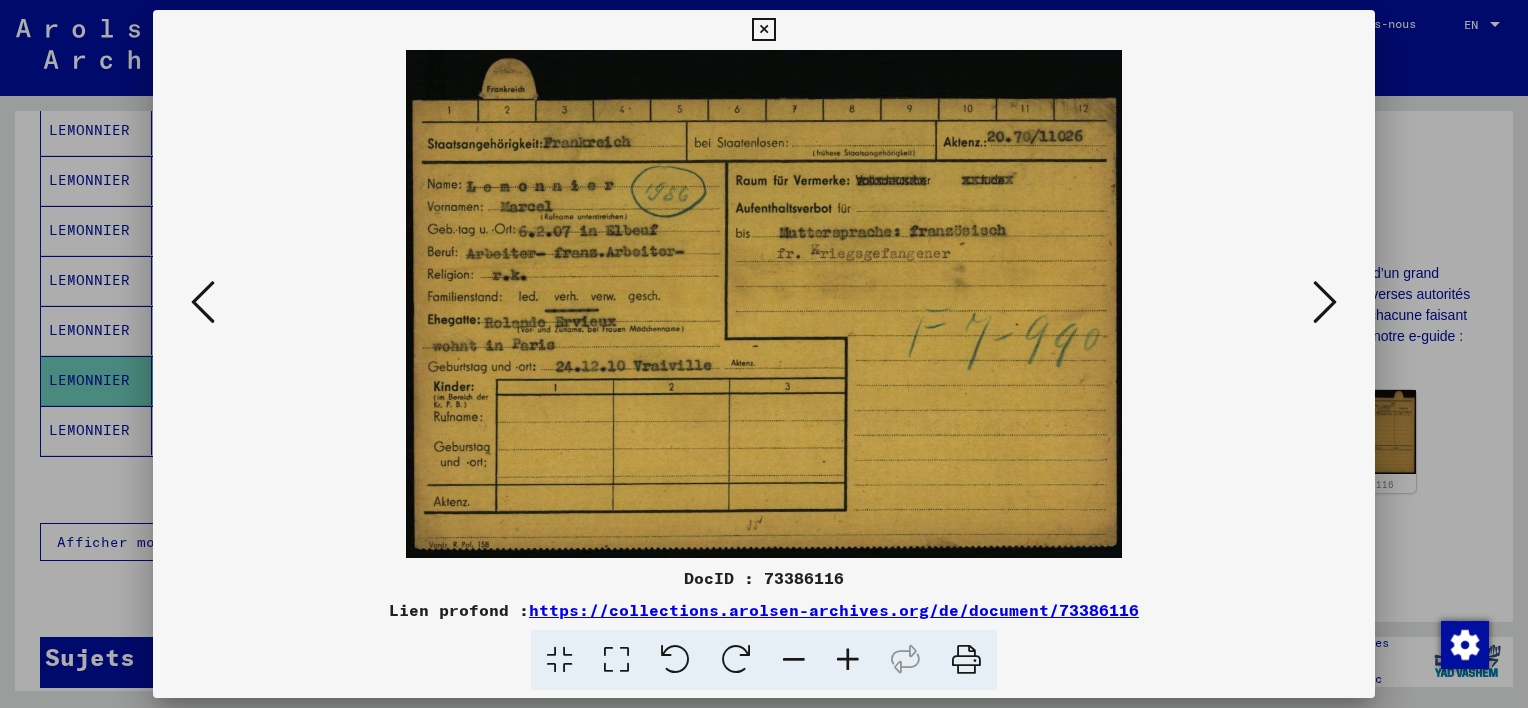 click at bounding box center (203, 302) 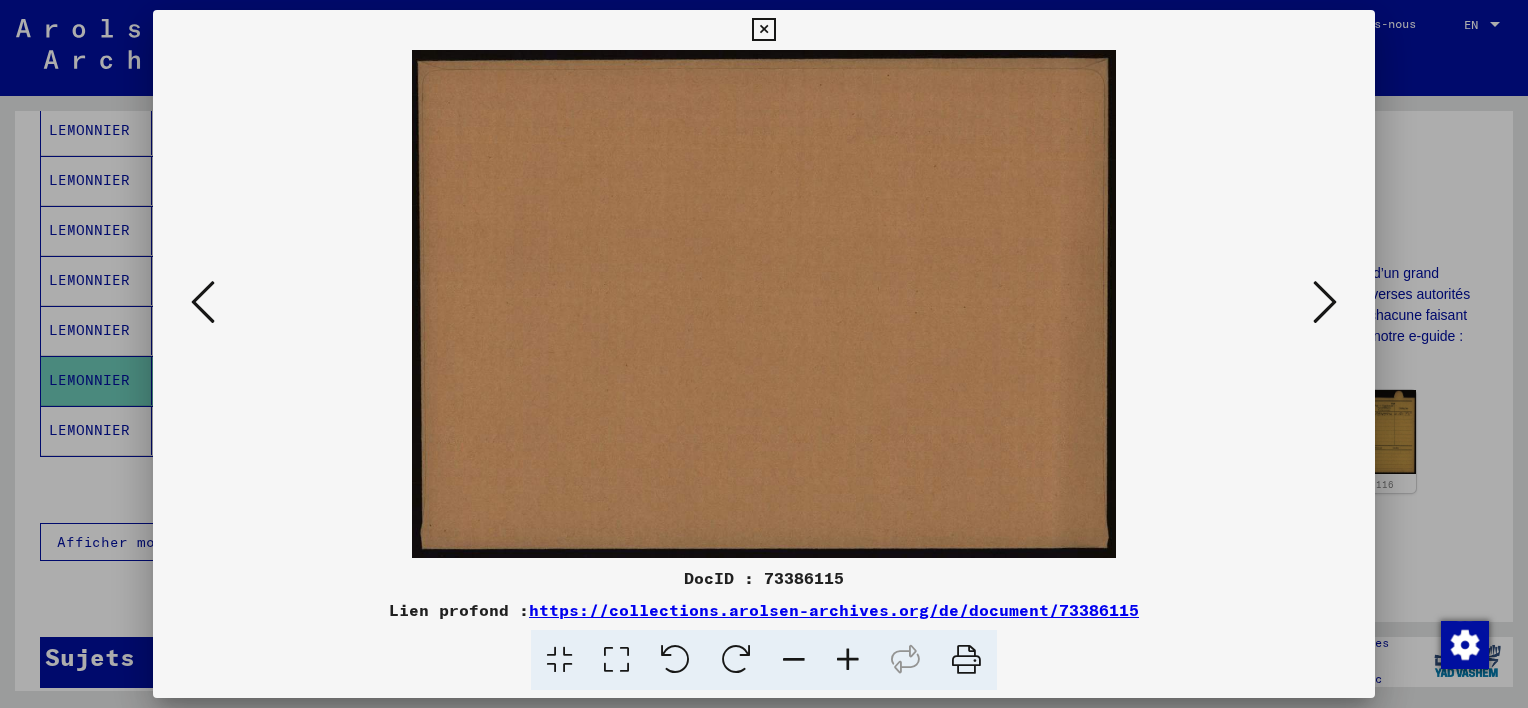 click at bounding box center (203, 302) 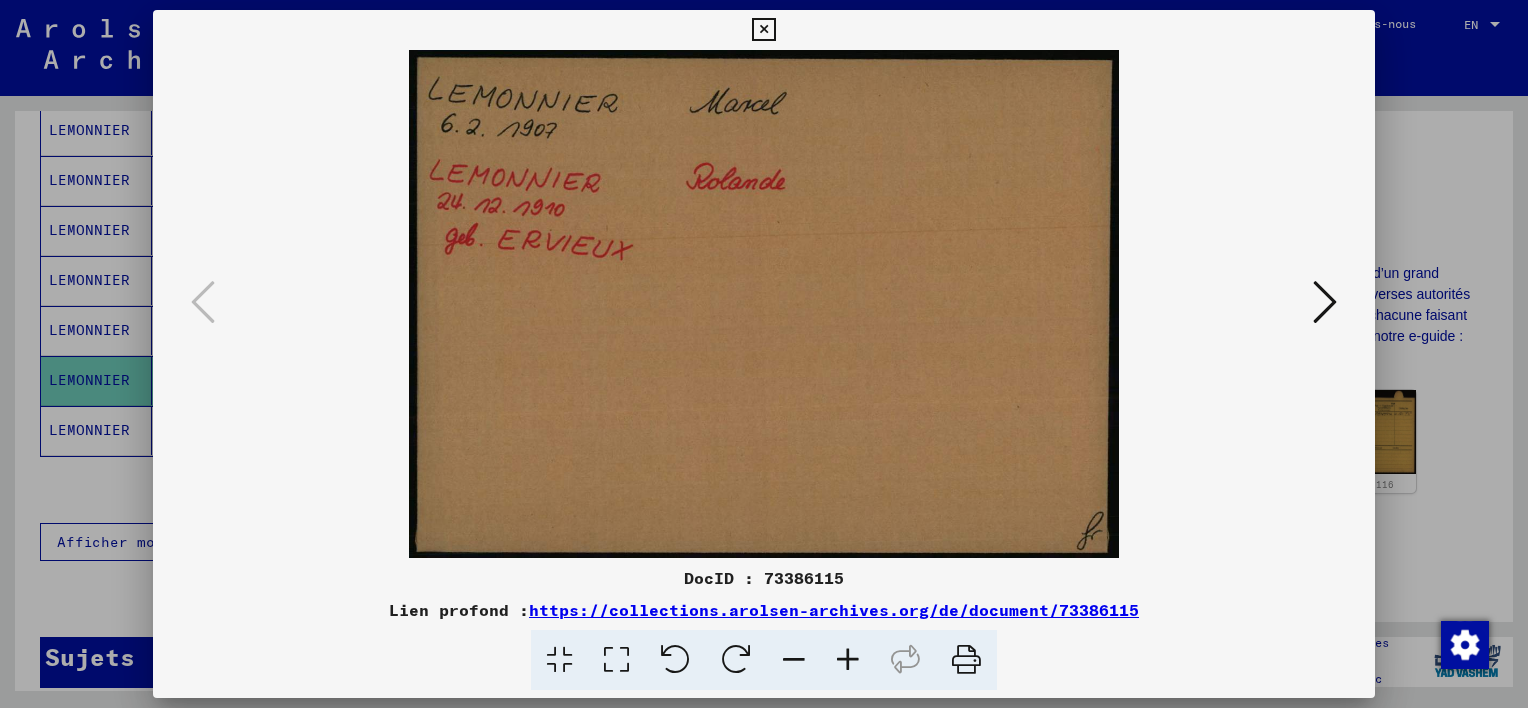 click at bounding box center [1325, 302] 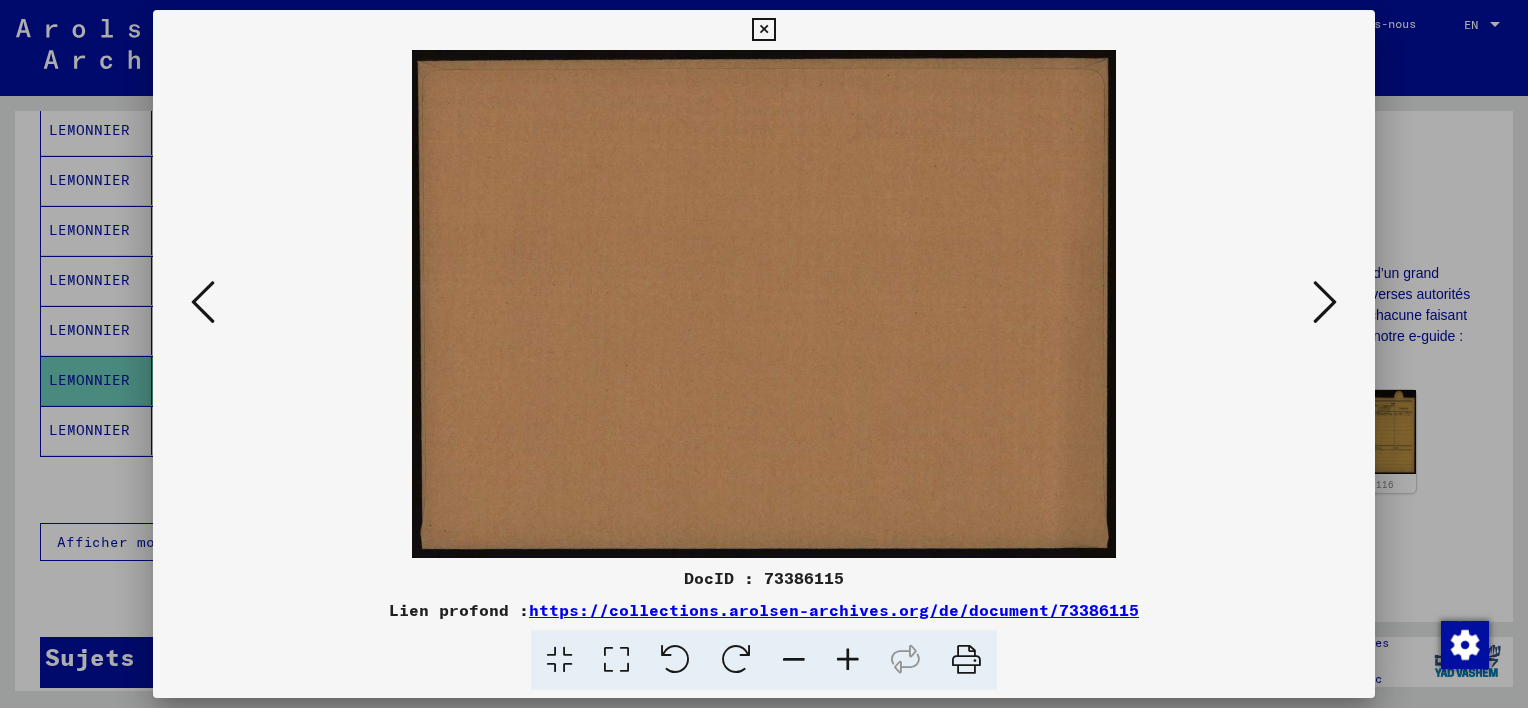 click at bounding box center (1325, 302) 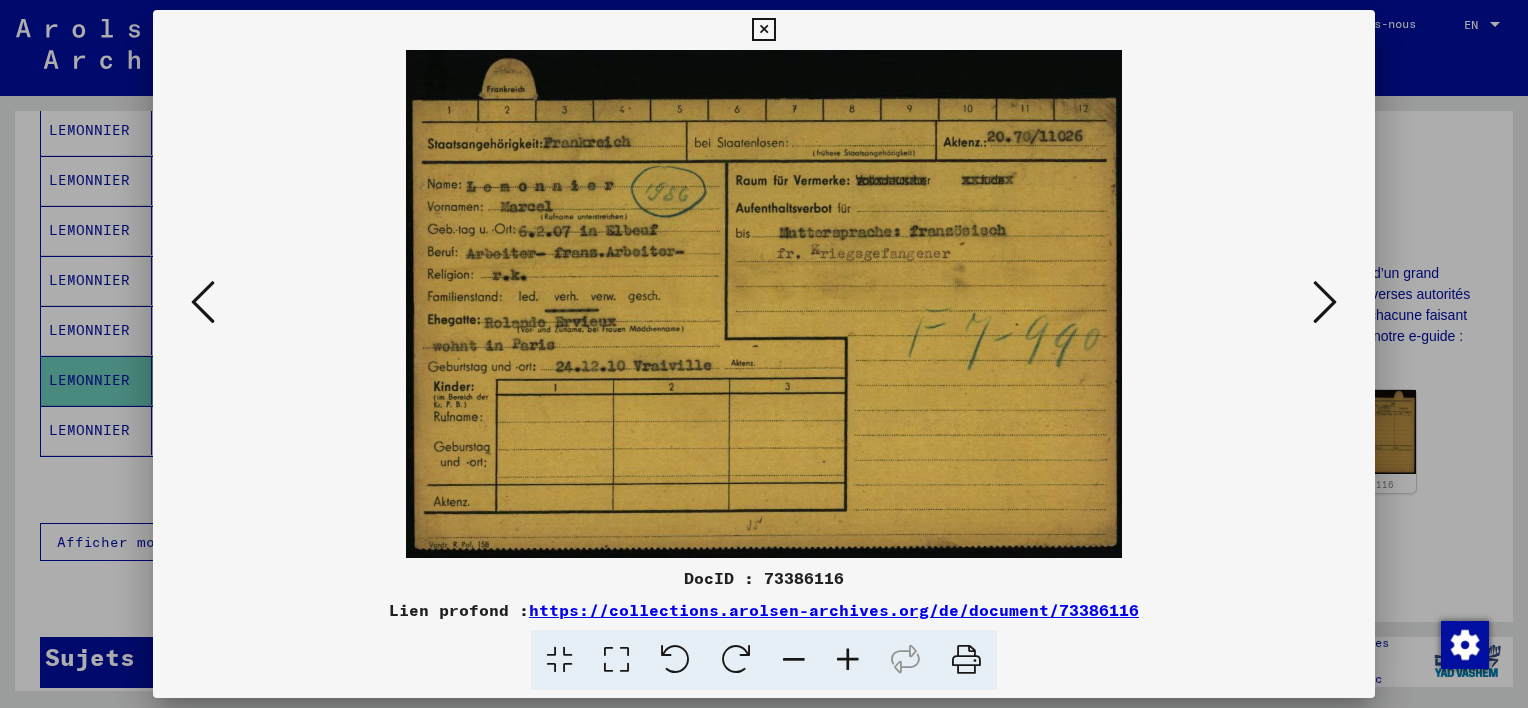 click at bounding box center [1325, 302] 